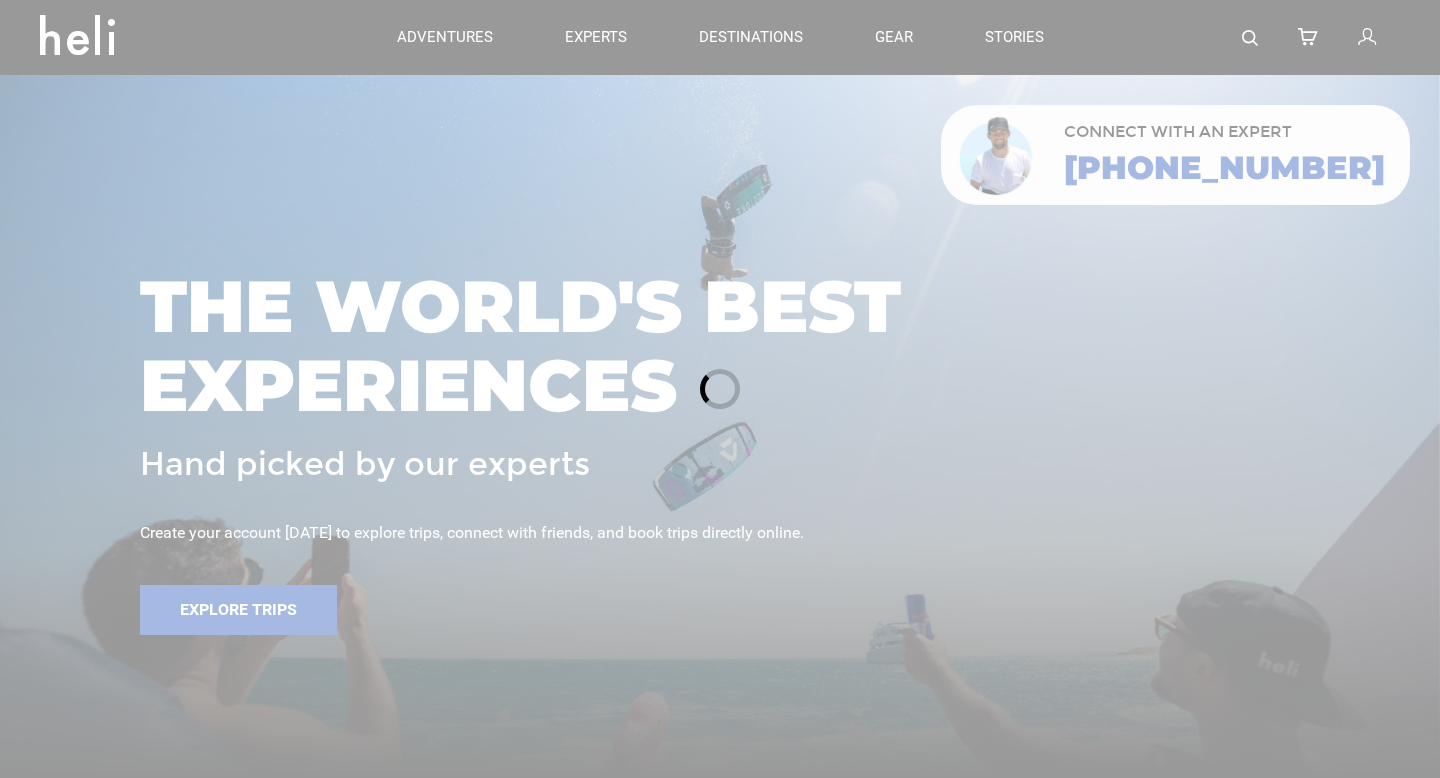 scroll, scrollTop: 0, scrollLeft: 0, axis: both 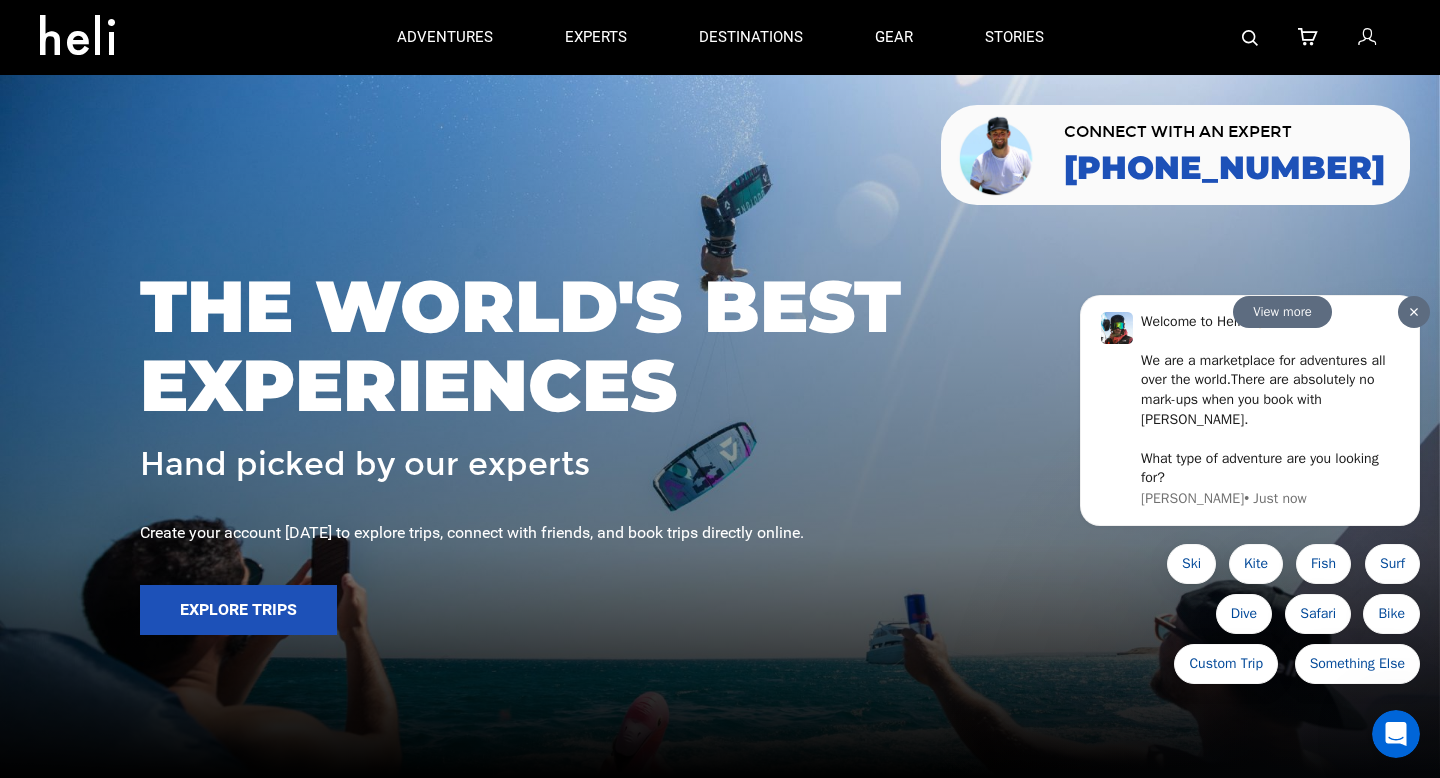 click at bounding box center [1414, 312] 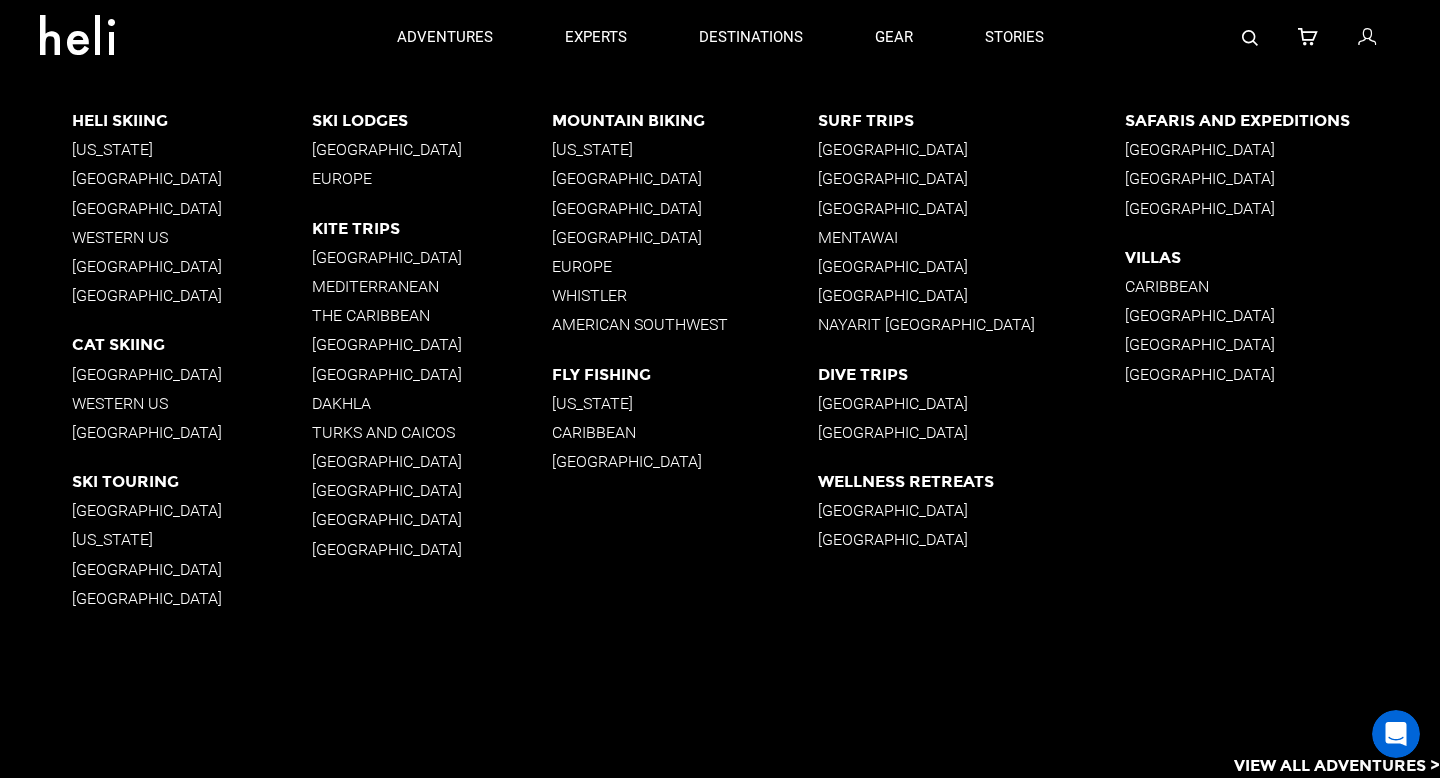 click on "[GEOGRAPHIC_DATA]" at bounding box center (971, 149) 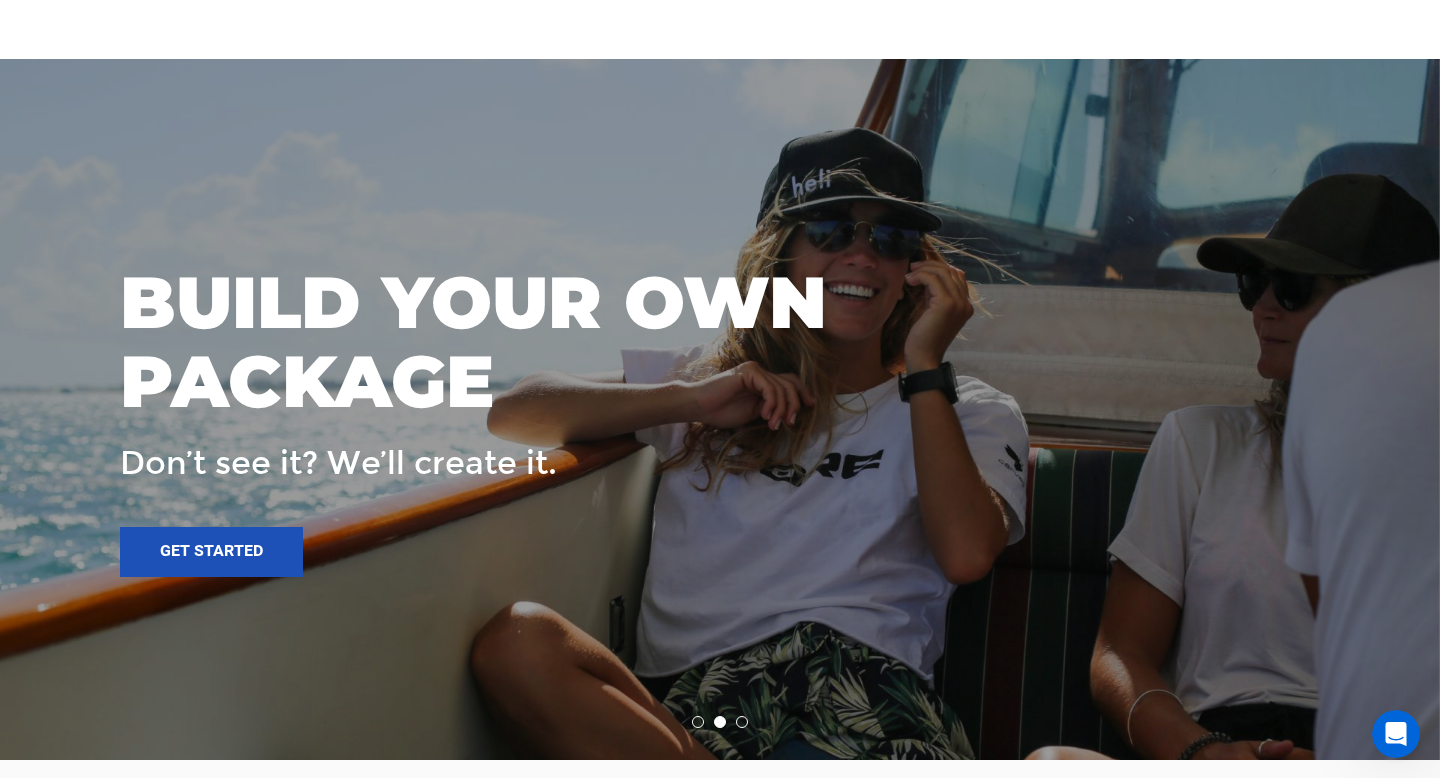 scroll, scrollTop: 3562, scrollLeft: 0, axis: vertical 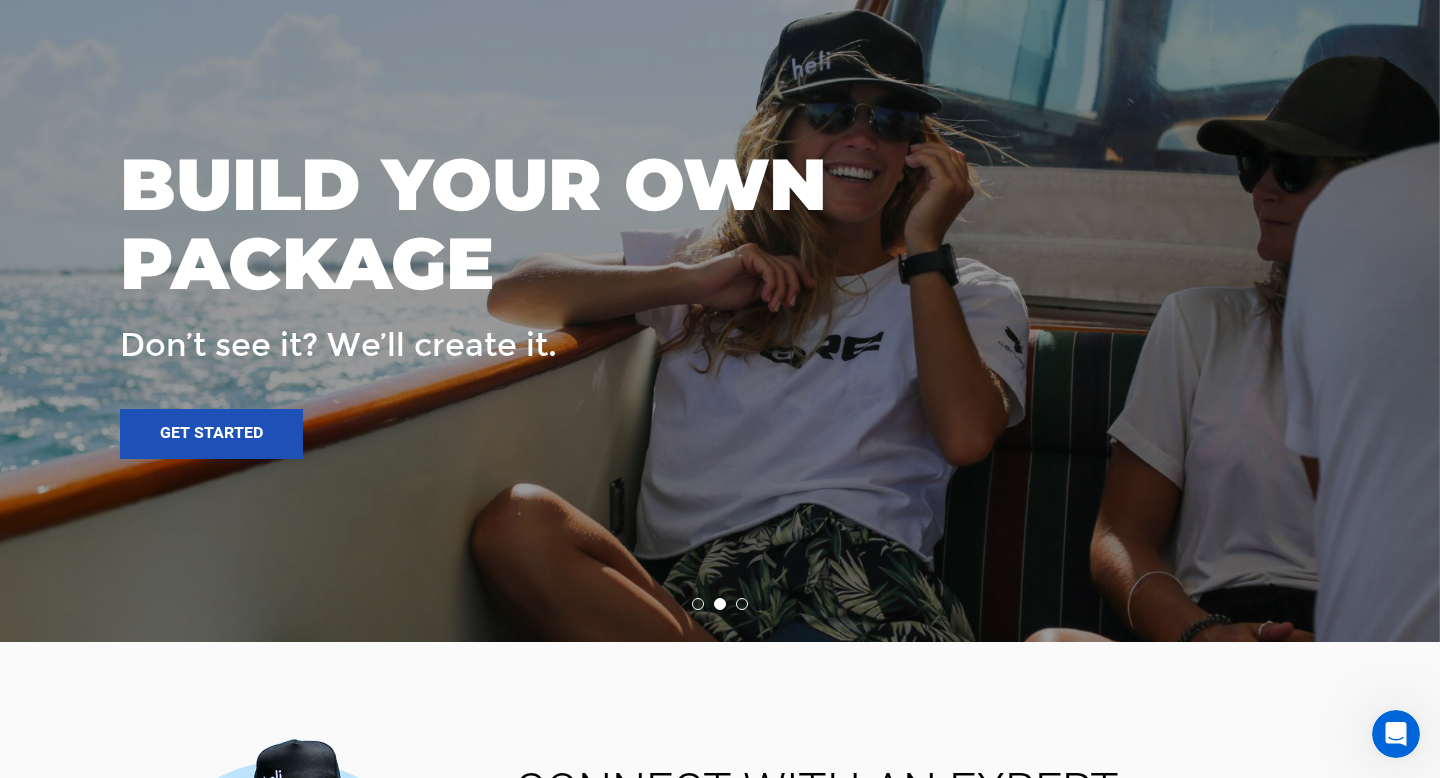 click 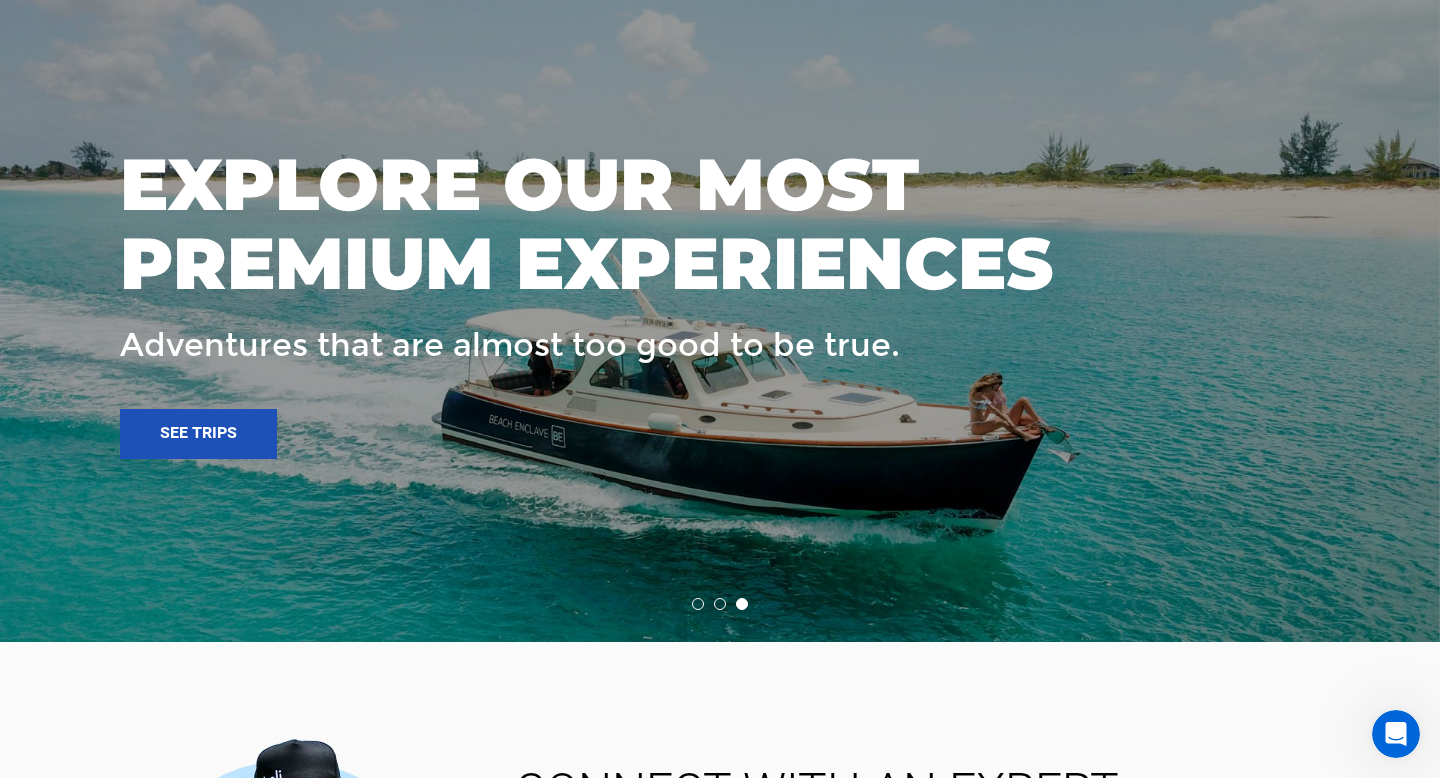 click 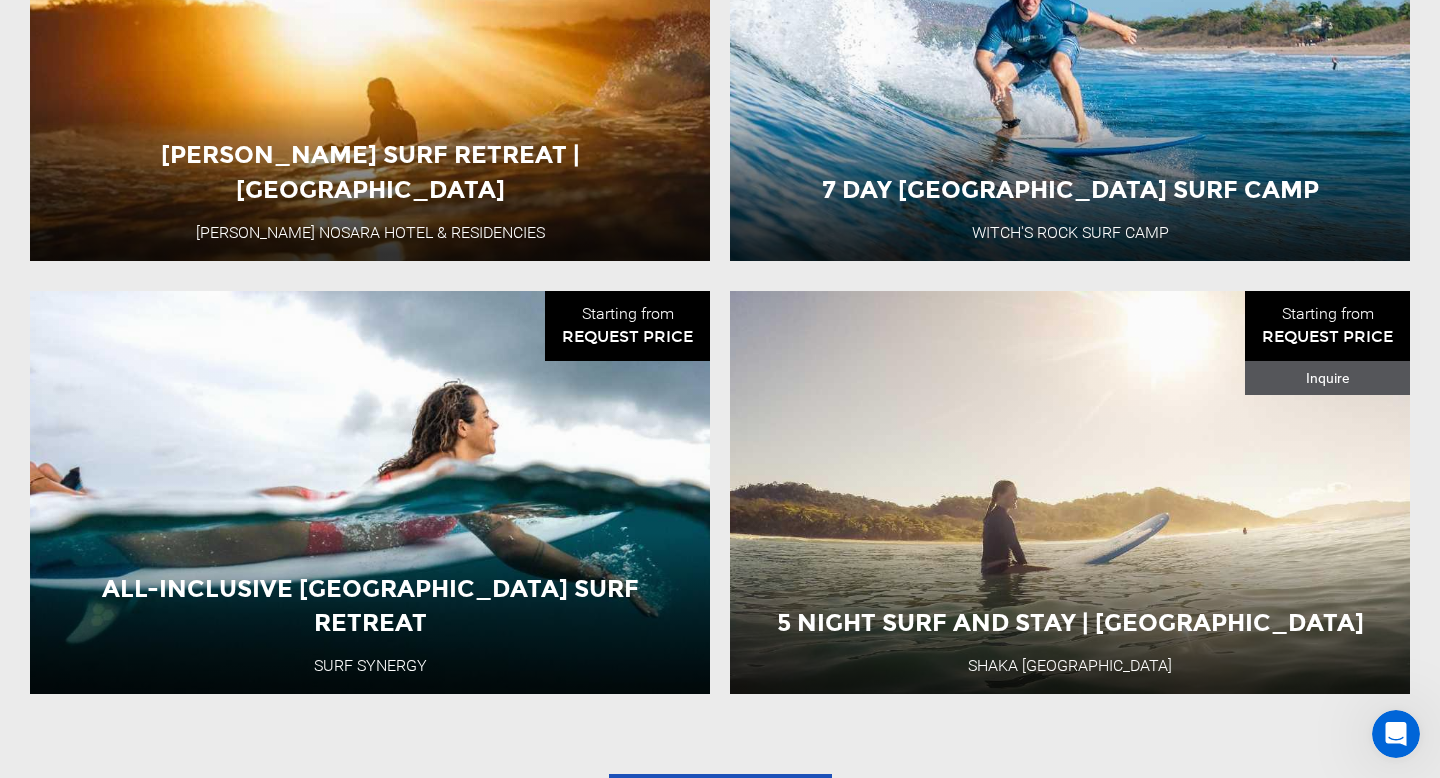 scroll, scrollTop: 2221, scrollLeft: 0, axis: vertical 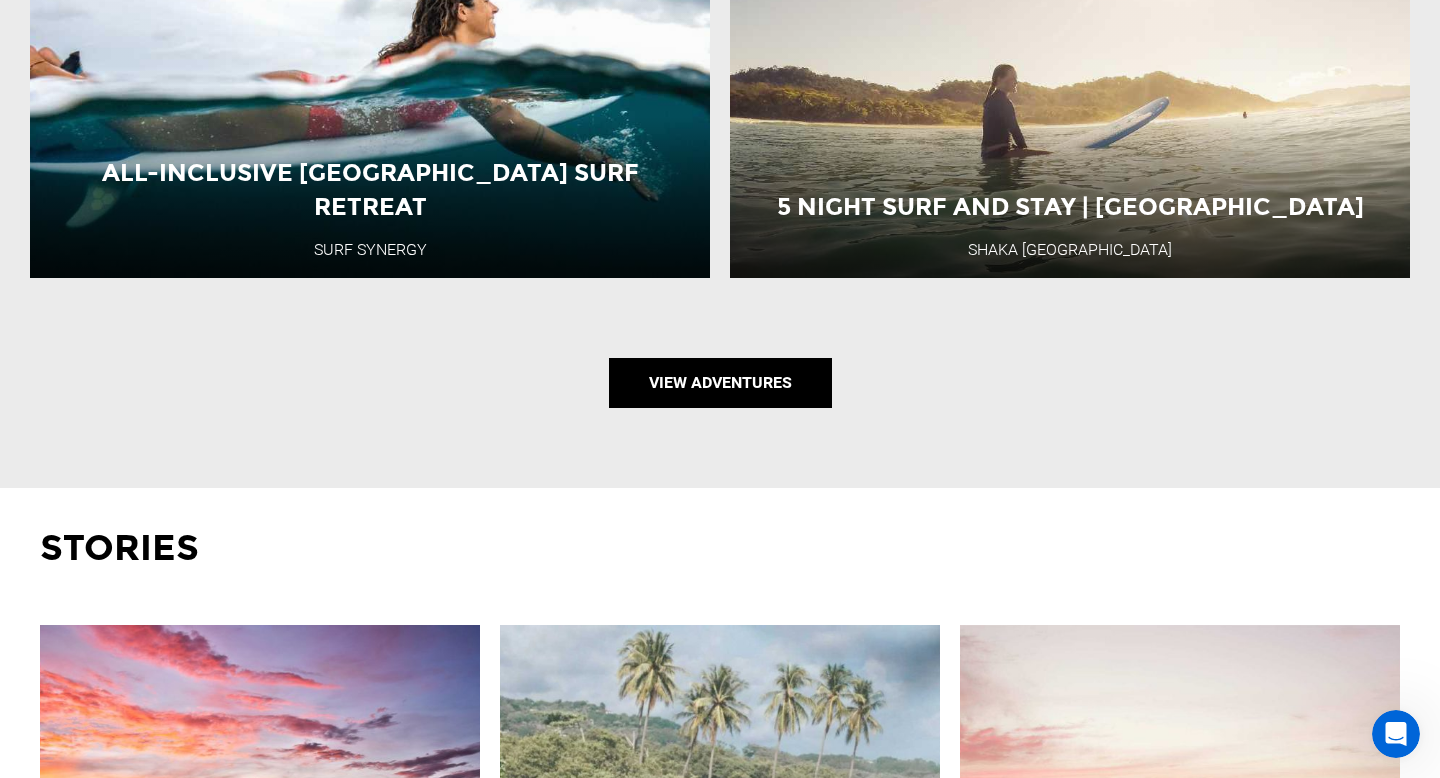 click on "View Adventures" at bounding box center [720, 383] 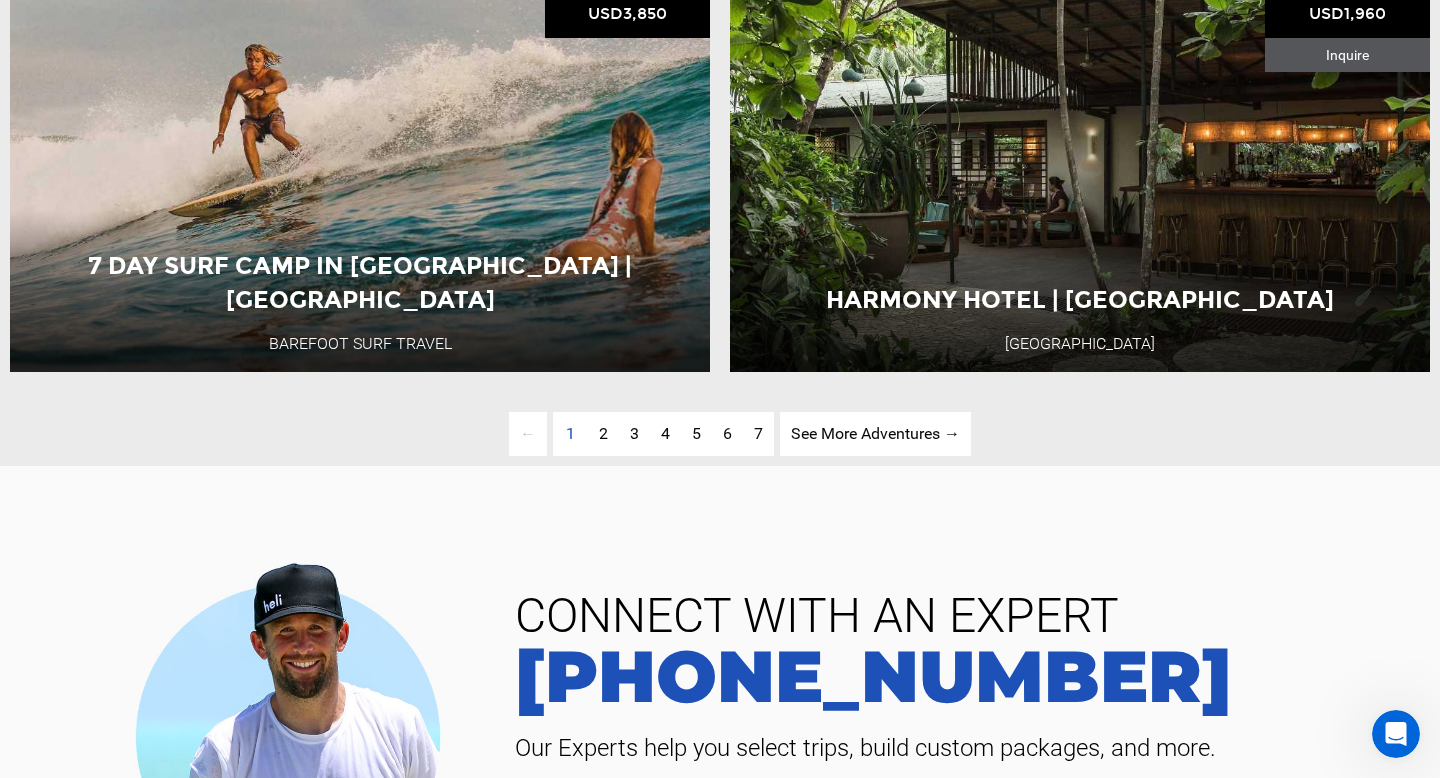 scroll, scrollTop: 4699, scrollLeft: 0, axis: vertical 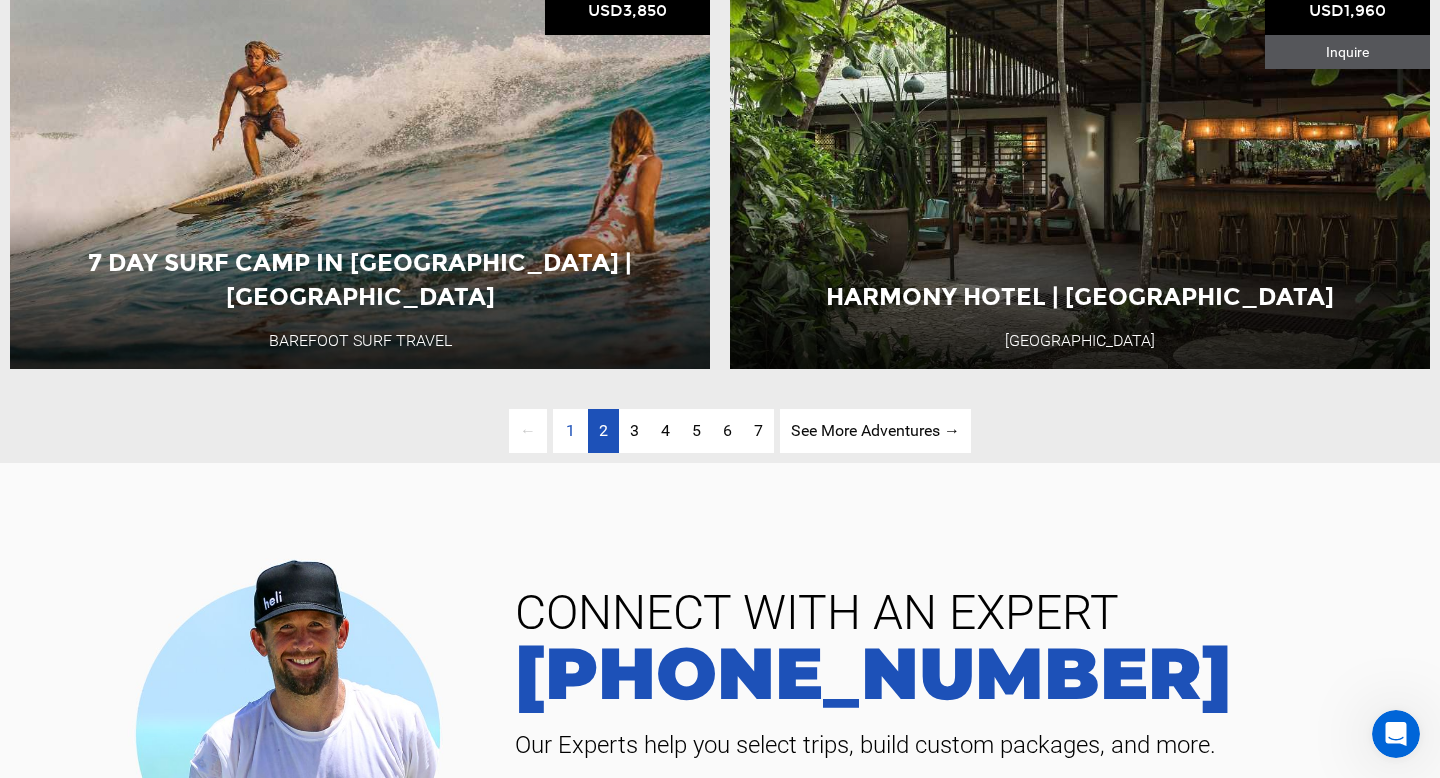 click on "2" at bounding box center [603, 430] 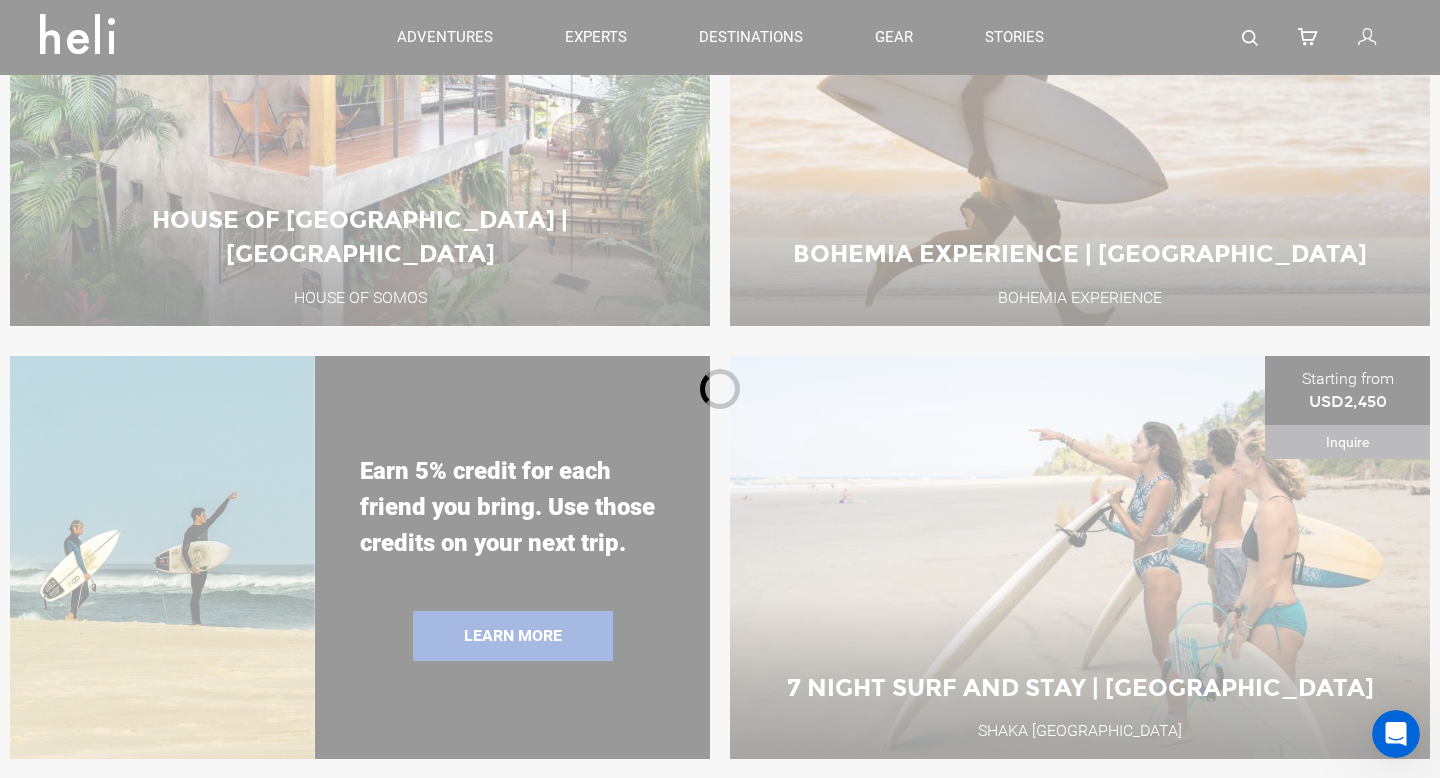 type on "Surf" 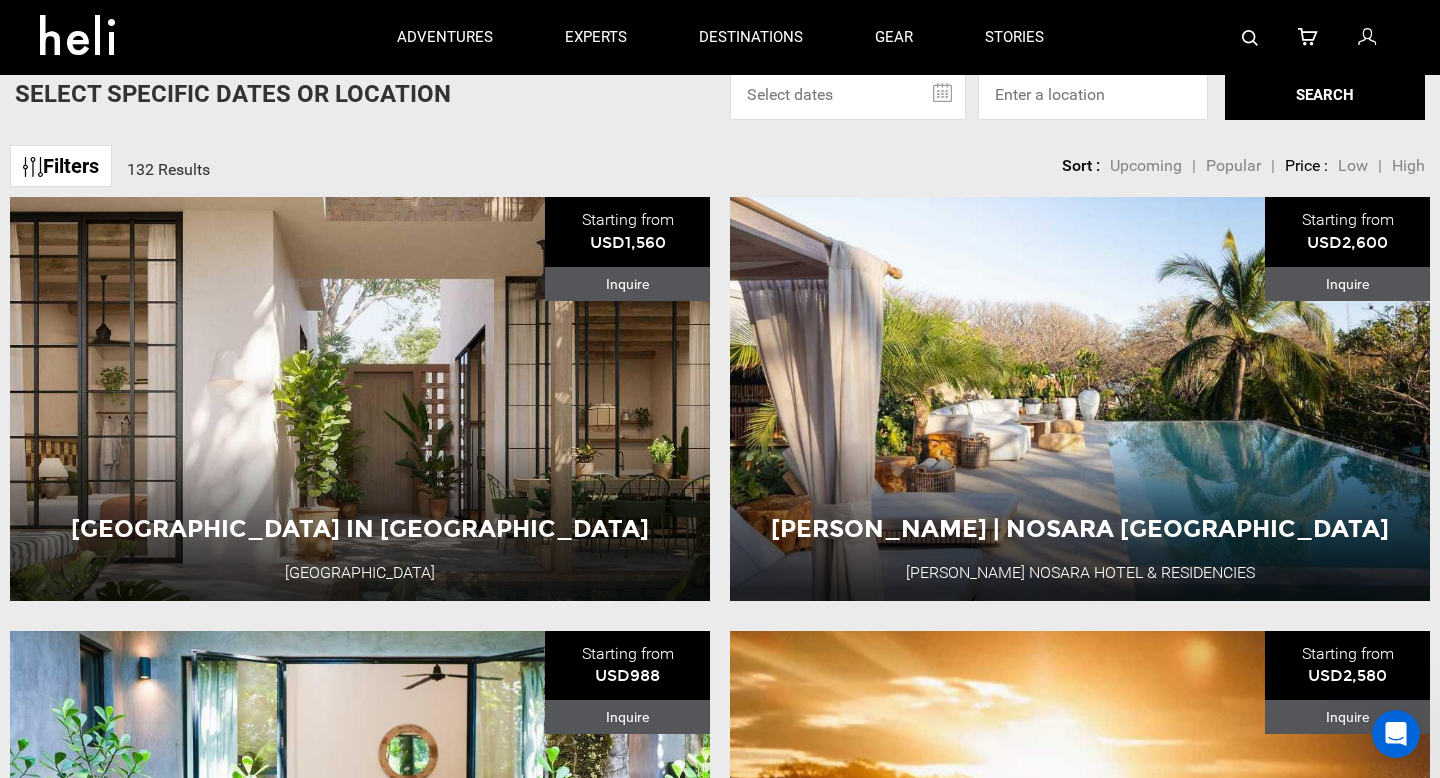 scroll, scrollTop: 0, scrollLeft: 0, axis: both 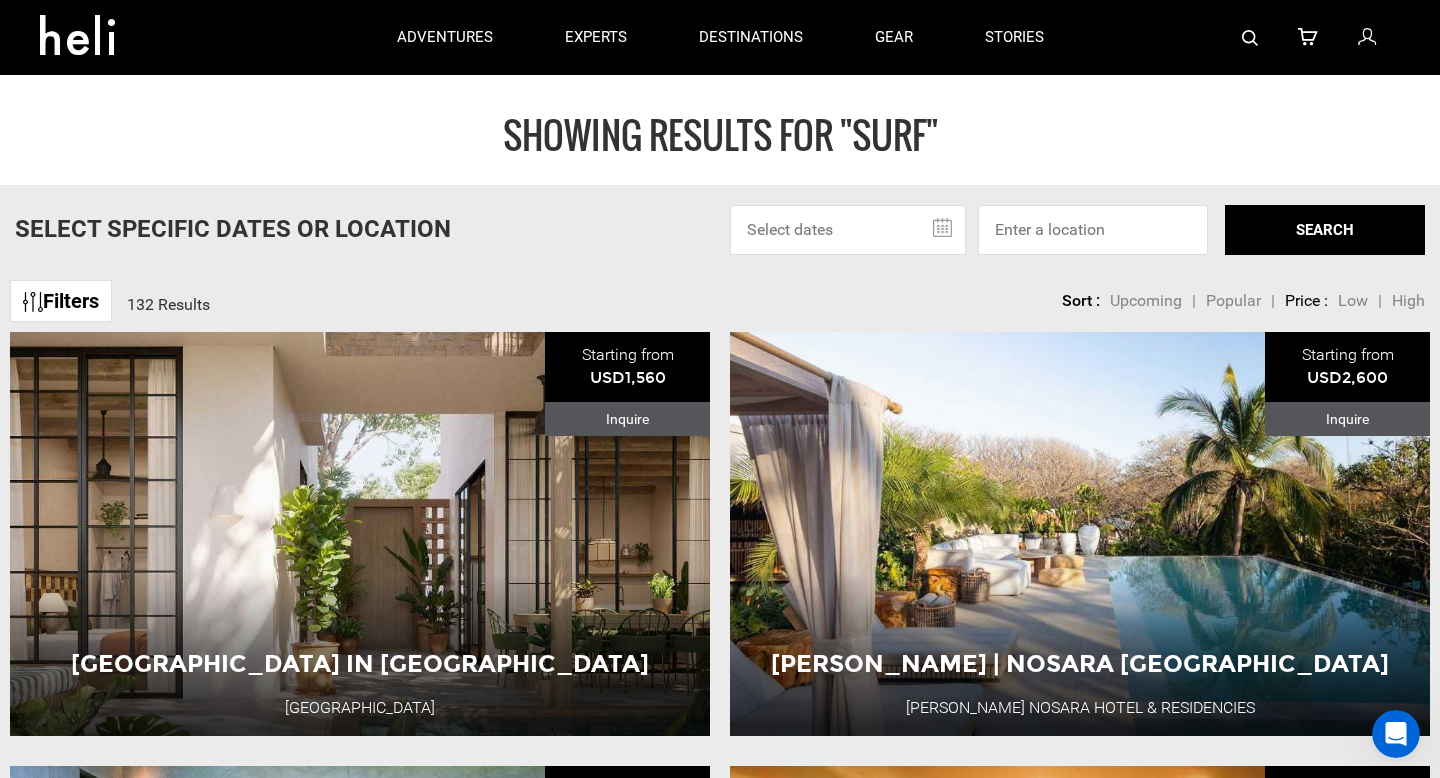 click at bounding box center (848, 230) 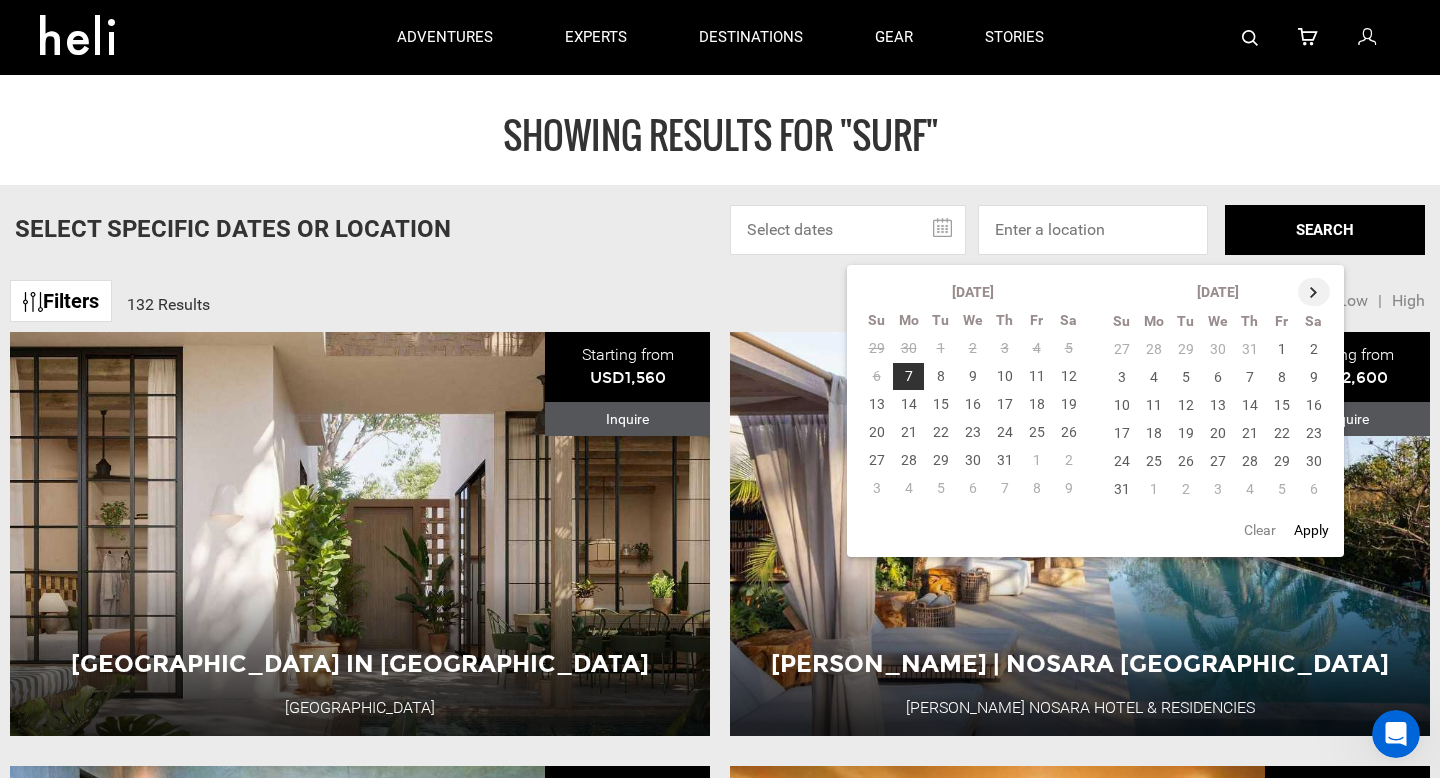 click at bounding box center (1314, 292) 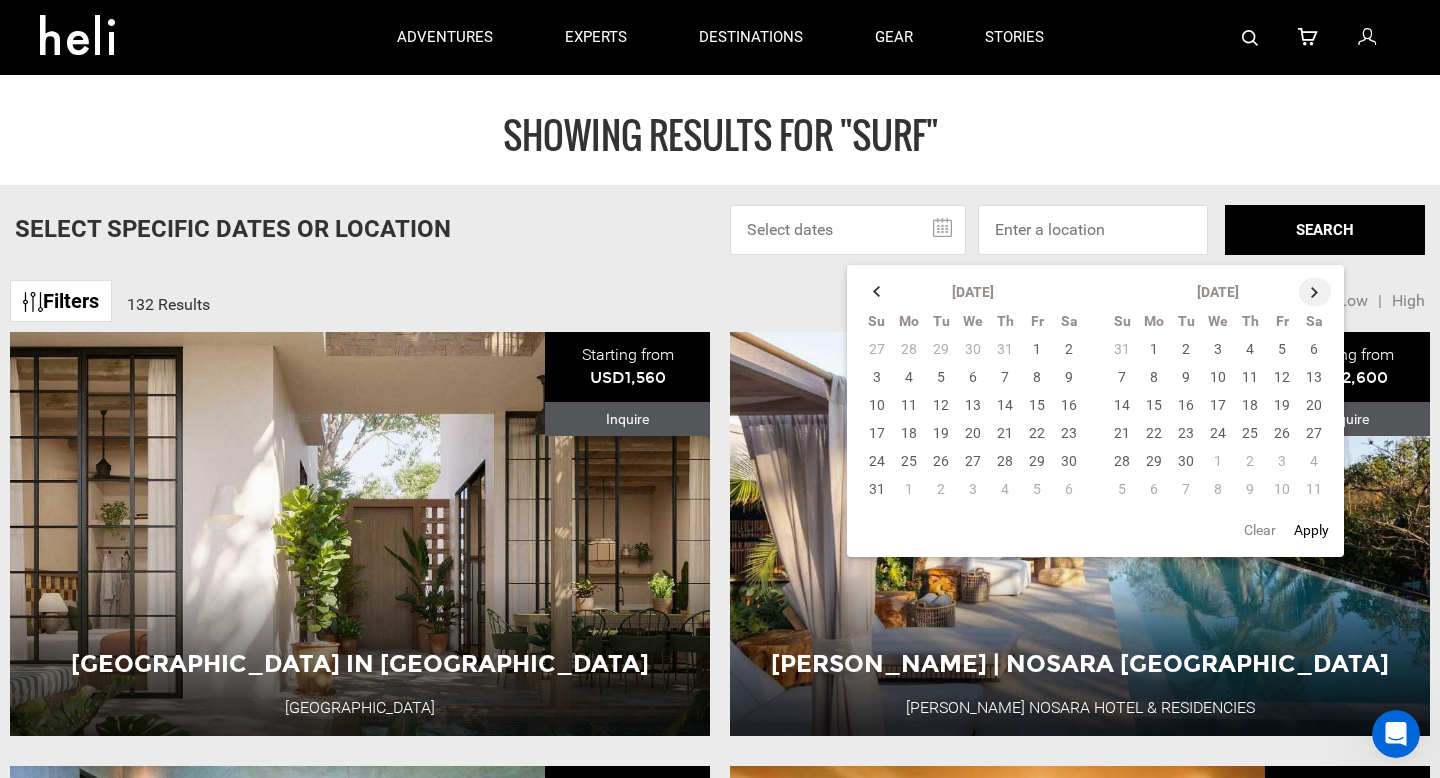 click at bounding box center (1315, 292) 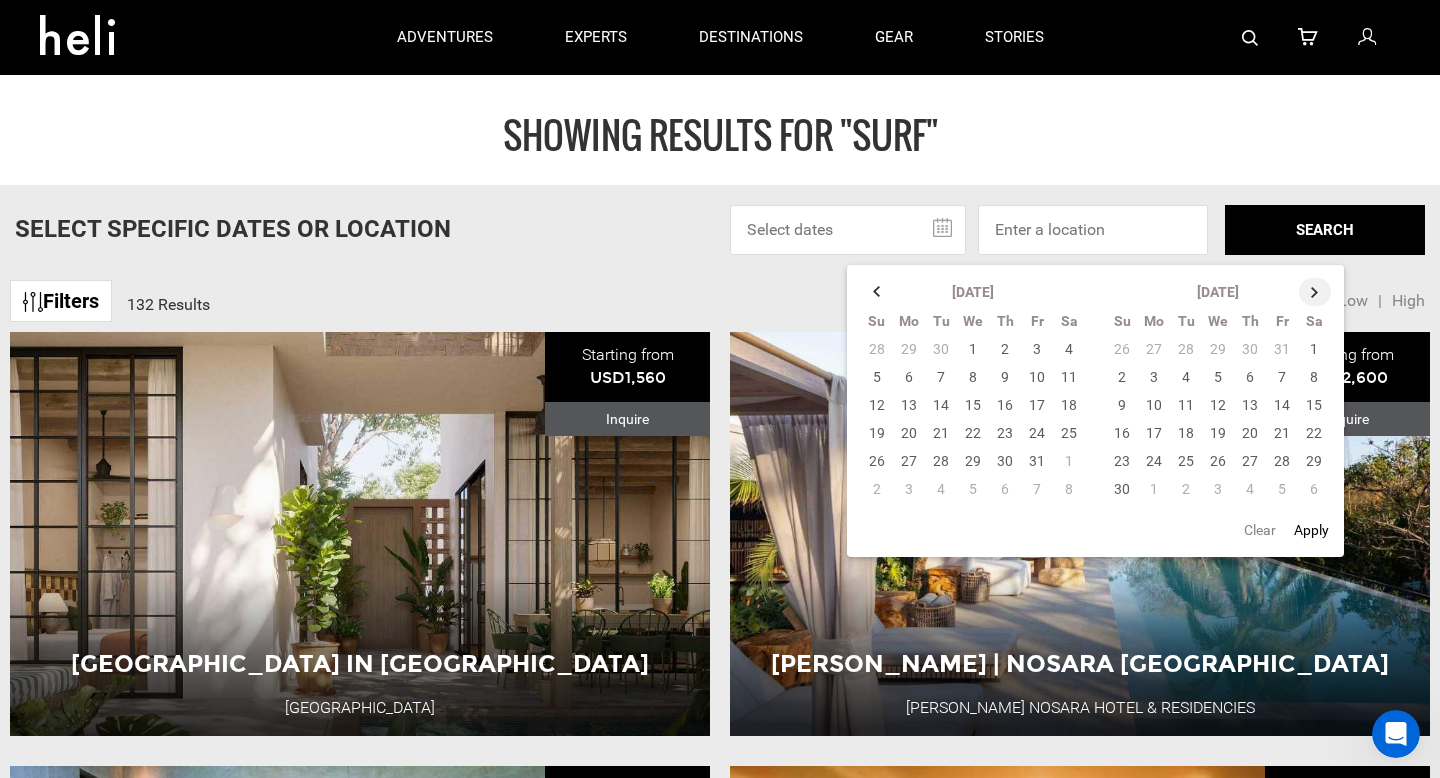click at bounding box center [1315, 292] 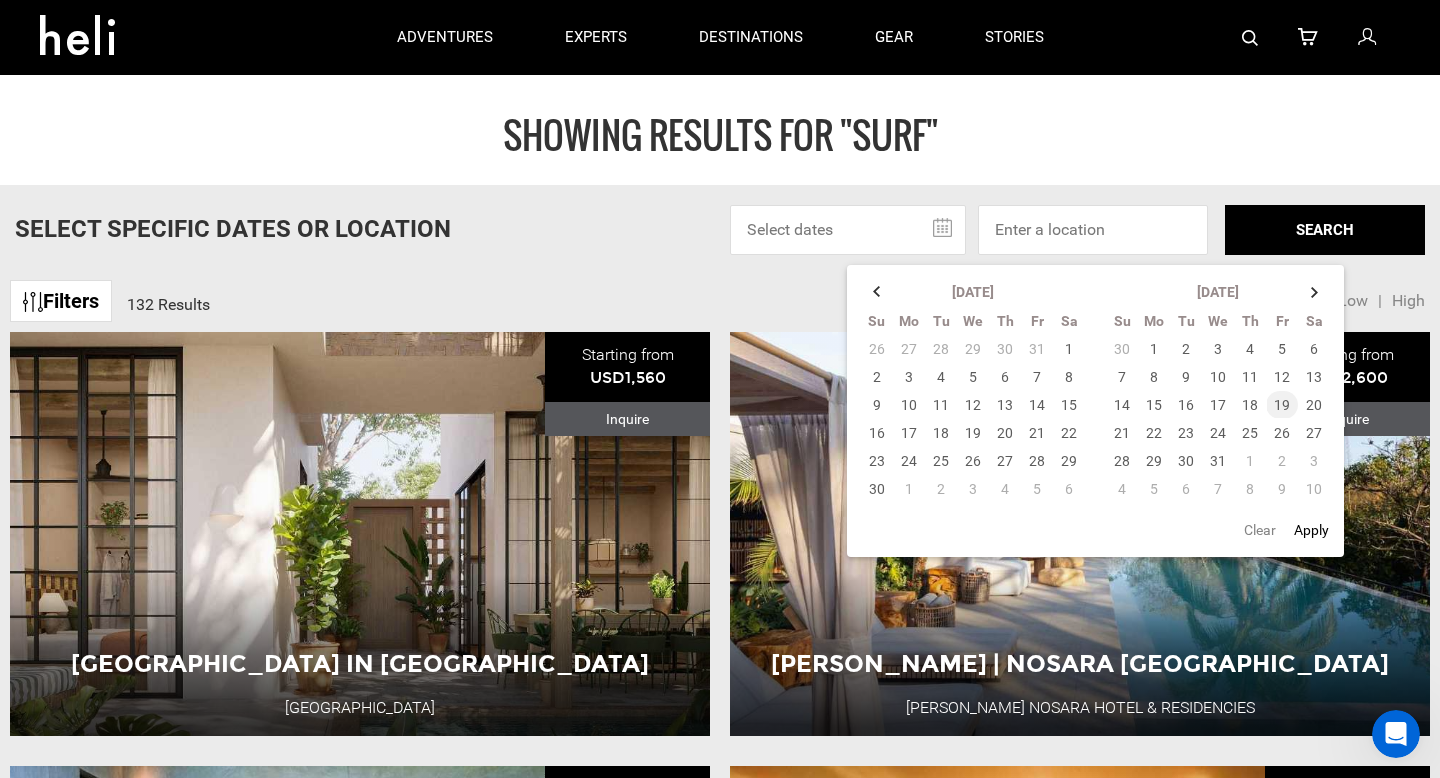 click on "19" at bounding box center (1282, 405) 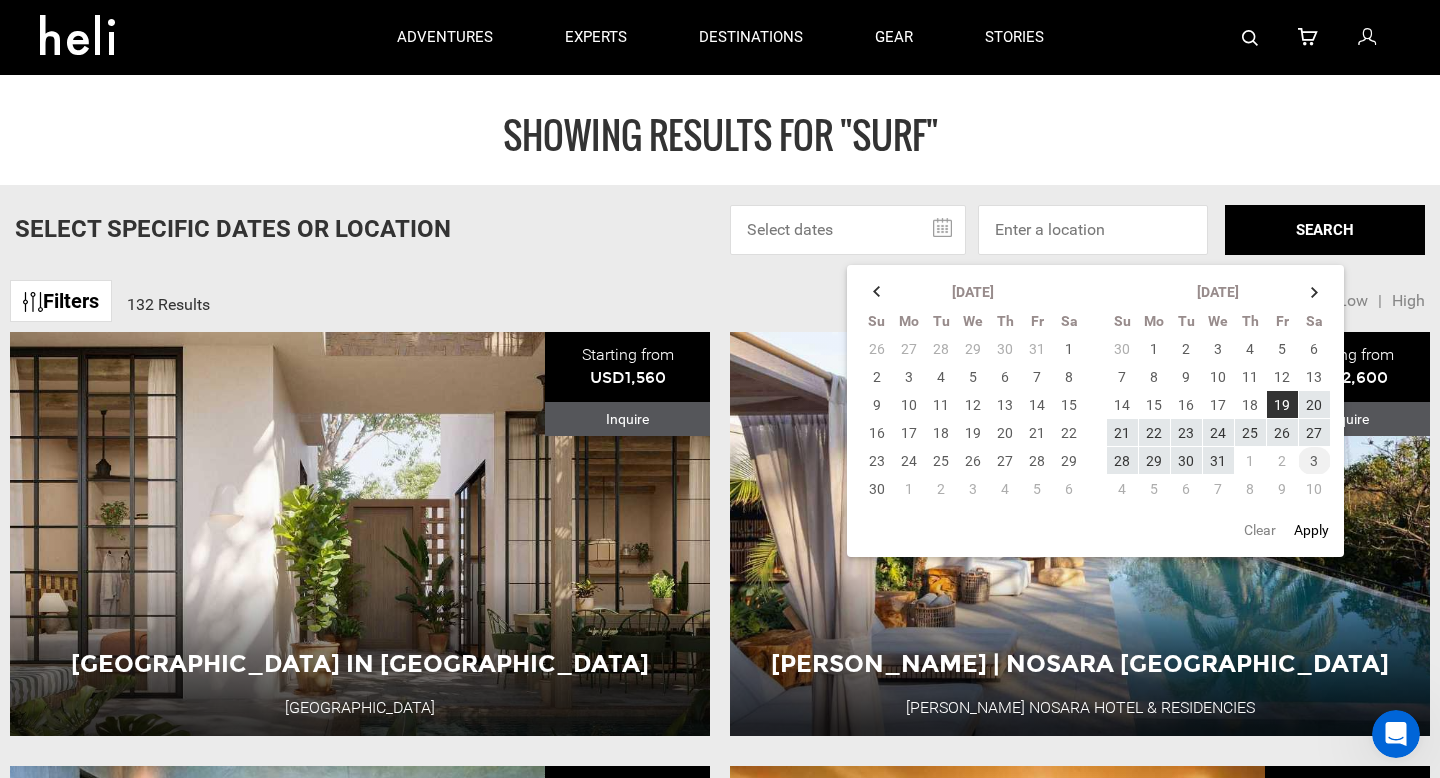 click on "3" at bounding box center [1314, 461] 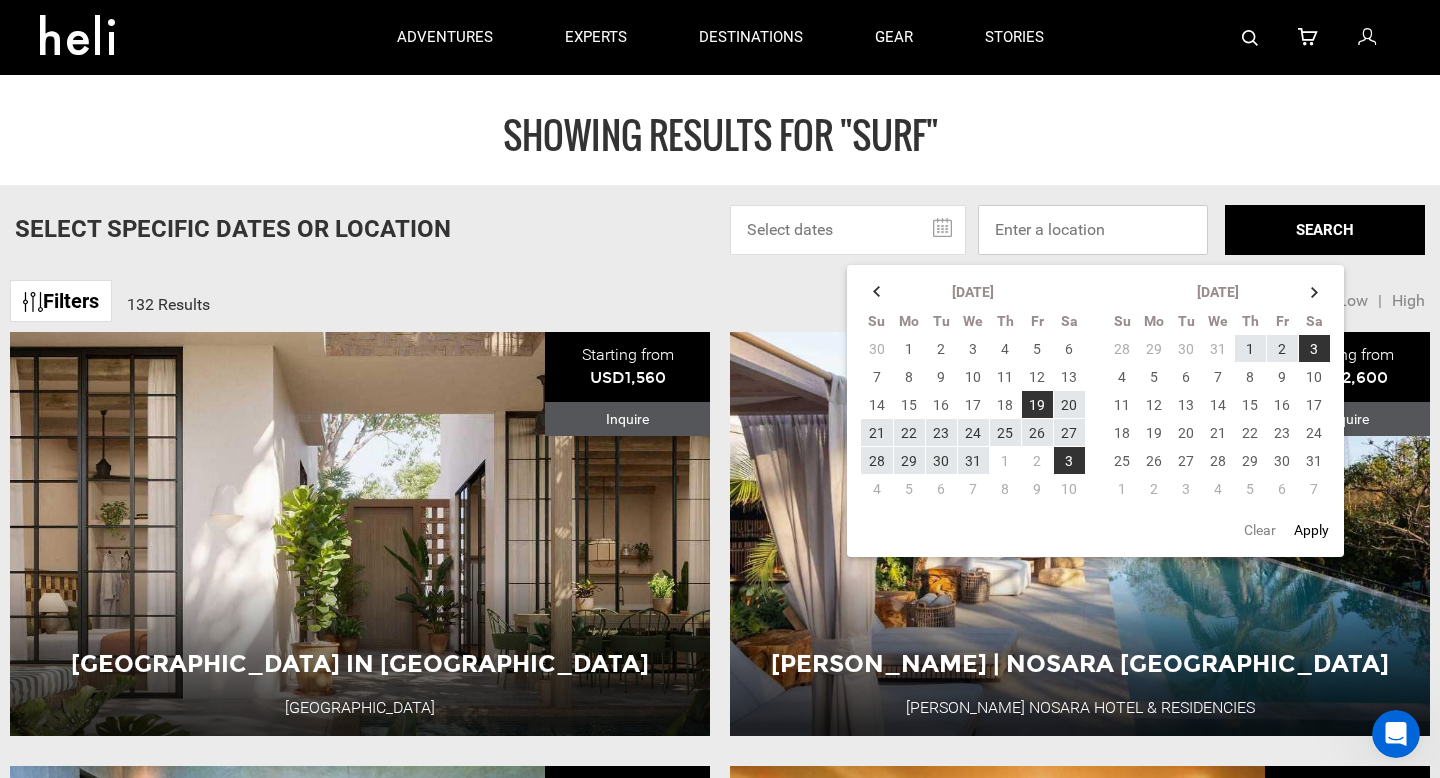 click at bounding box center (1093, 230) 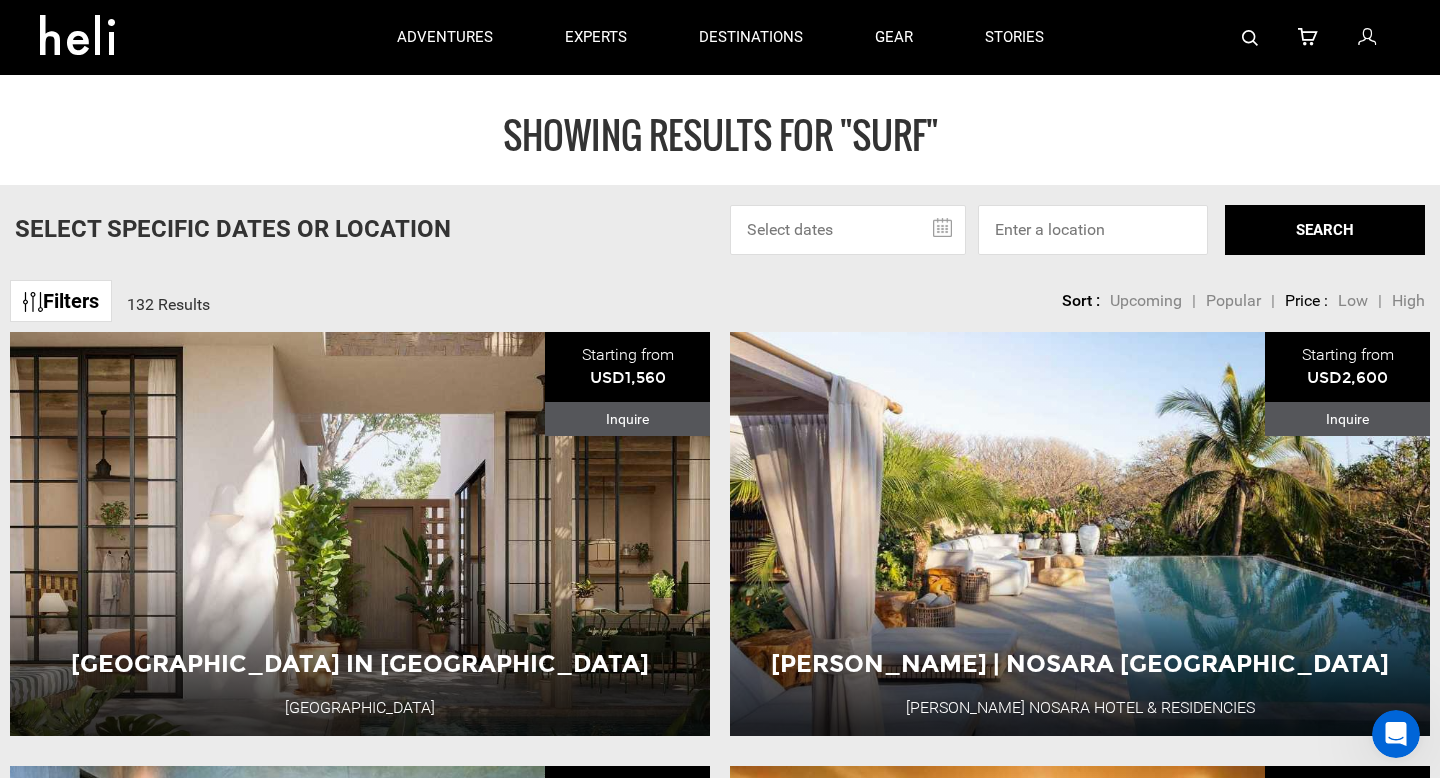 click at bounding box center [848, 230] 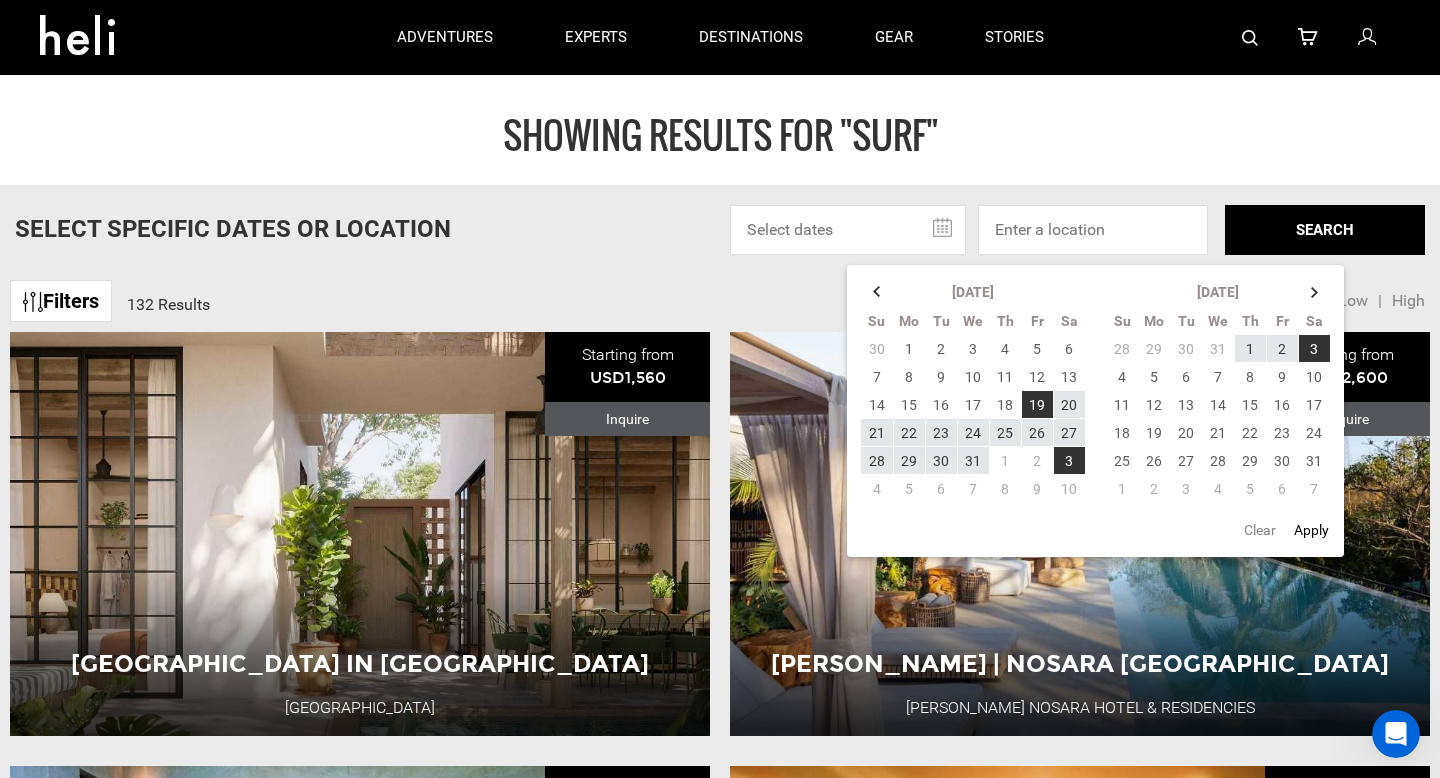 click on "[DATE]  Su Mo Tu We Th Fr Sa 30 1 2 3 4 5 6 7 8 9 10 11 12 13 14 15 16 17 18 19 20 21 22 23 24 25 26 27 28 29 30 31 1 2 3 4 5 6 7 8 9 [DATE] Mo Tu We Th Fr Sa 28 29 30 31 1 2 3 4 5 6 7 8 9 10 11 12 13 14 15 16 17 18 19 20 21 22 23 24 25 26 27 28 29 30 31 1 2 3 4 5 6 7  Clear  Apply SEARCH" at bounding box center [1077, 230] 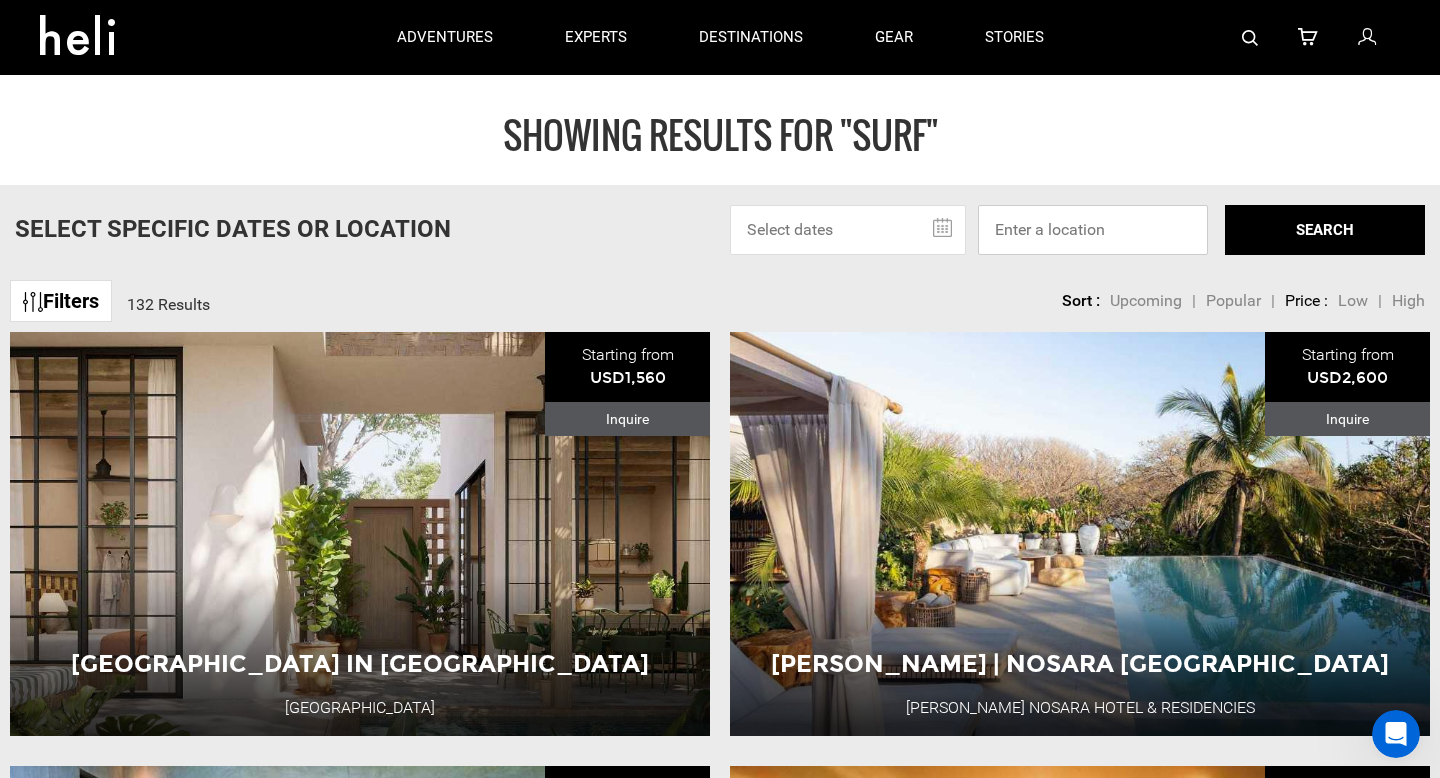 click at bounding box center (1093, 230) 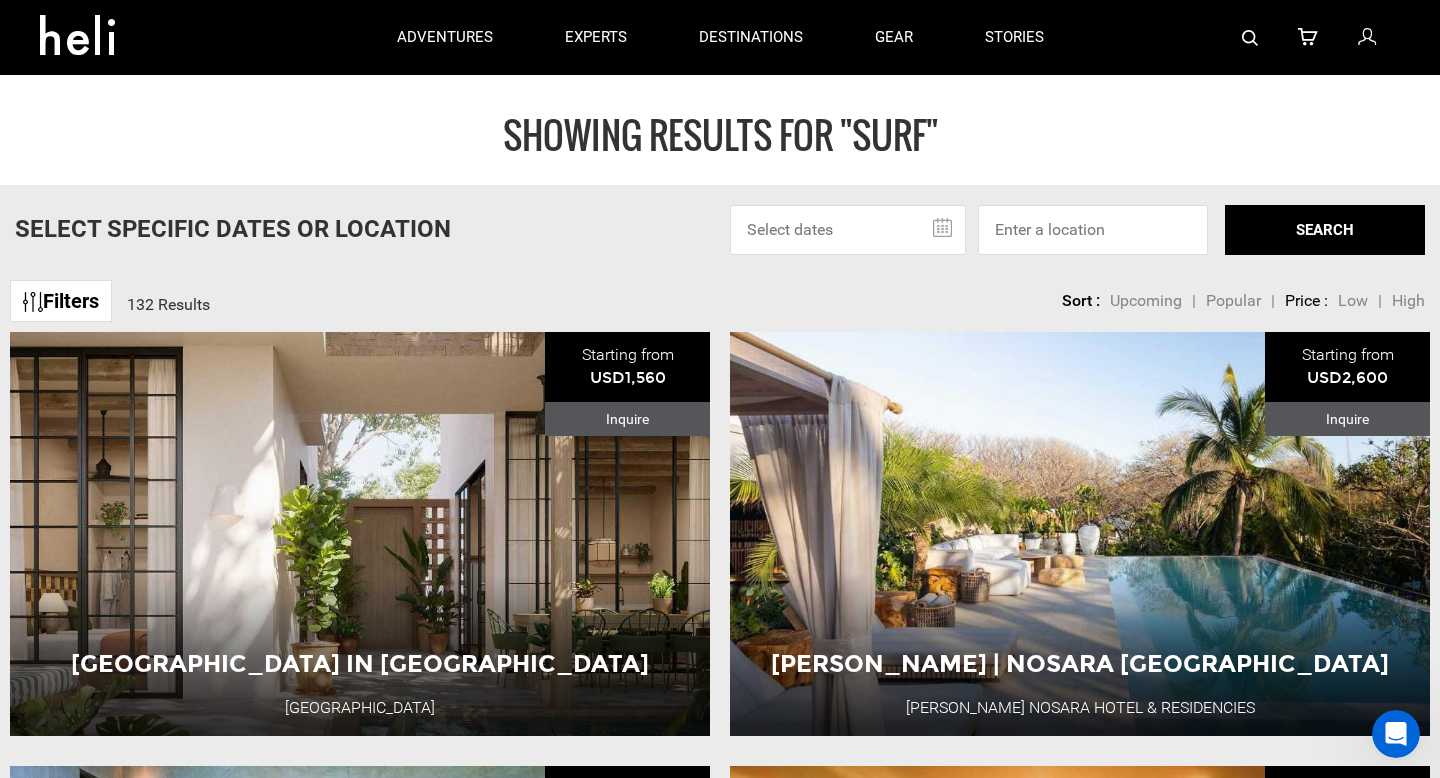 click on "SEARCH" at bounding box center [1325, 230] 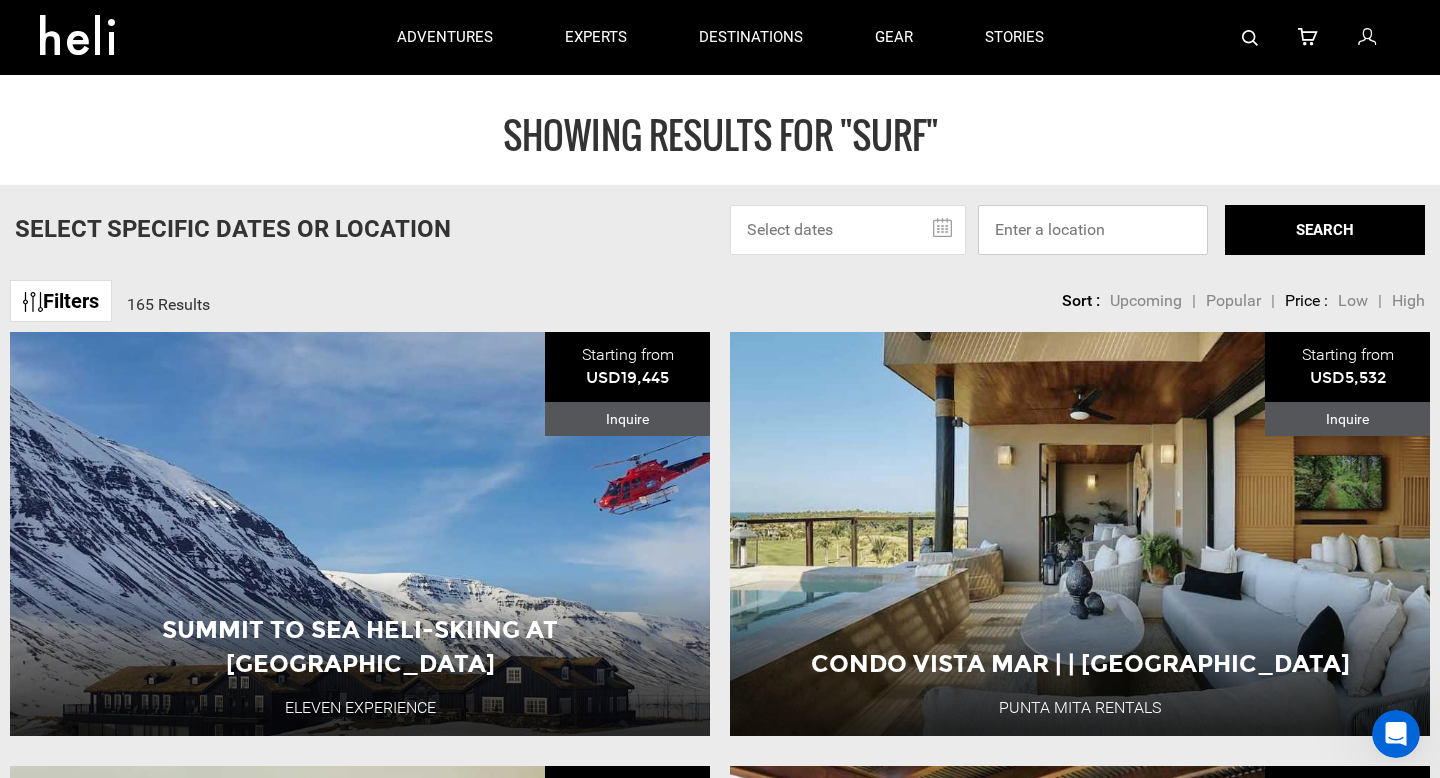 click at bounding box center (1093, 230) 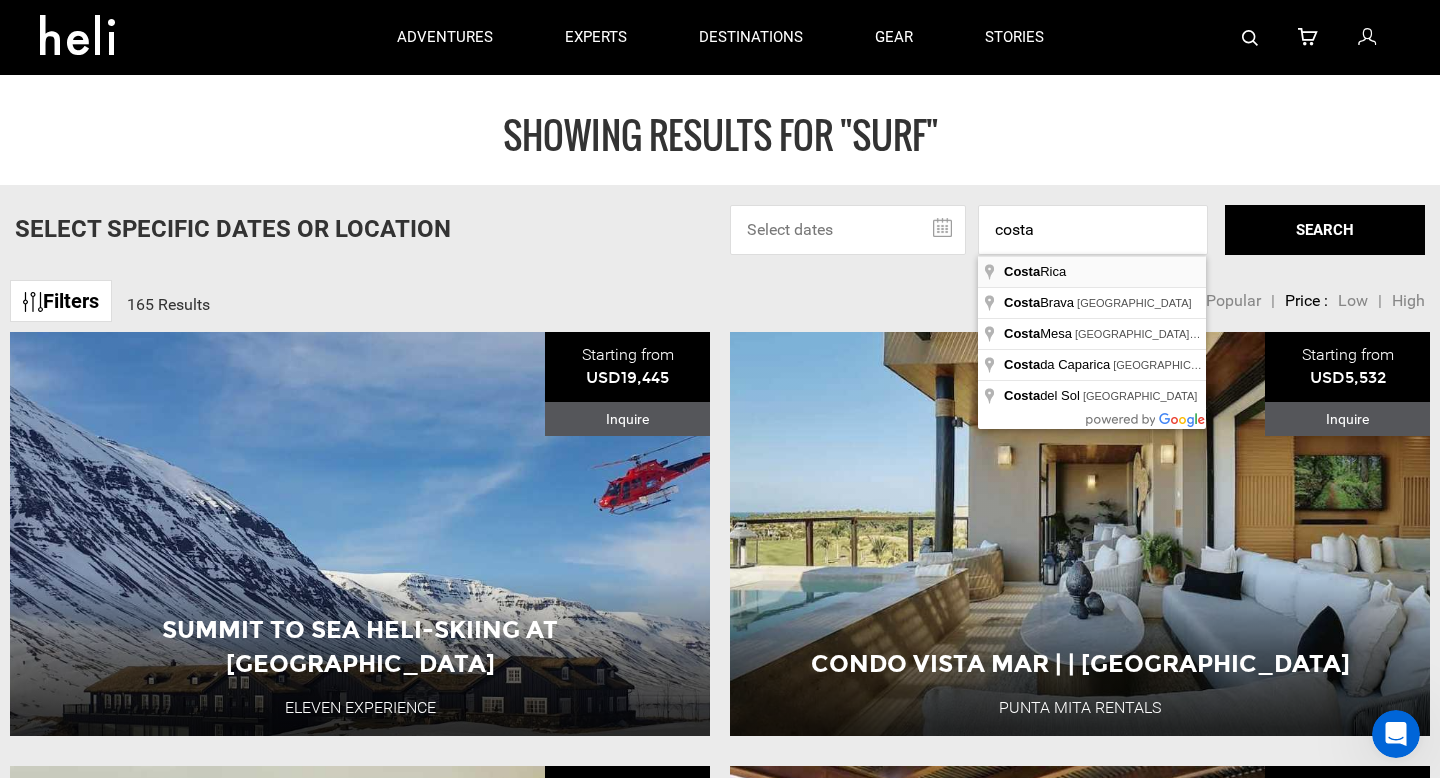 type on "[GEOGRAPHIC_DATA]" 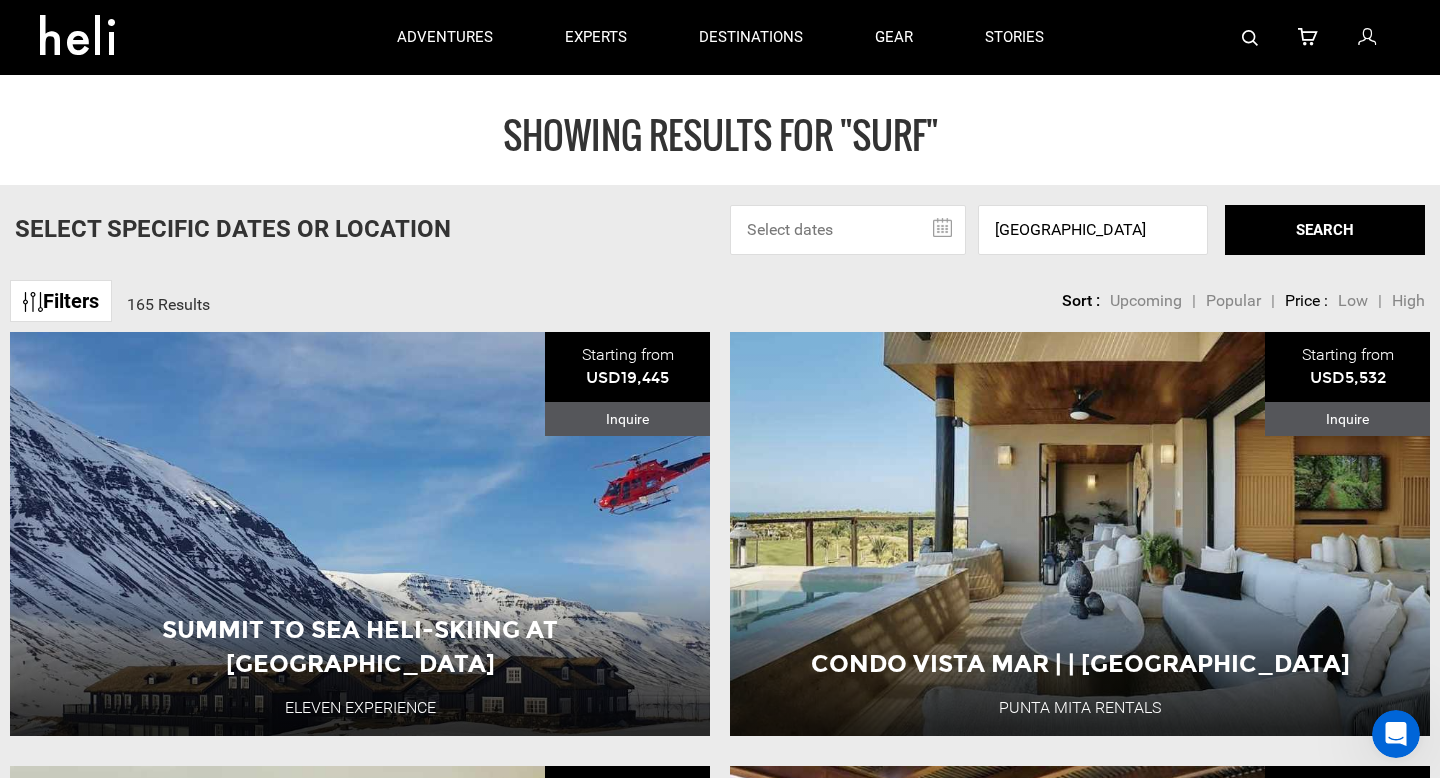 click on "SEARCH" at bounding box center [1325, 230] 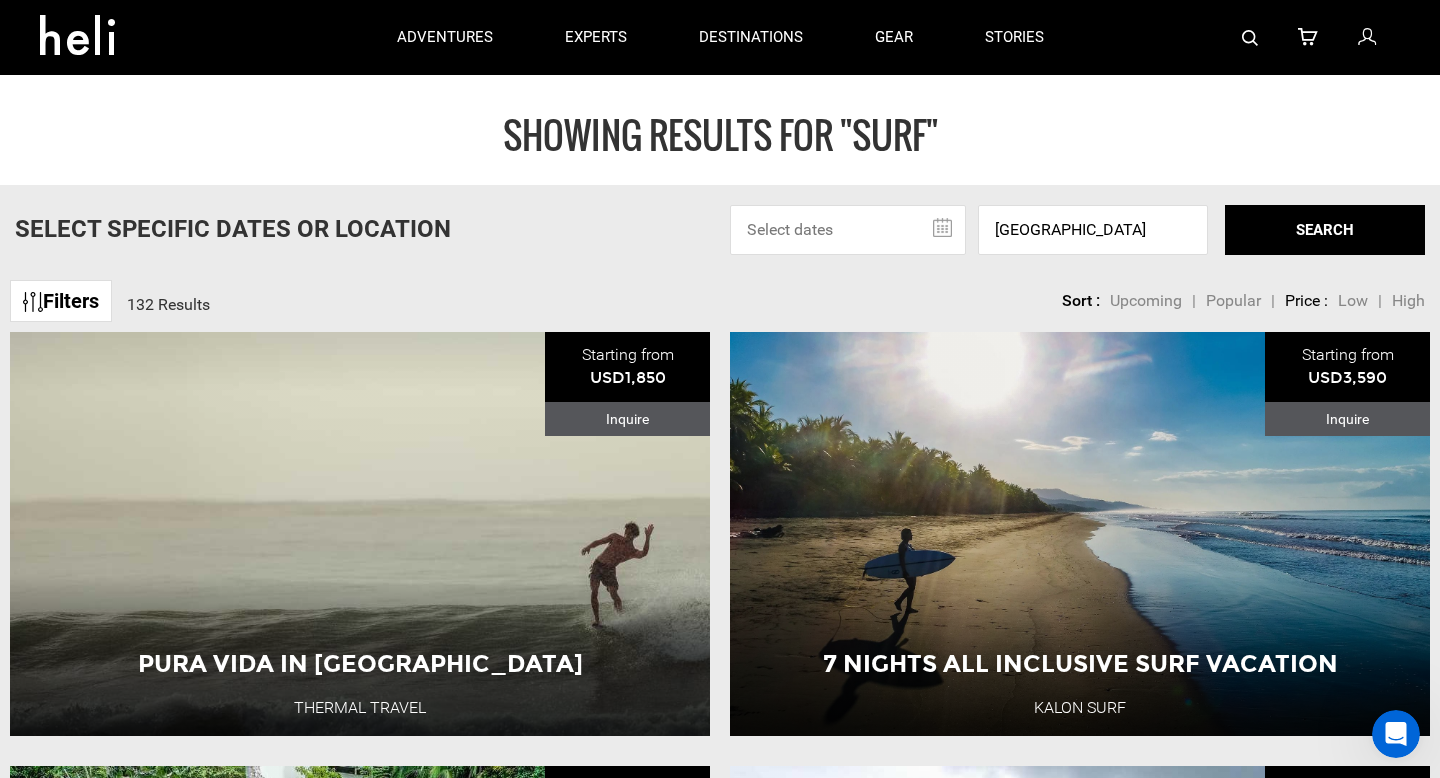 click at bounding box center [848, 230] 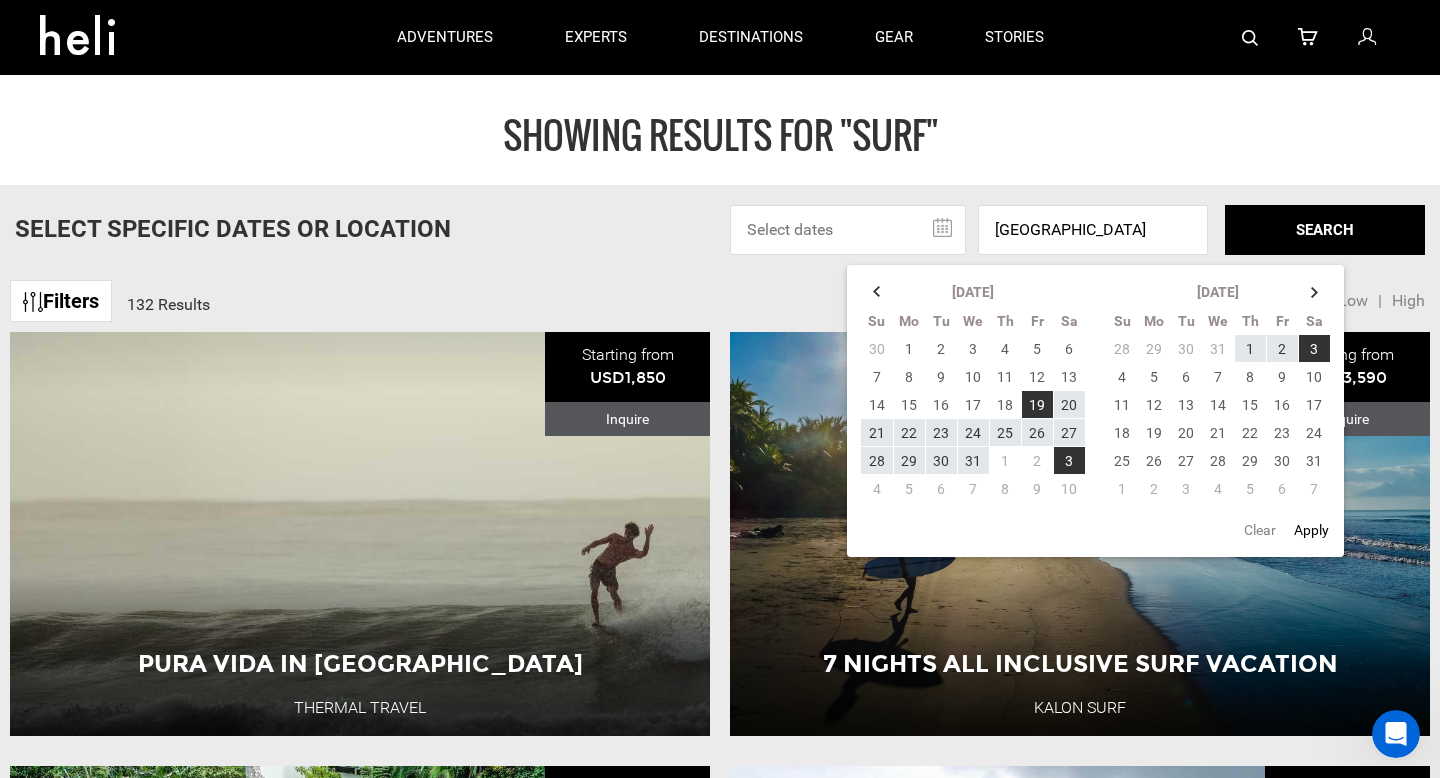 click on "SHOWING RESULTS FOR "Surf" Select Specific Dates Or Location  [DATE]  Su Mo Tu We Th Fr Sa 30 1 2 3 4 5 6 7 8 9 10 11 12 13 14 15 16 17 18 19 20 21 22 23 24 25 26 27 28 29 30 31 1 2 3 4 5 6 7 8 9 [DATE] Mo Tu We Th Fr Sa 28 29 30 31 1 2 3 4 5 6 7 8 9 10 11 12 13 14 15 16 17 18 19 20 21 22 23 24 25 26 27 28 29 30 31 1 2 3 4 5 6 7  Clear  Apply [GEOGRAPHIC_DATA] SEARCH SEARCH  Filters 132 Results  sortby  Sort Upcoming Popular Price: Low to High Price : High to Low Sort :  Upcoming | Popular |  Price :  Low | High  Filters  Activity  ATVing Breath-work Camping Cat Skiing Day Hiking Deep Sea Fishing Dirt Biking Float Flyfishing Foil Free Dive Heli Hiking Heli Skiing Helicopter Tours [MEDICAL_DATA] Ice Climbing Kite Center Kite Cruise Kite Downwind Adventure Kite Lodge Meditation Mountain Biking Other Overnight Hiking Paragliding Parasailing Photography Raft Float Trips Resort Skiing Road Biking Rock Climbing Safari / Wildlife [MEDICAL_DATA] Sea Kayaking Ski Touring Sky Diving Snorkeling Snowmobile -" at bounding box center (720, 3113) 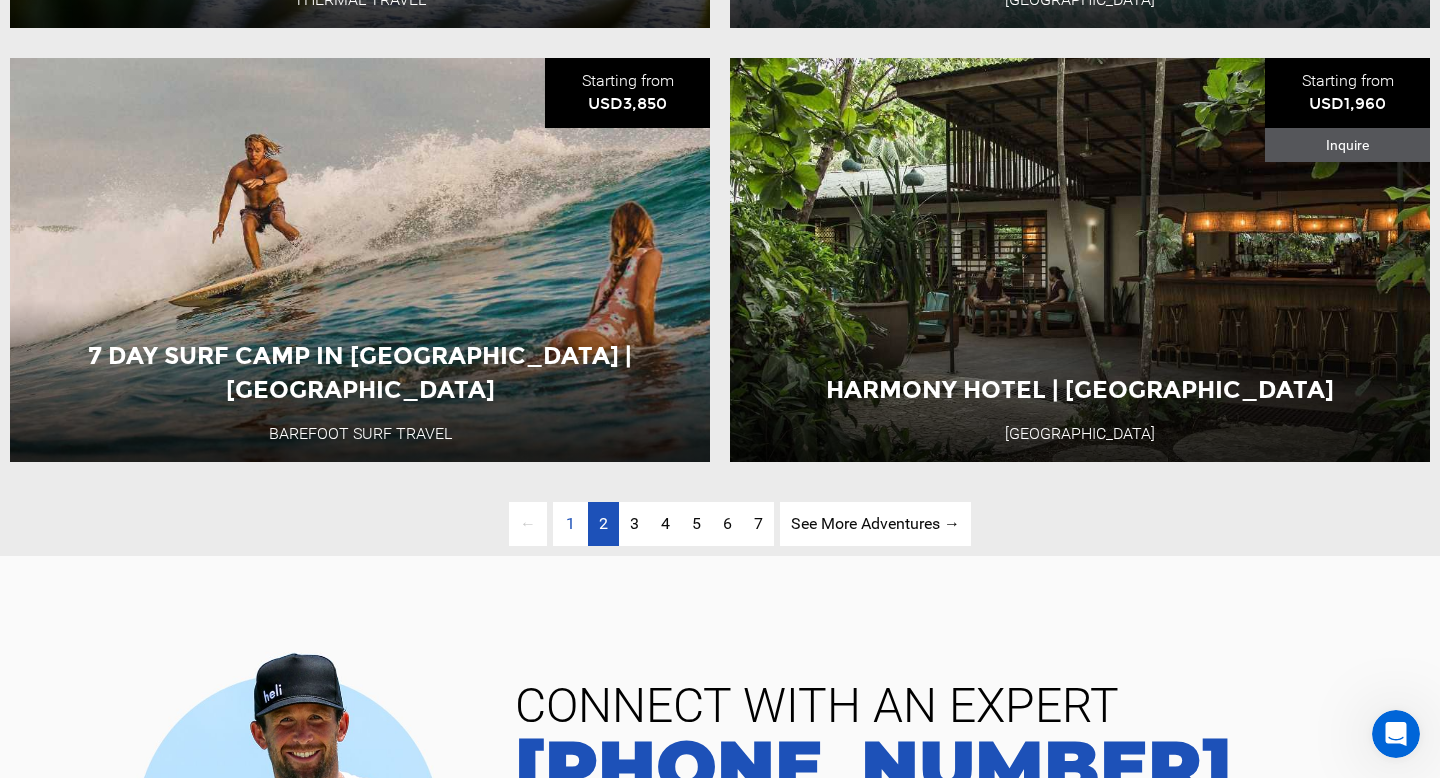 scroll, scrollTop: 4612, scrollLeft: 0, axis: vertical 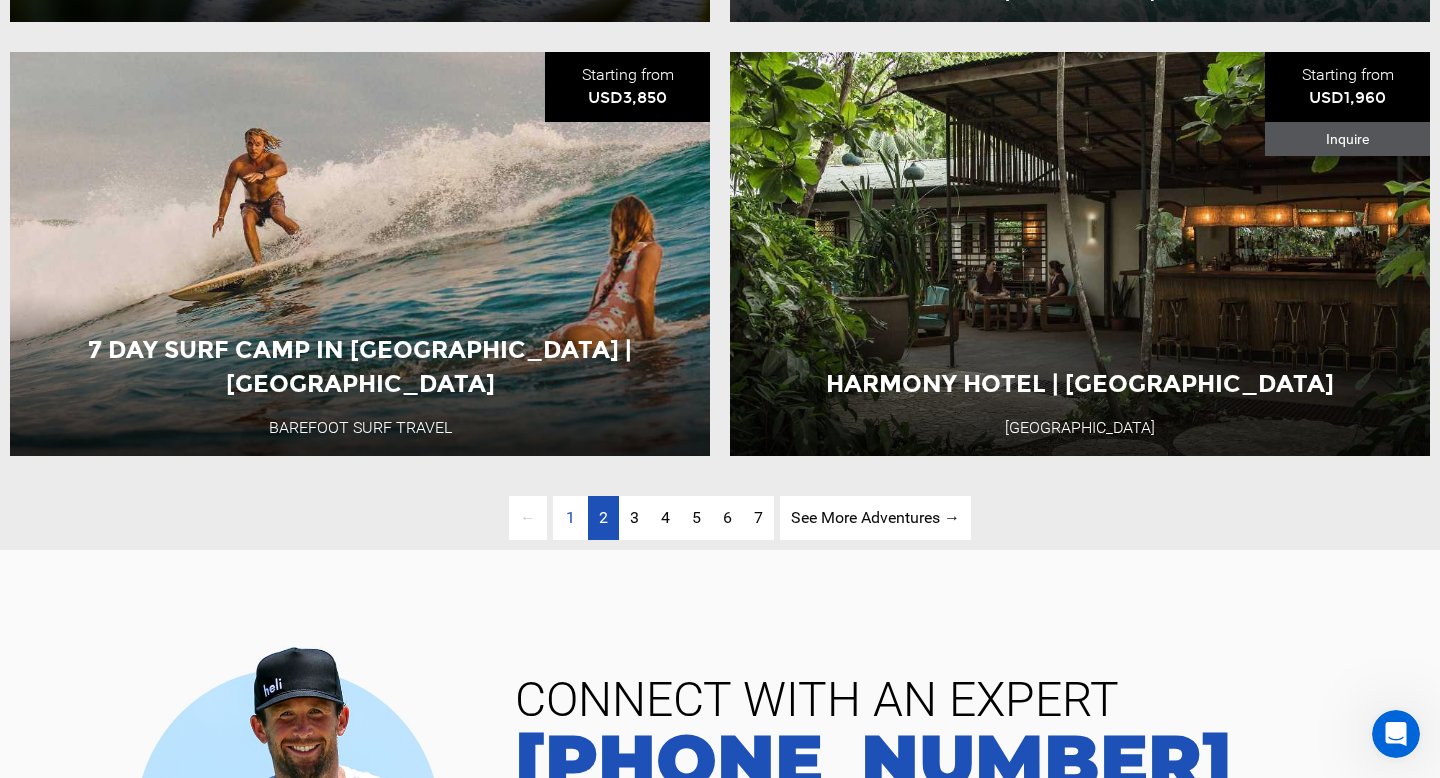 click on "2" at bounding box center (603, 517) 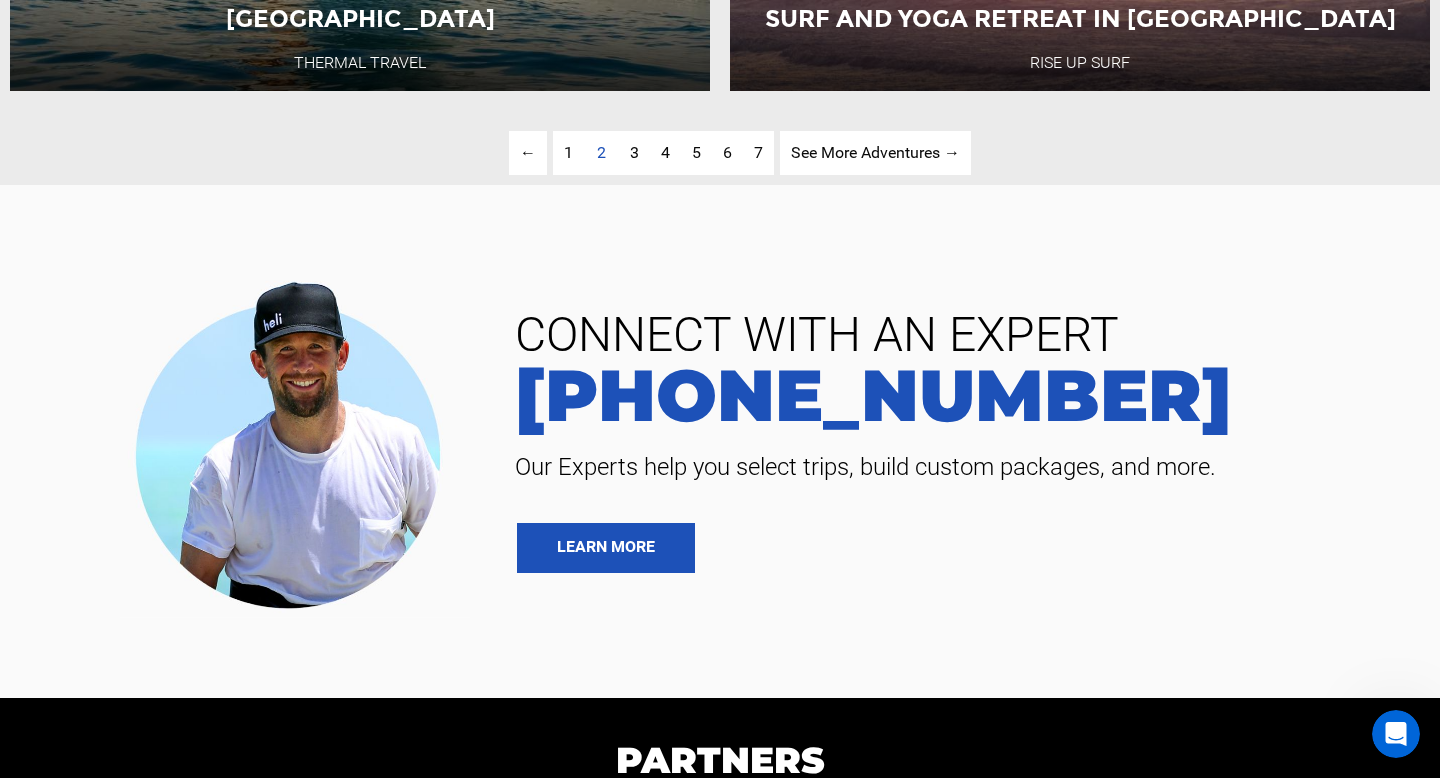 scroll, scrollTop: 4979, scrollLeft: 0, axis: vertical 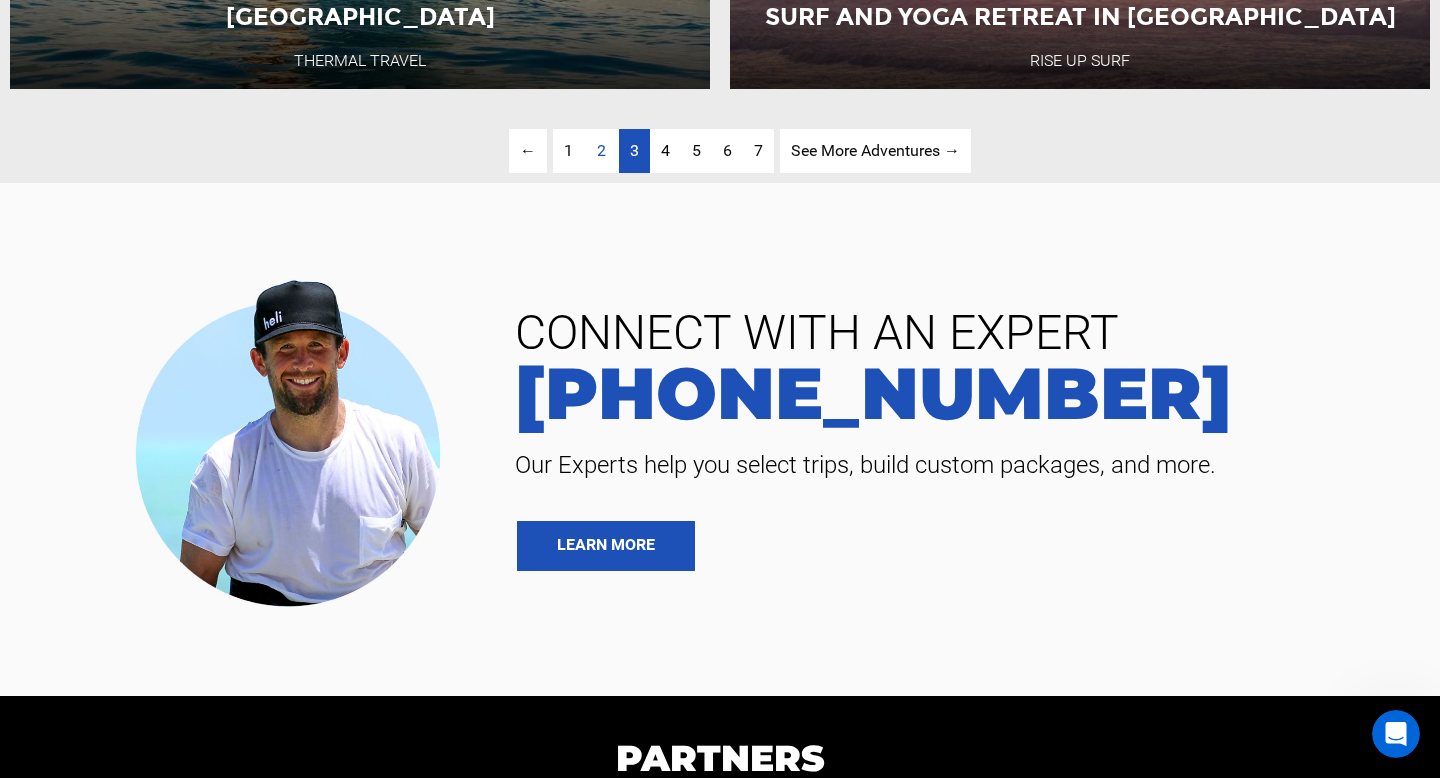 click on "3" at bounding box center (634, 150) 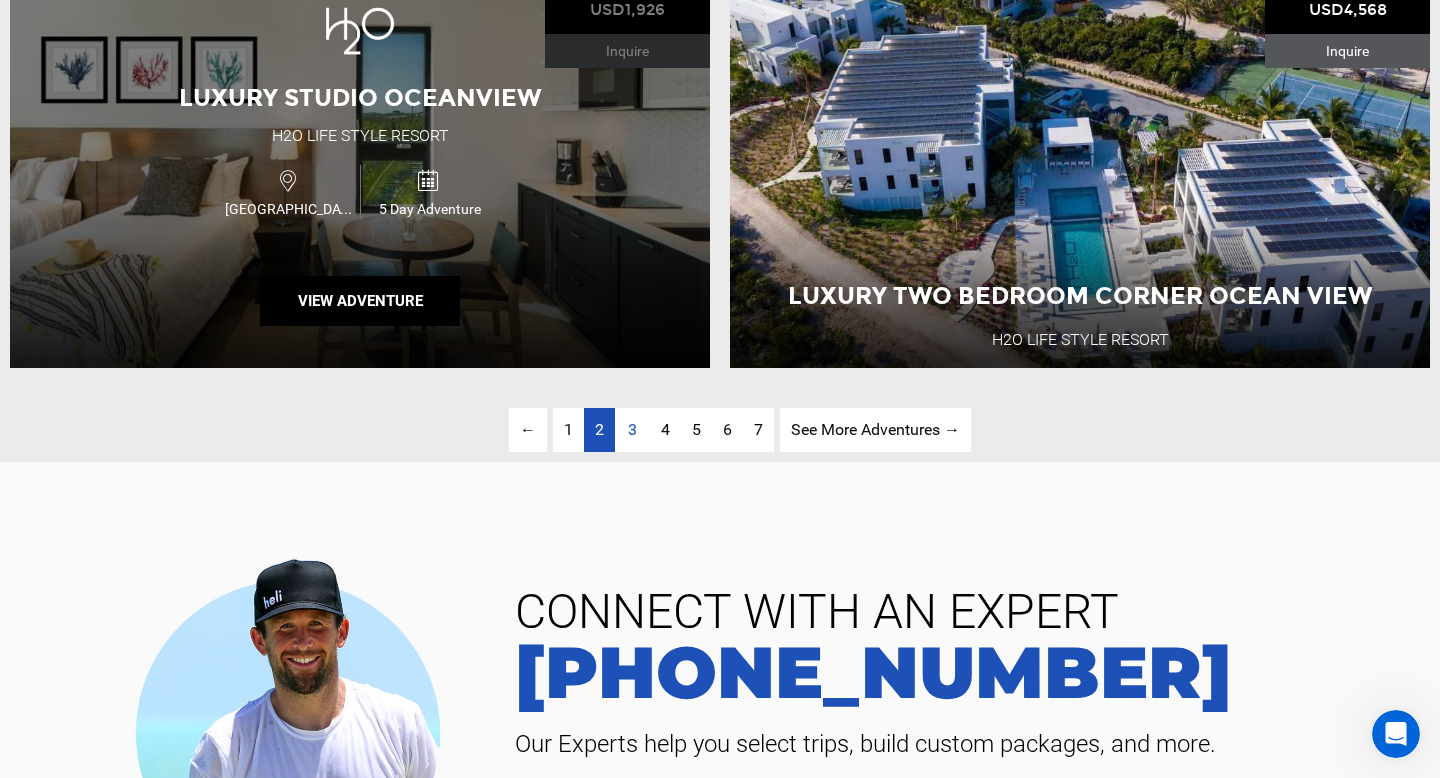 scroll, scrollTop: 4697, scrollLeft: 0, axis: vertical 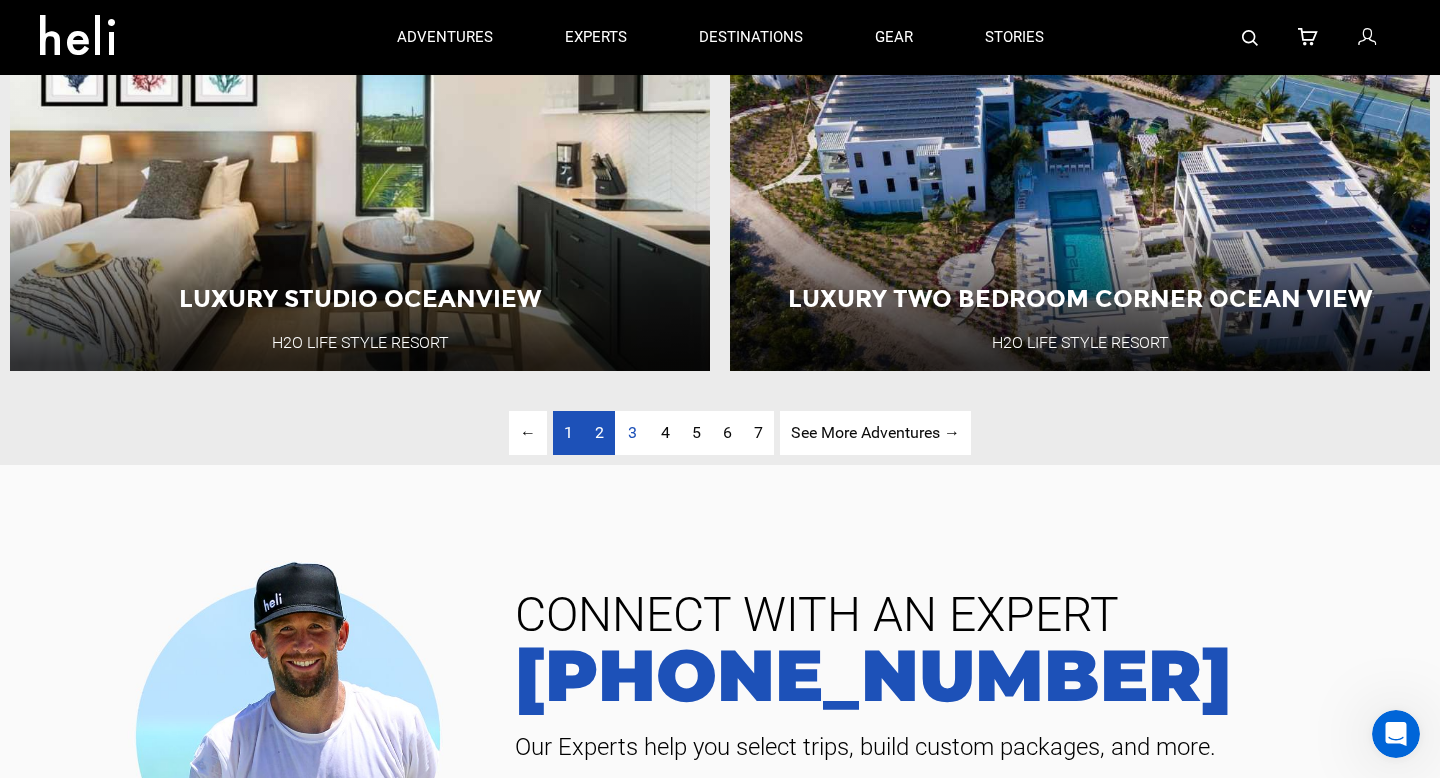 click on "1" at bounding box center (568, 432) 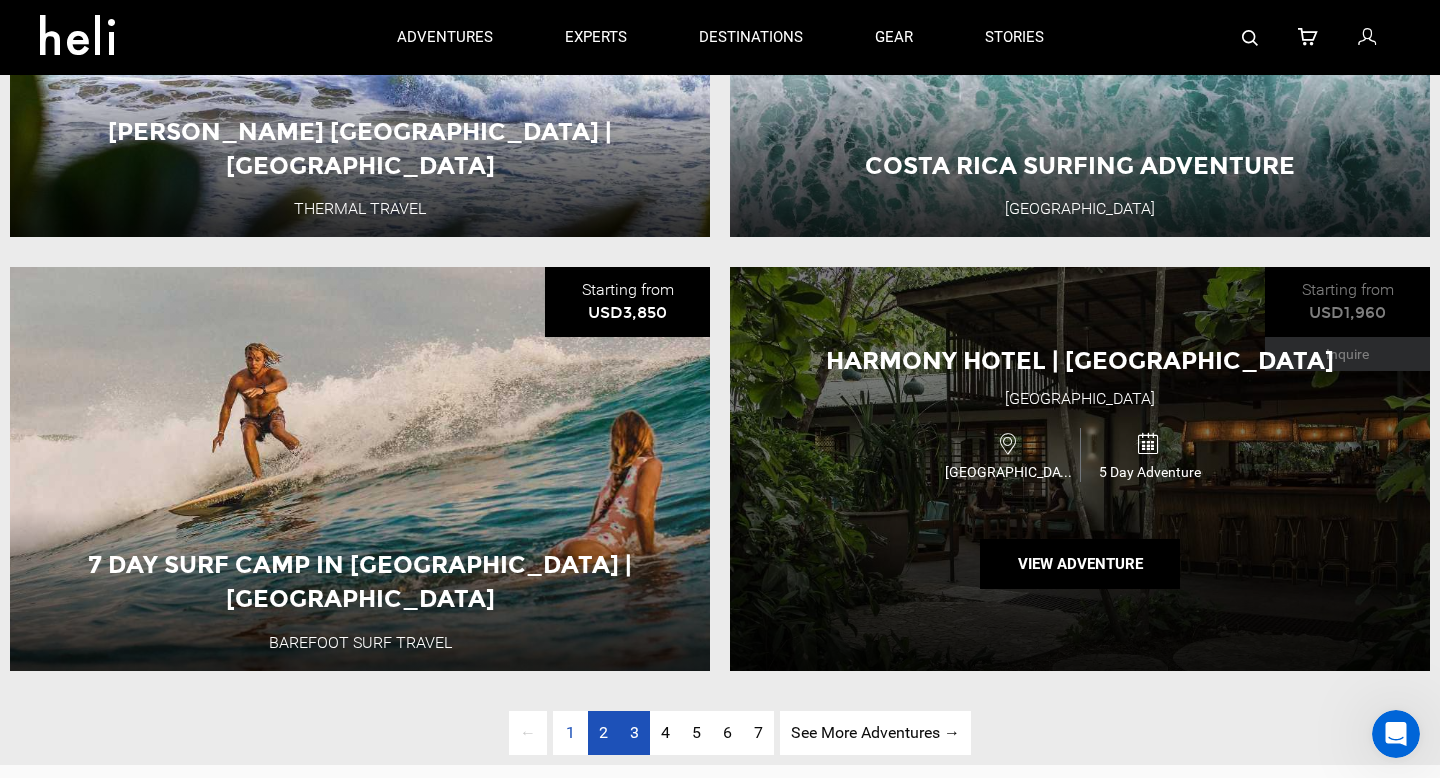 scroll, scrollTop: 4396, scrollLeft: 0, axis: vertical 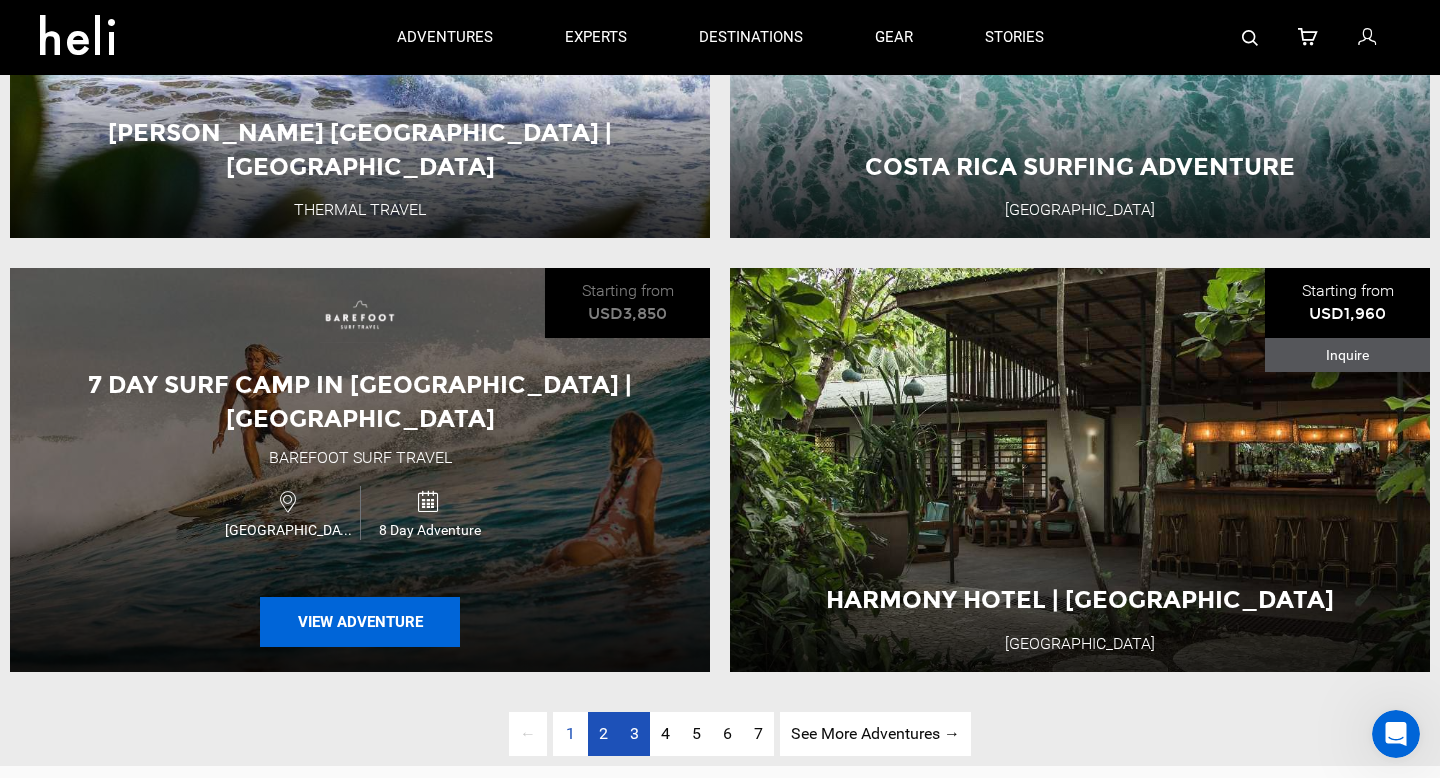 click on "View Adventure" at bounding box center (360, 622) 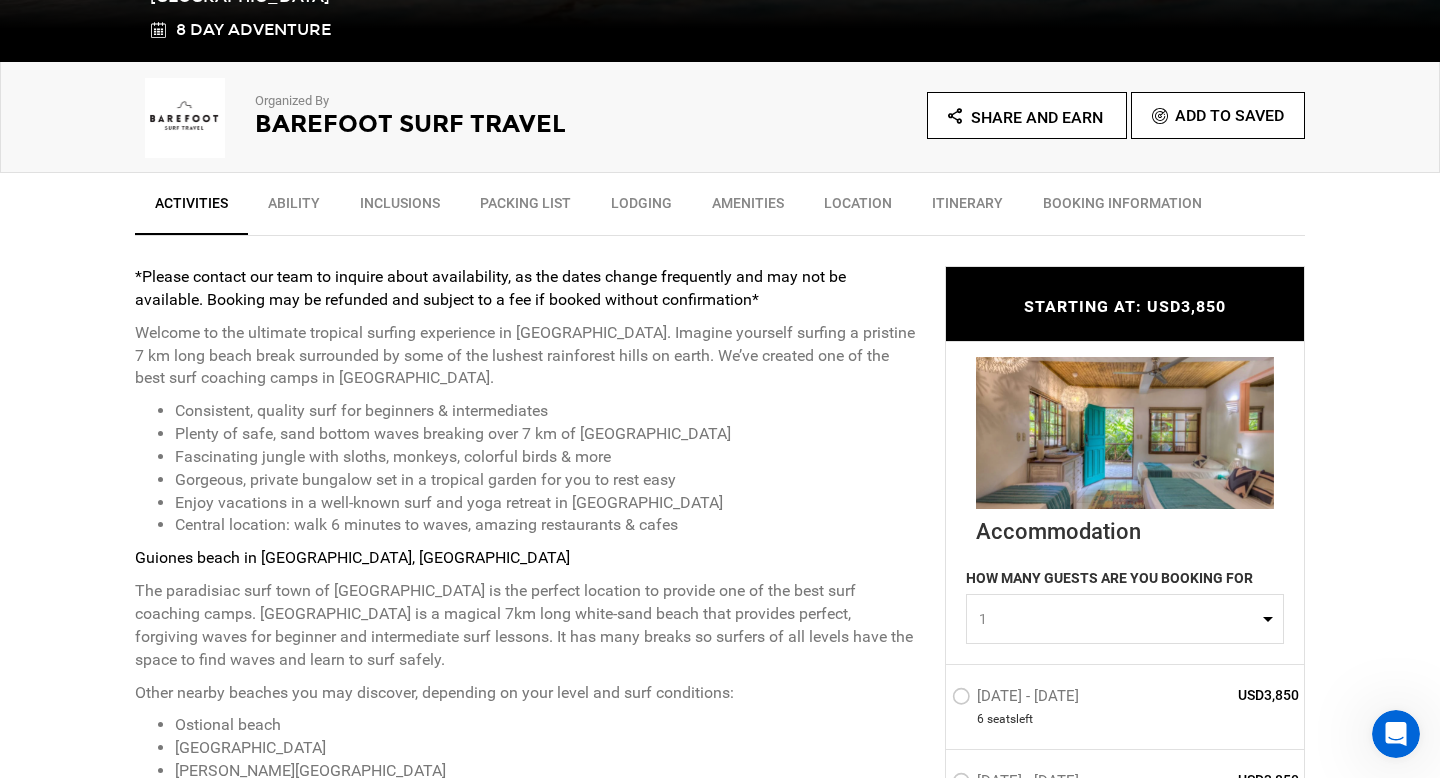 scroll, scrollTop: 637, scrollLeft: 0, axis: vertical 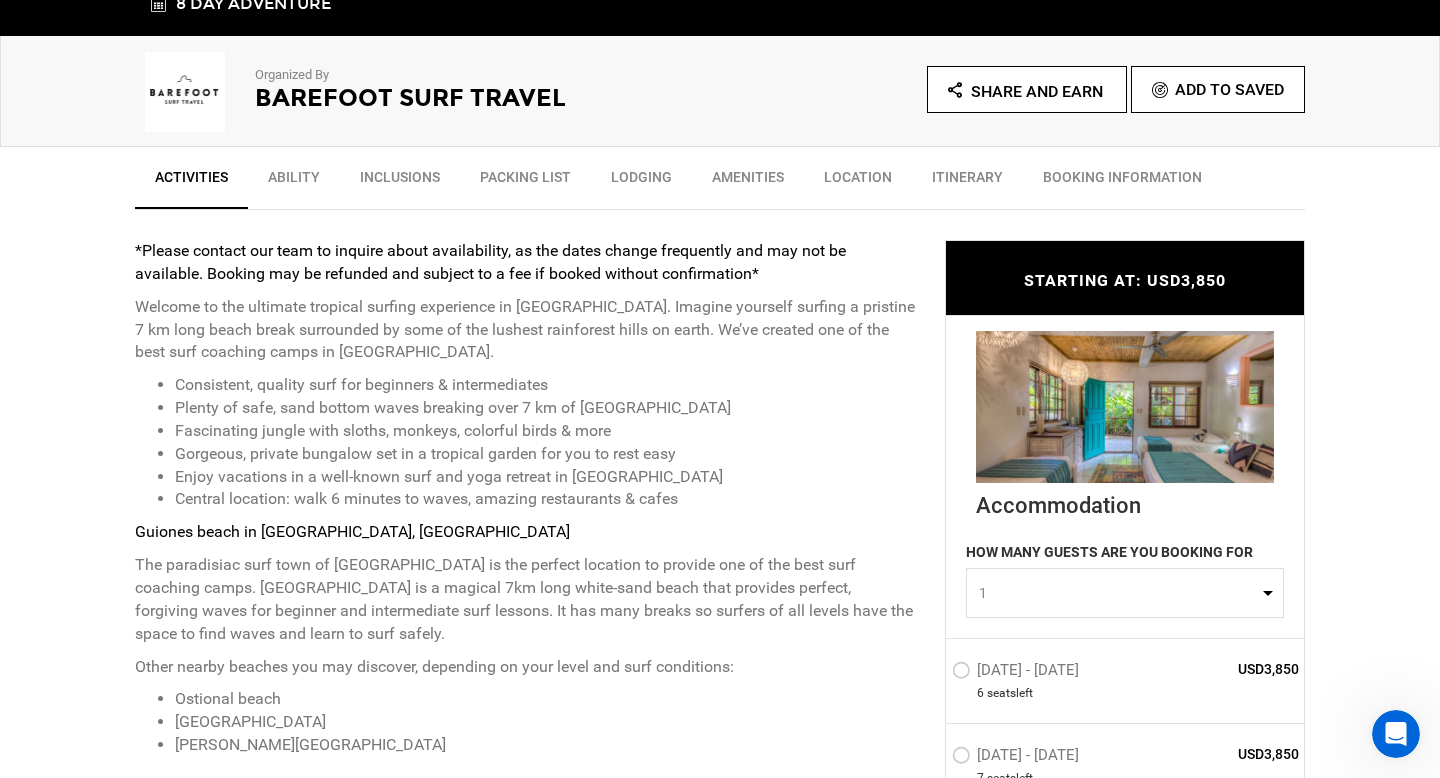 click on "Ability" at bounding box center [294, 182] 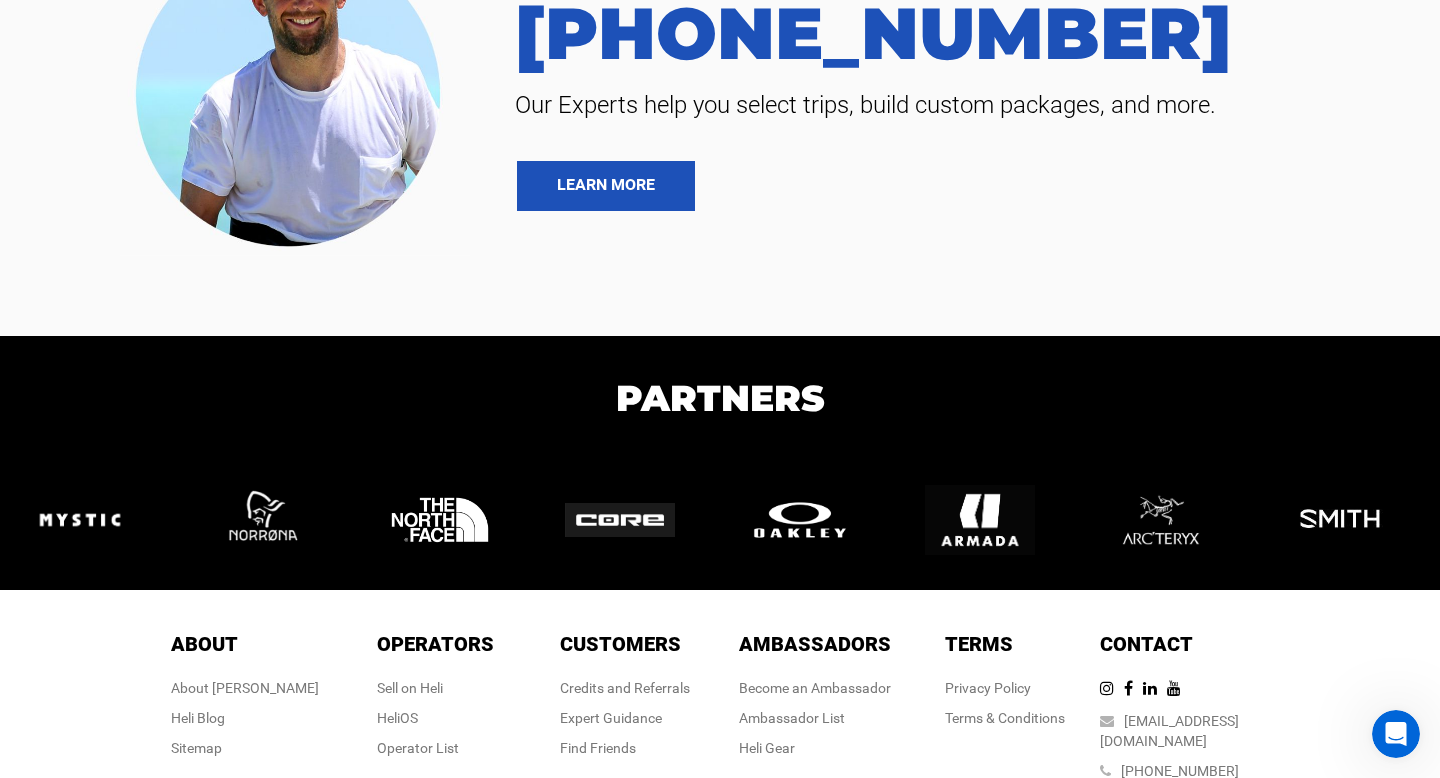 scroll, scrollTop: 6807, scrollLeft: 0, axis: vertical 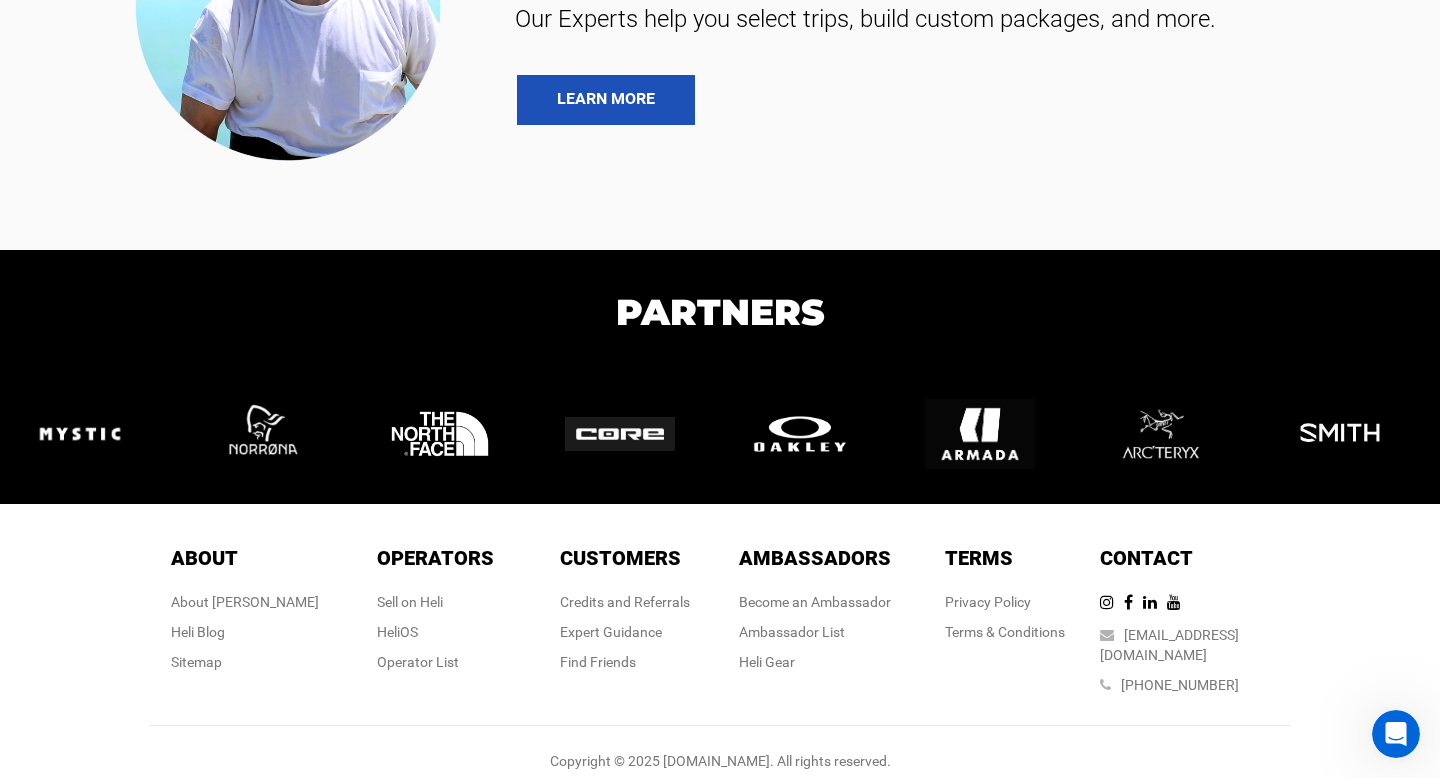 type on "Surf" 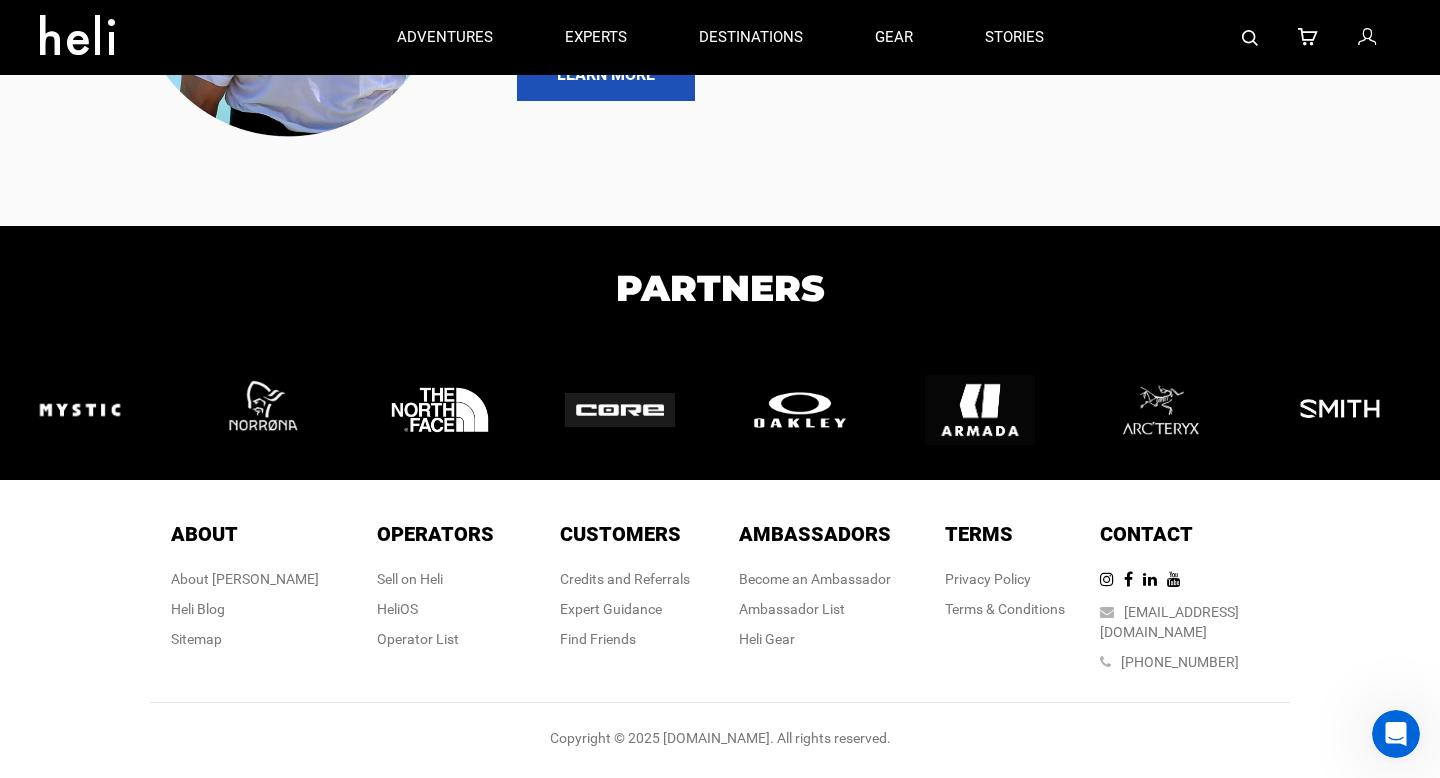 scroll, scrollTop: 0, scrollLeft: 0, axis: both 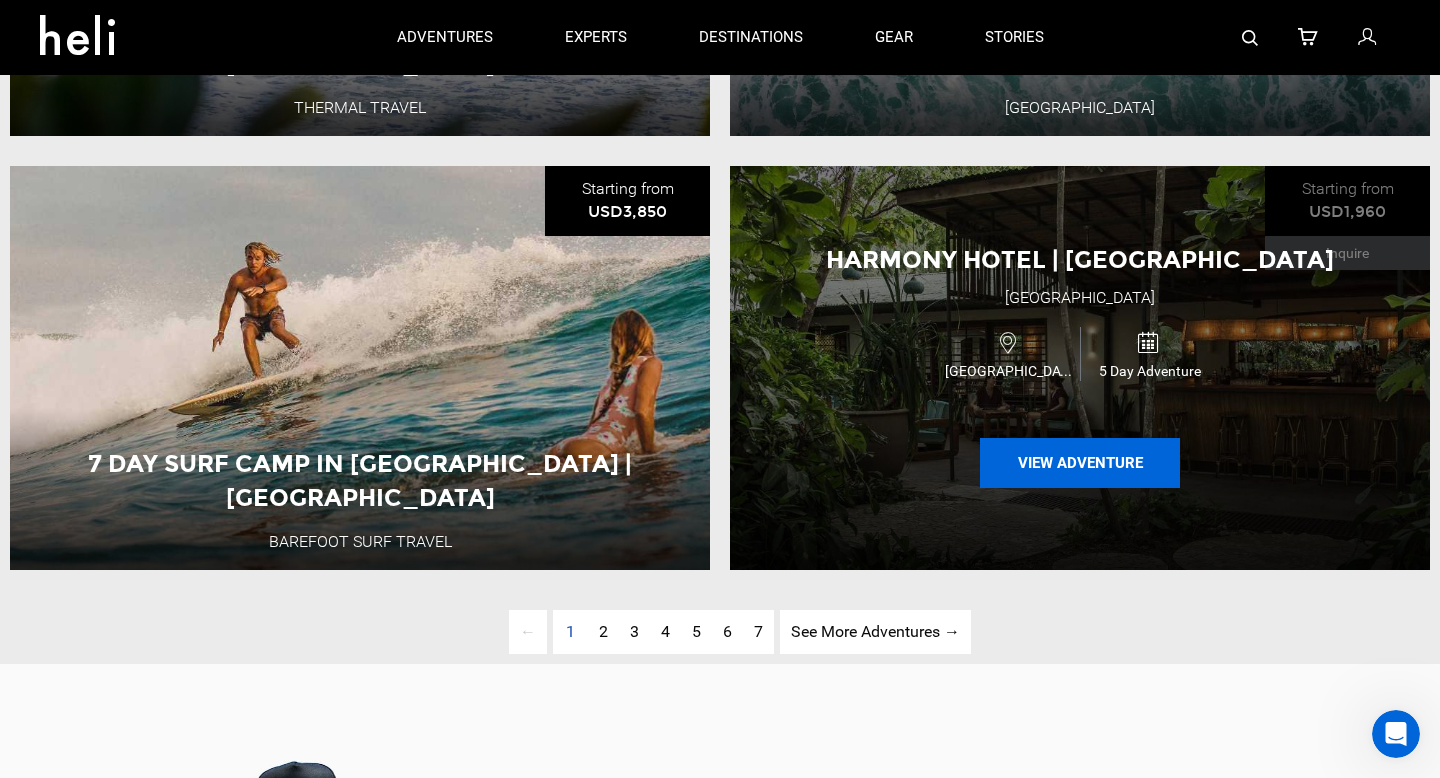 click on "View Adventure" at bounding box center (1080, 463) 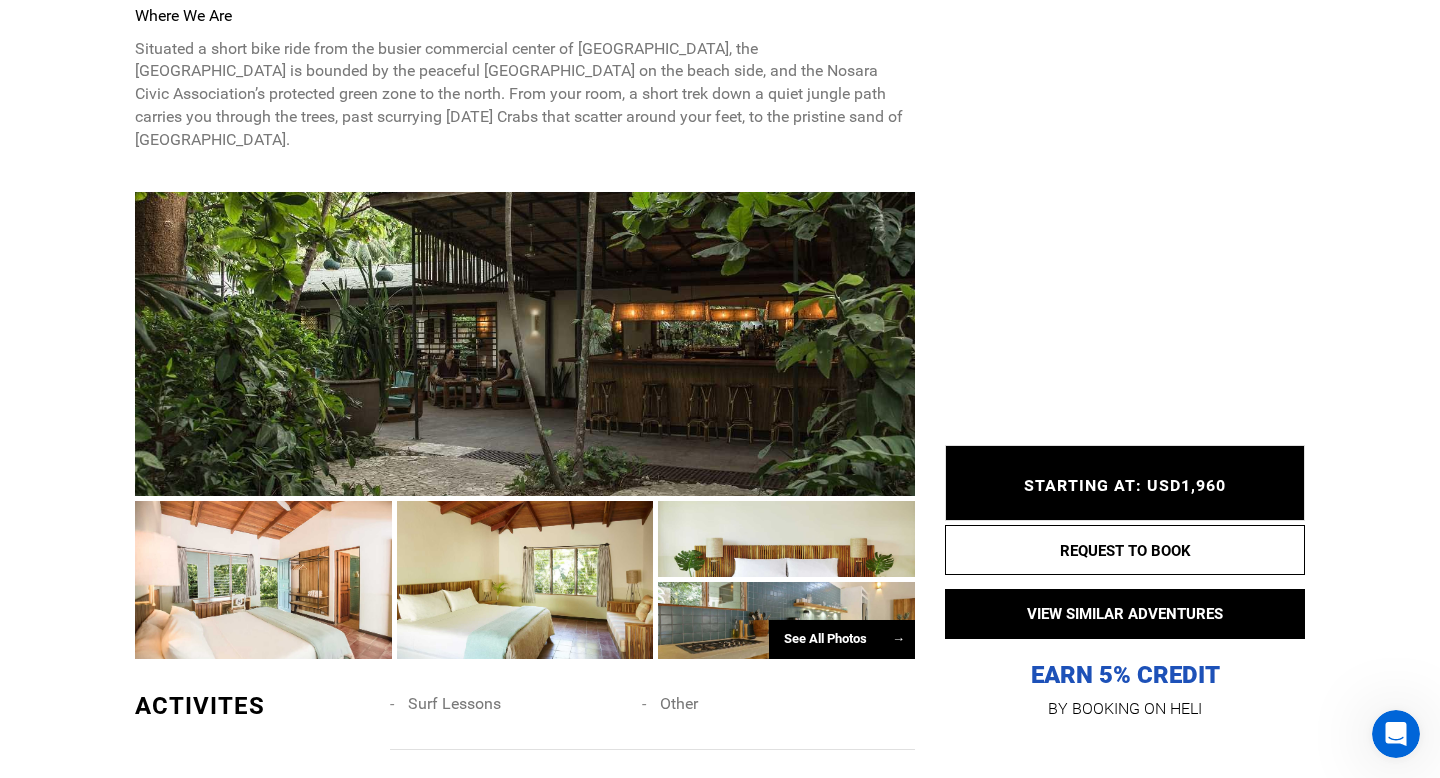 scroll, scrollTop: 1122, scrollLeft: 0, axis: vertical 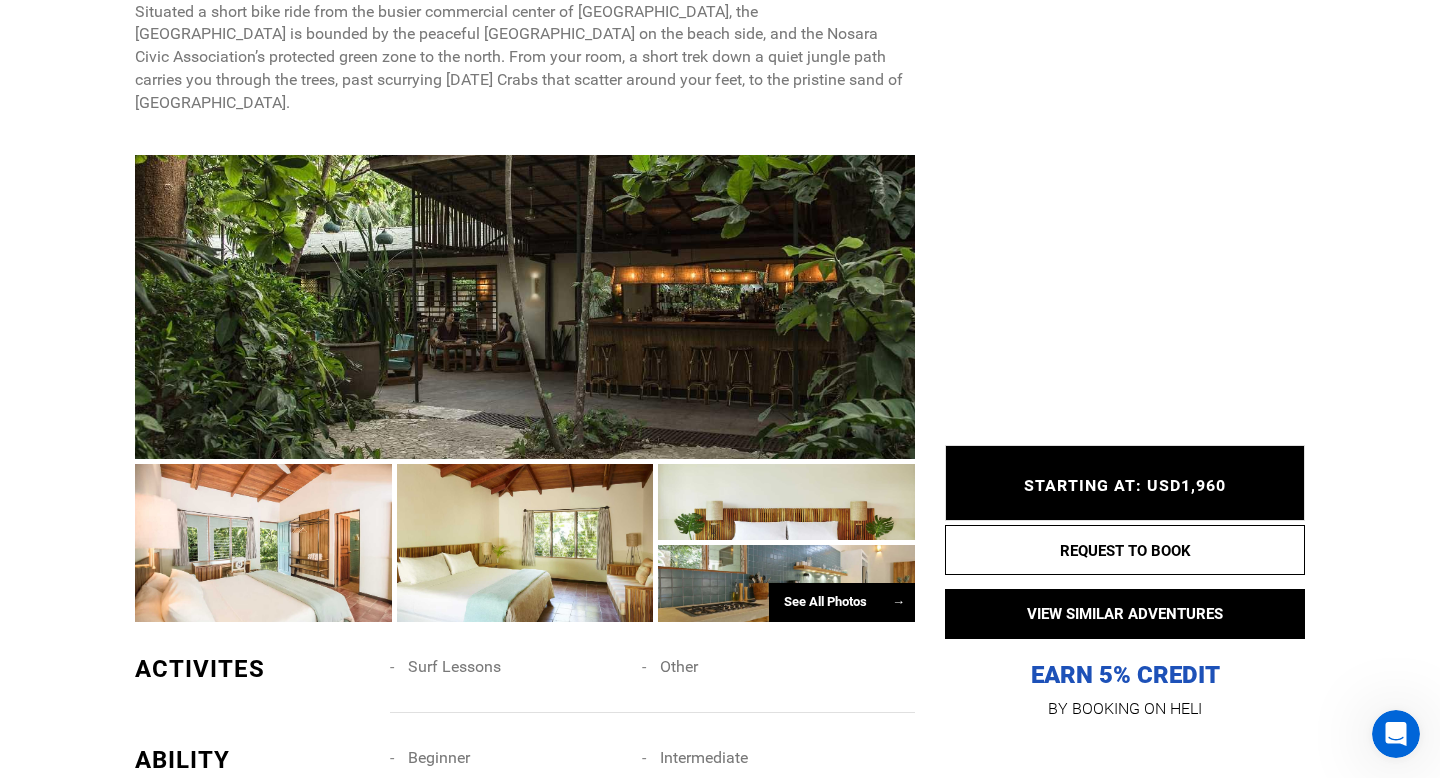 click on "See All Photos →" at bounding box center (842, 602) 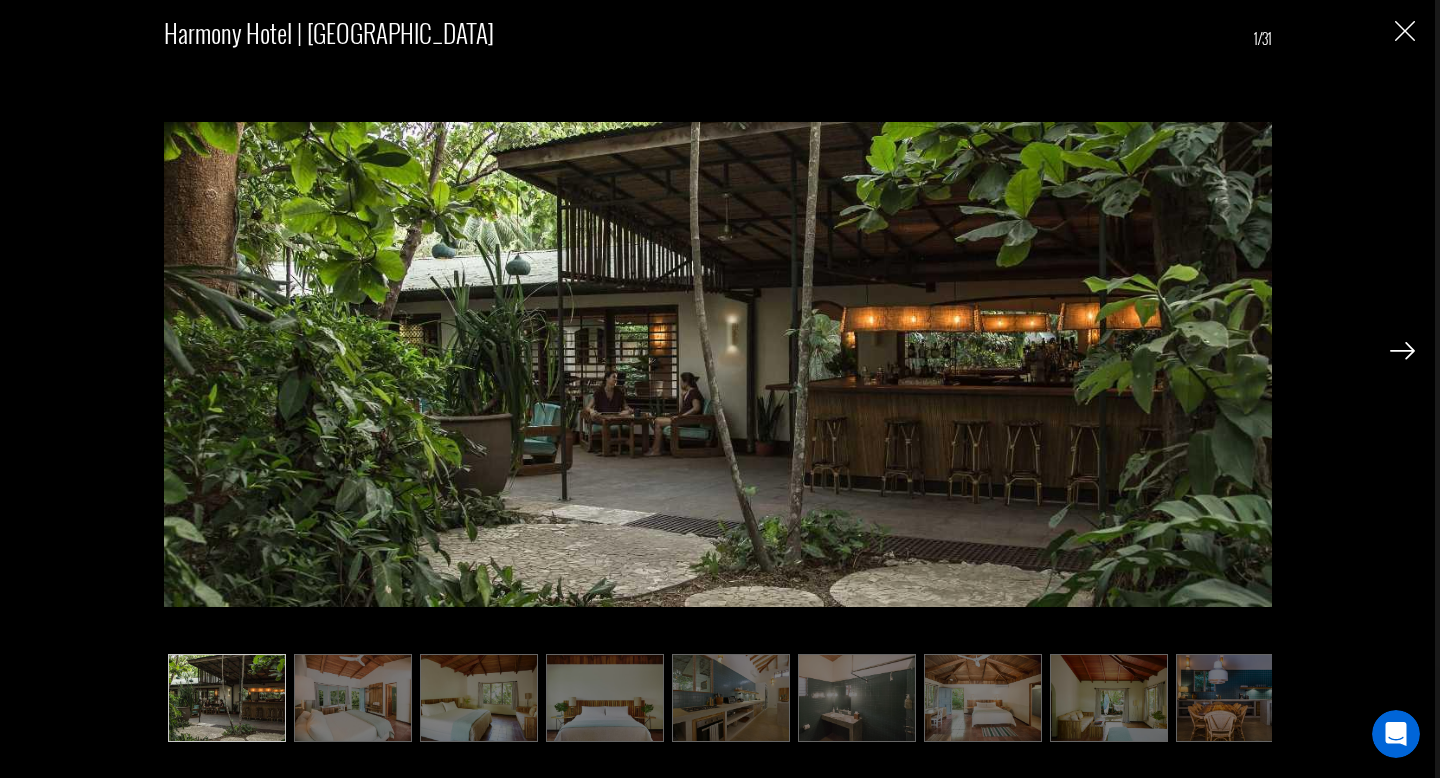 click on "[GEOGRAPHIC_DATA] | Nosara
1/31" at bounding box center [717, 369] 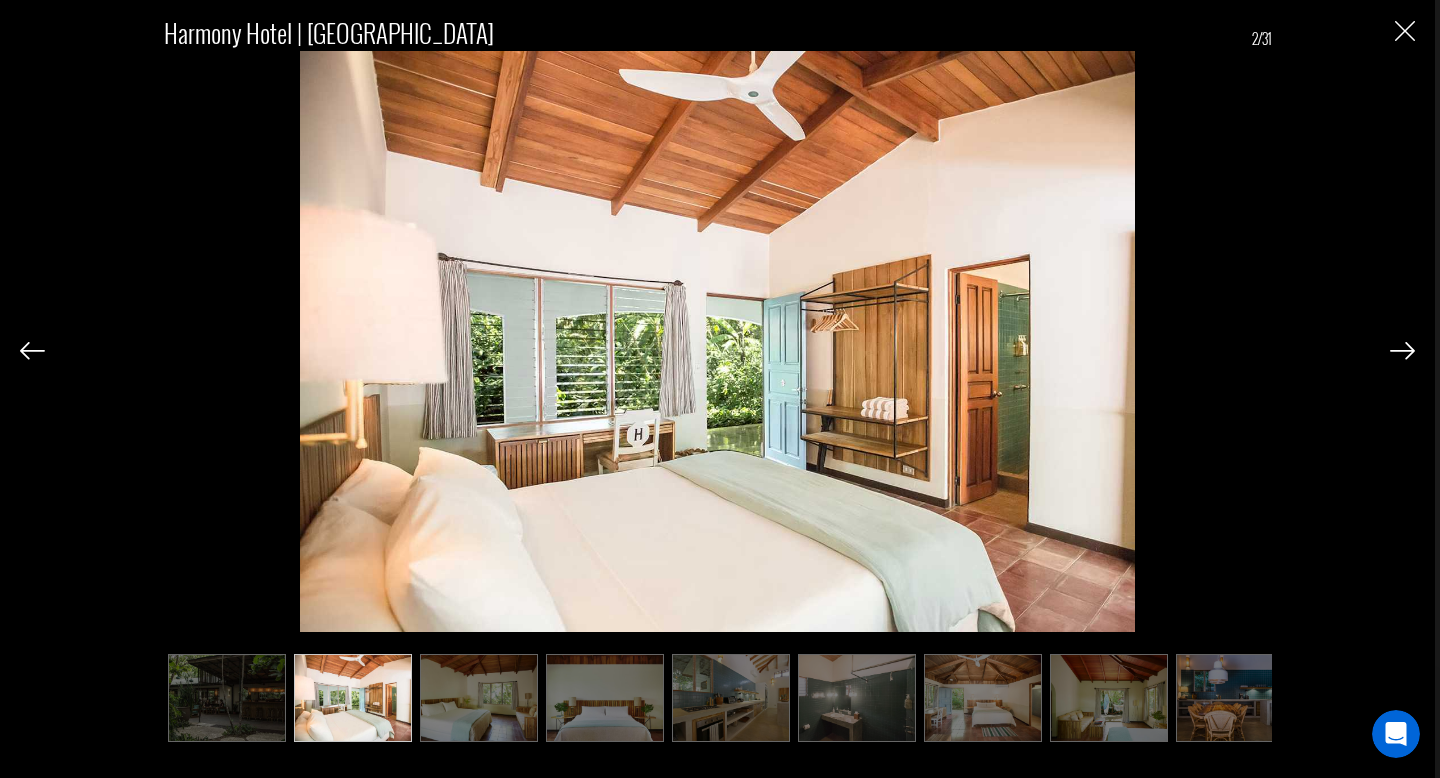 click at bounding box center (1402, 351) 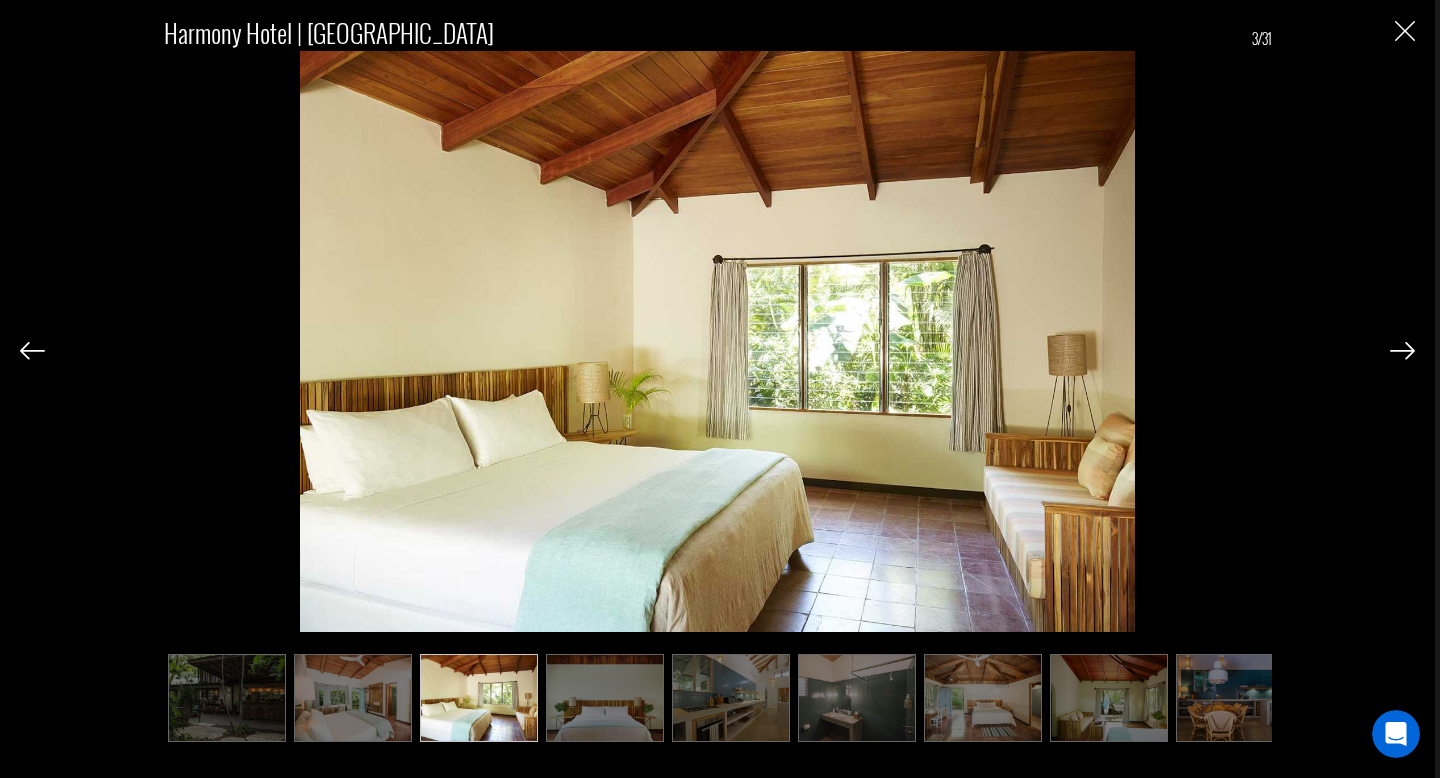 click at bounding box center (1402, 351) 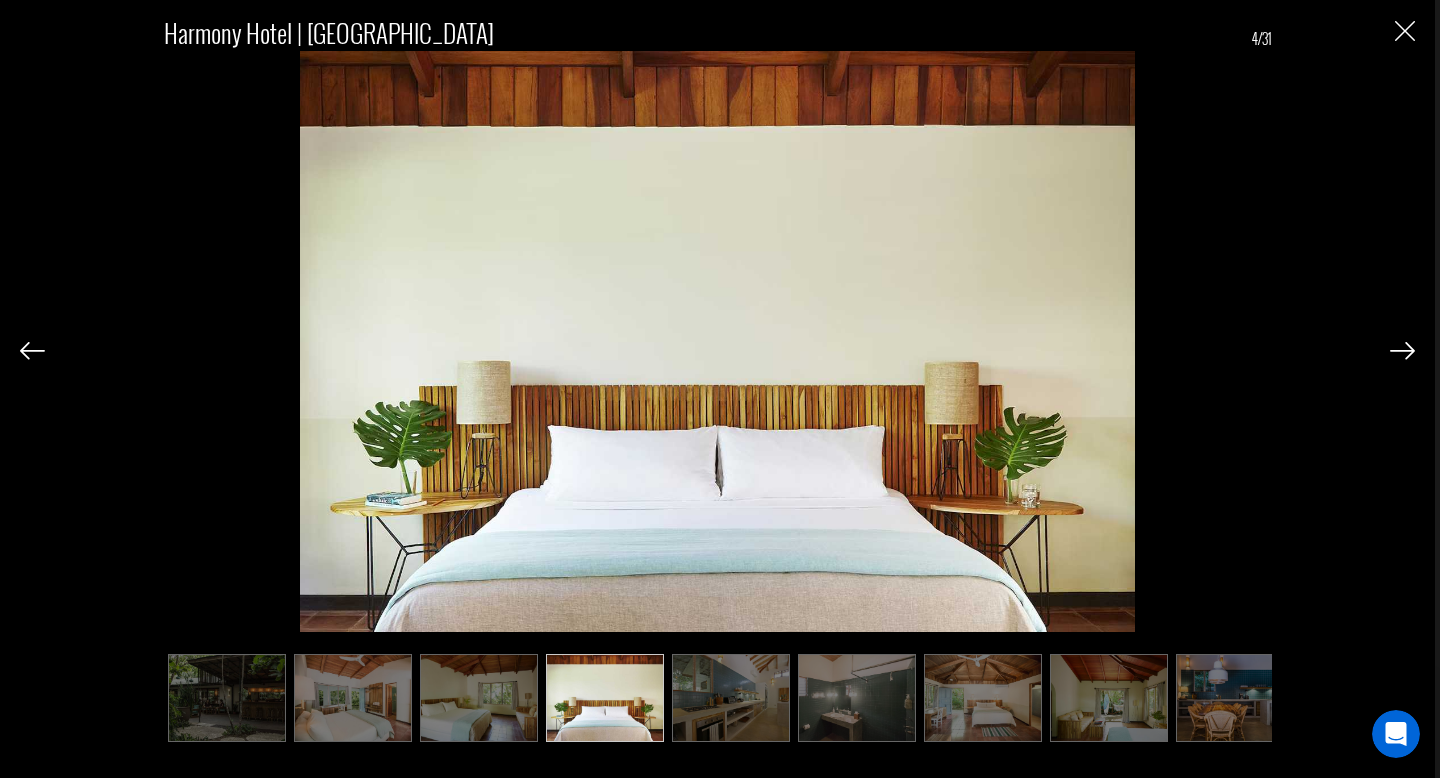 click at bounding box center (1402, 351) 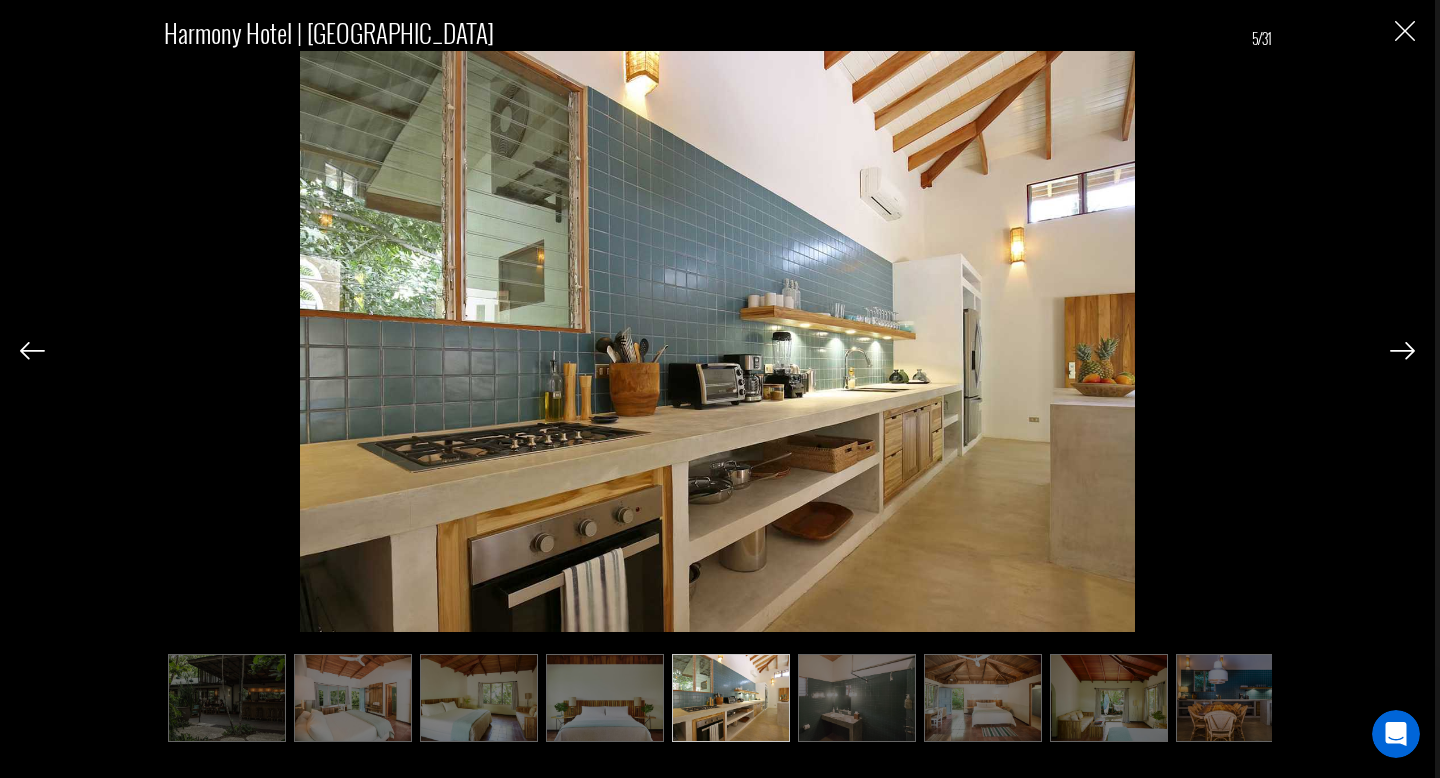 click at bounding box center [1402, 351] 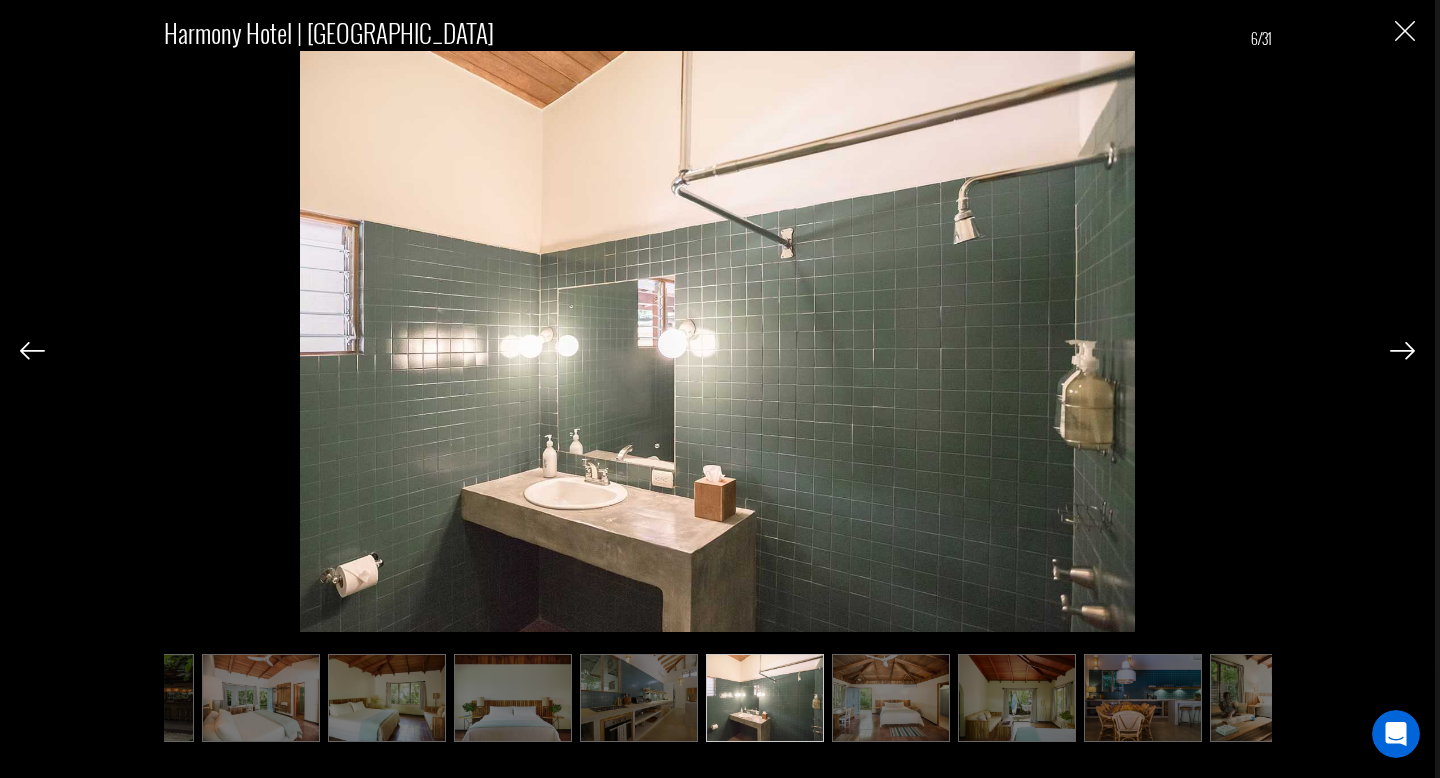 click at bounding box center (1402, 351) 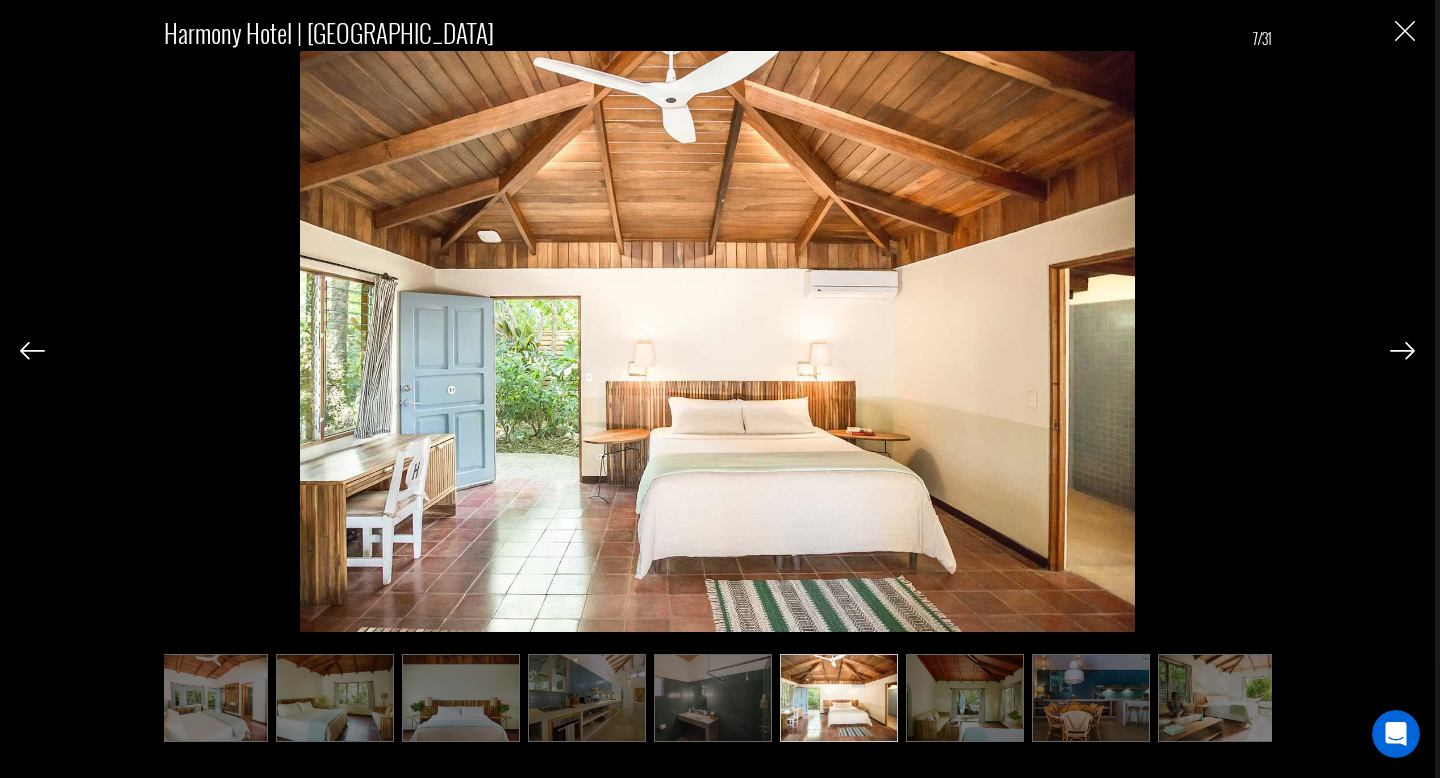 click at bounding box center (1402, 351) 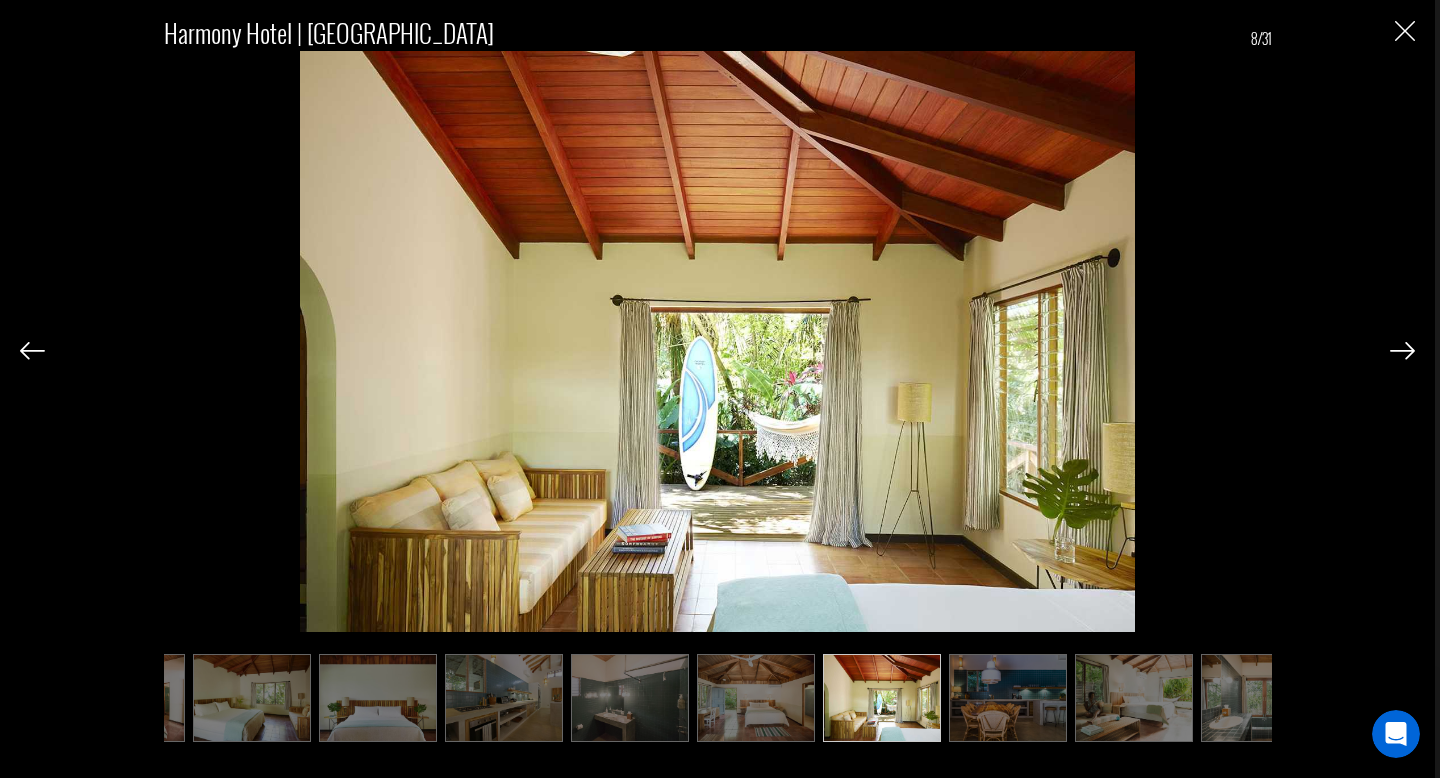 click at bounding box center [1402, 351] 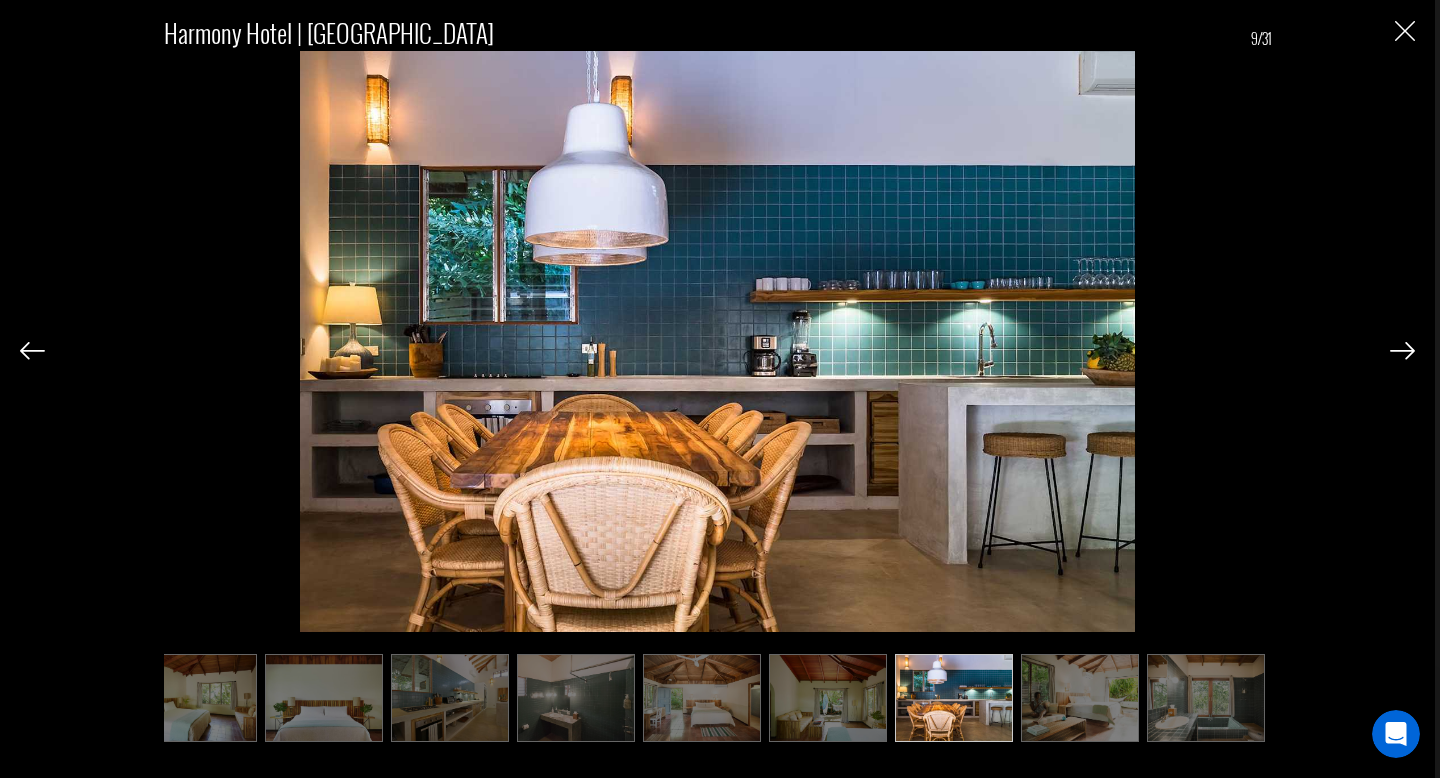 click at bounding box center [1402, 351] 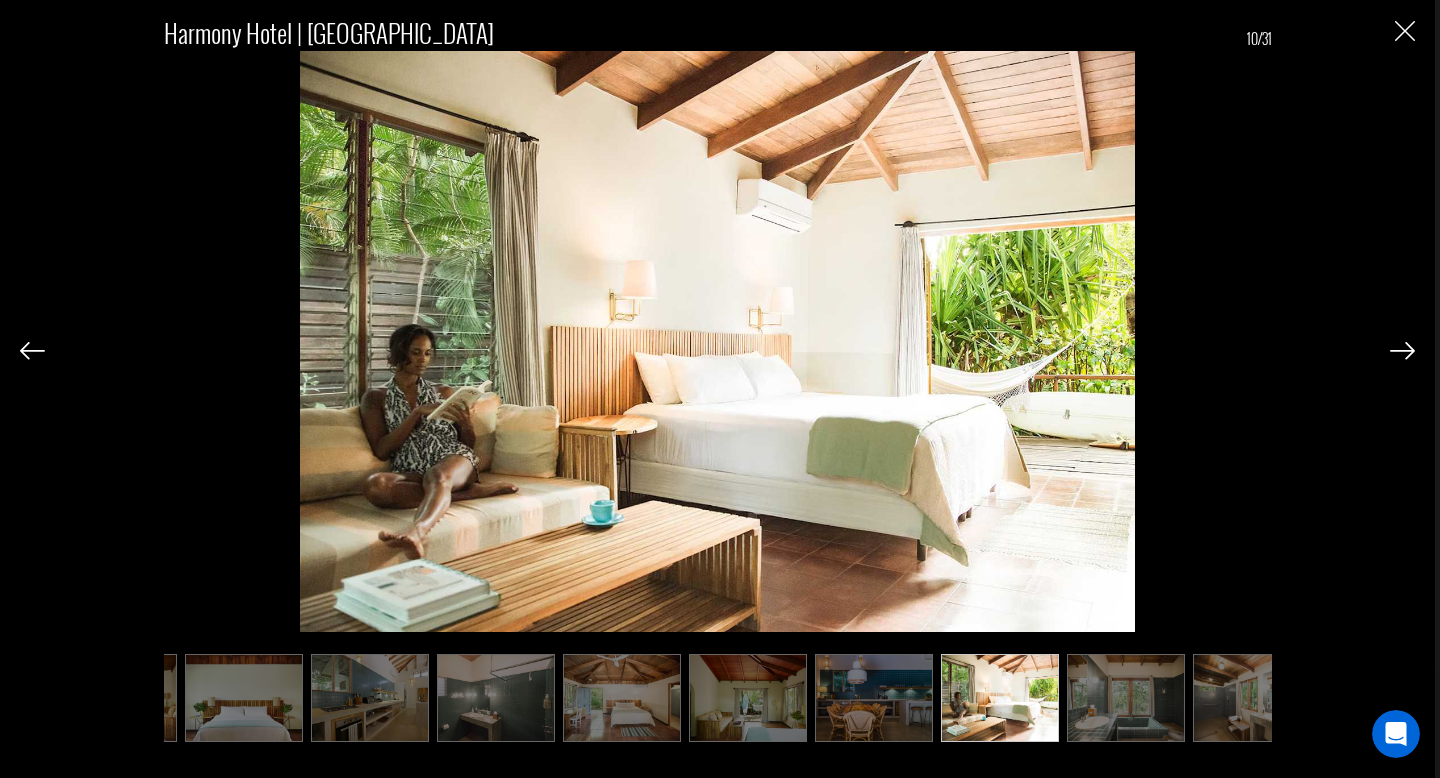 click at bounding box center [1402, 351] 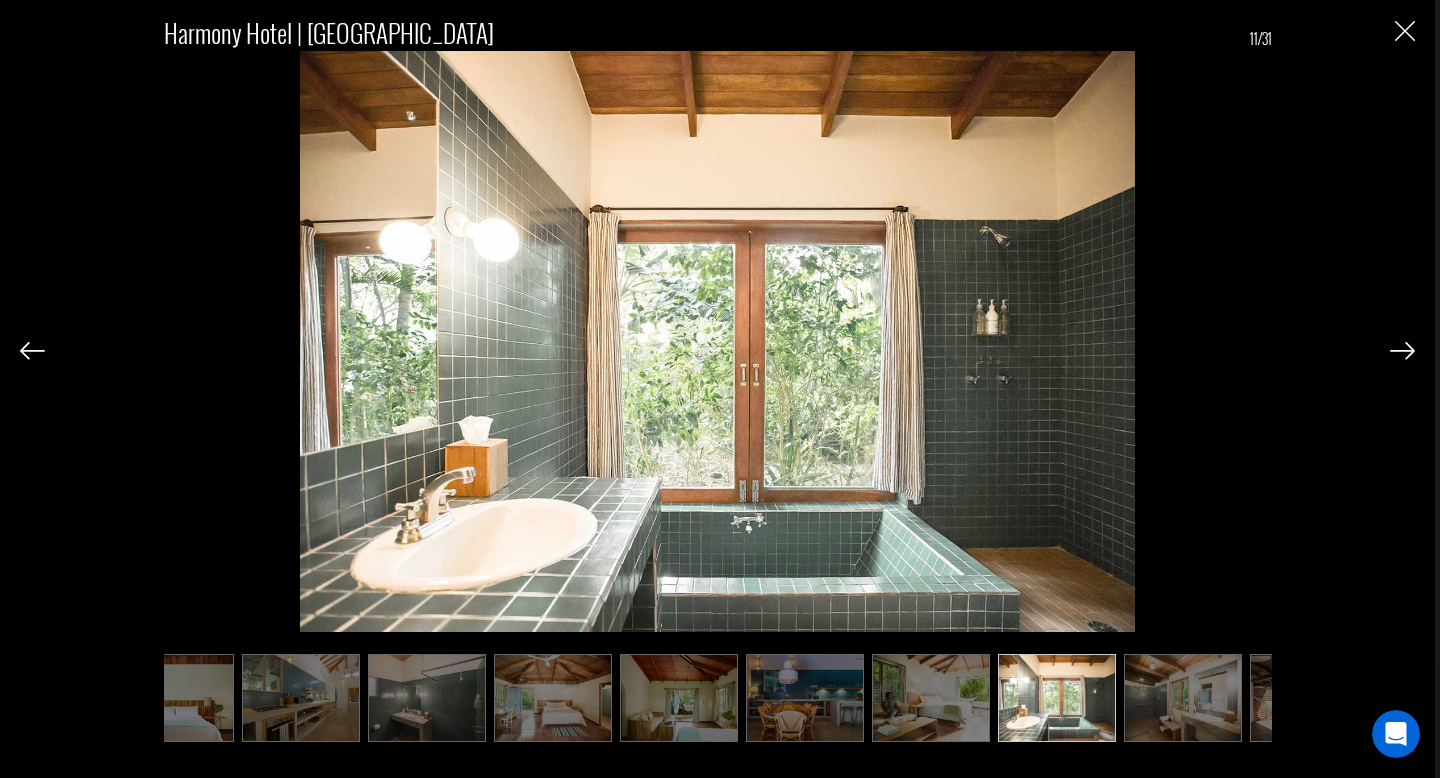 click at bounding box center (1402, 351) 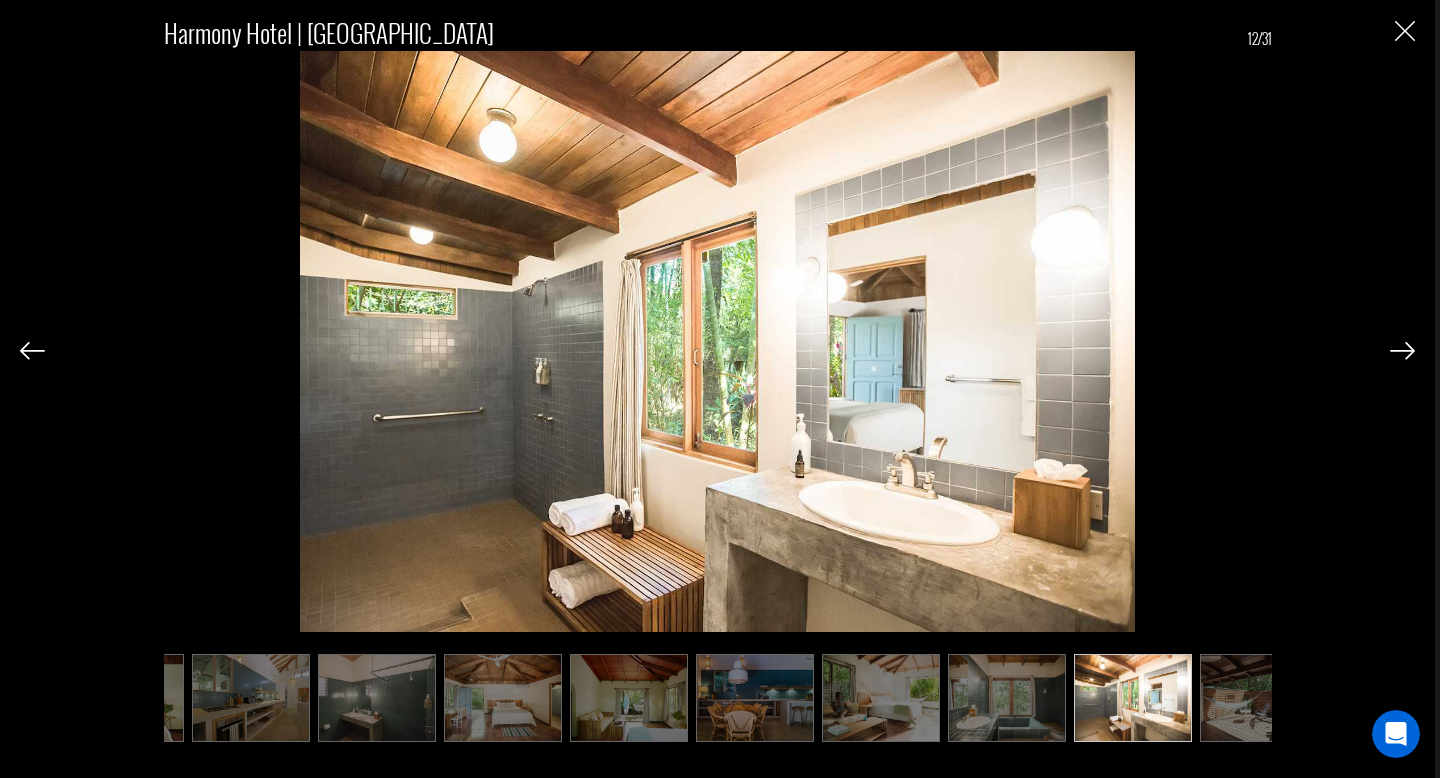 click at bounding box center [1402, 351] 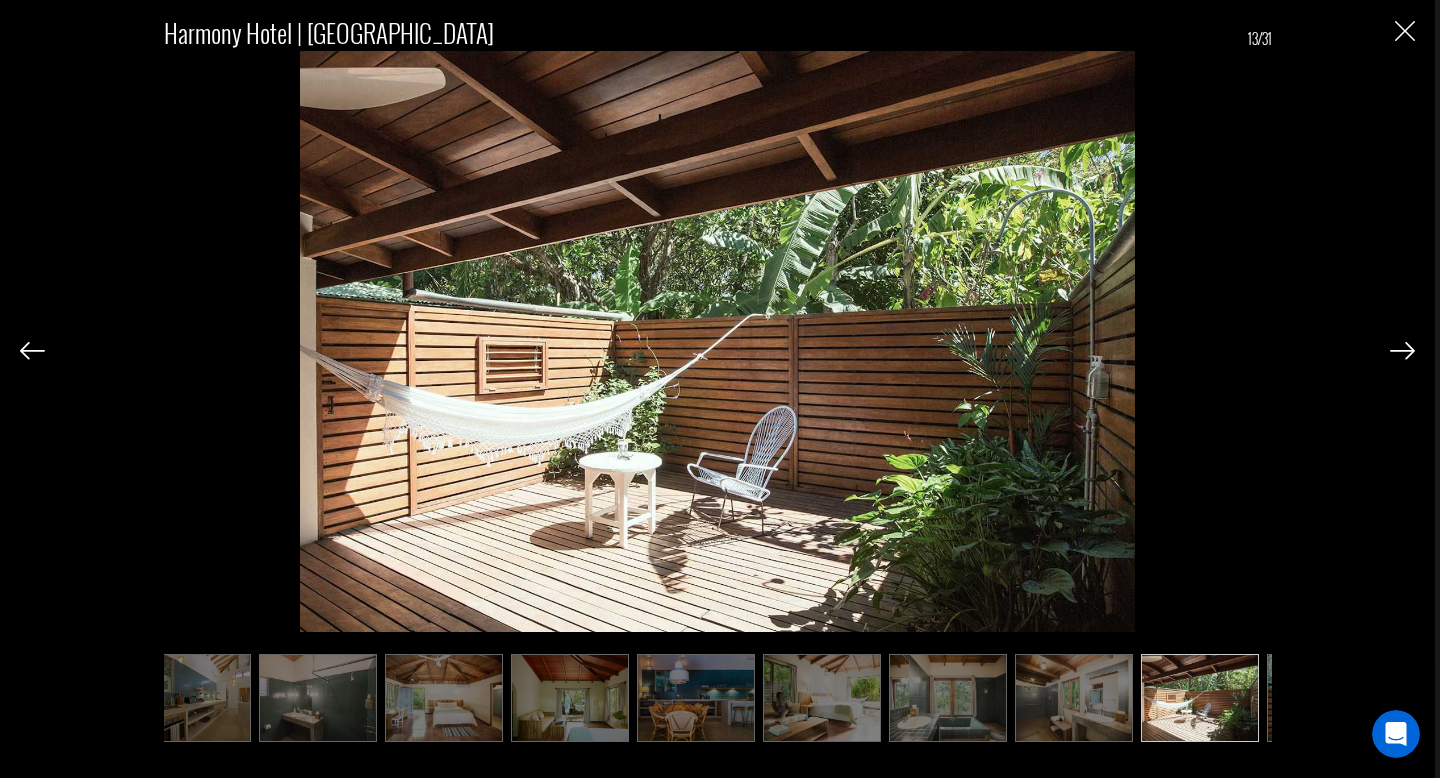 click at bounding box center [1402, 351] 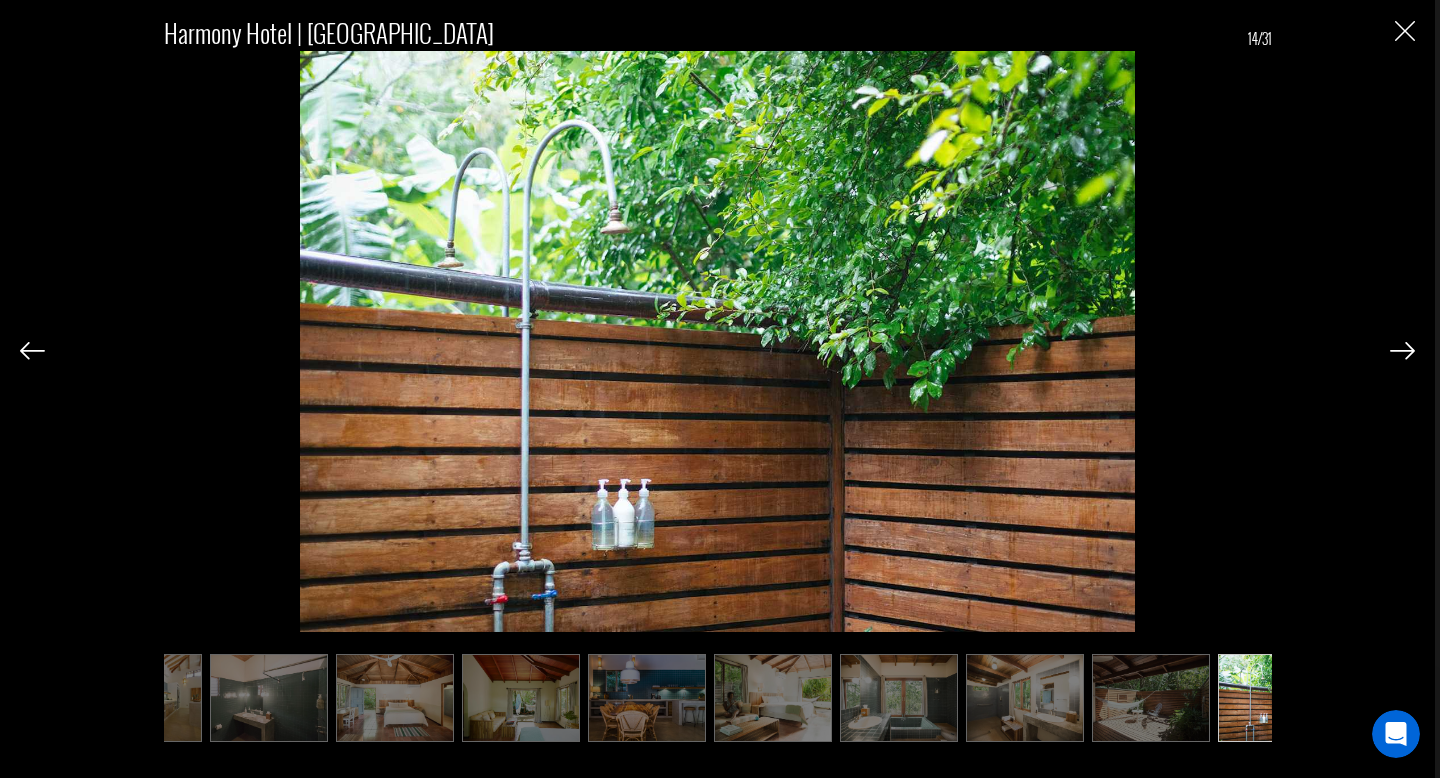 click at bounding box center (1402, 351) 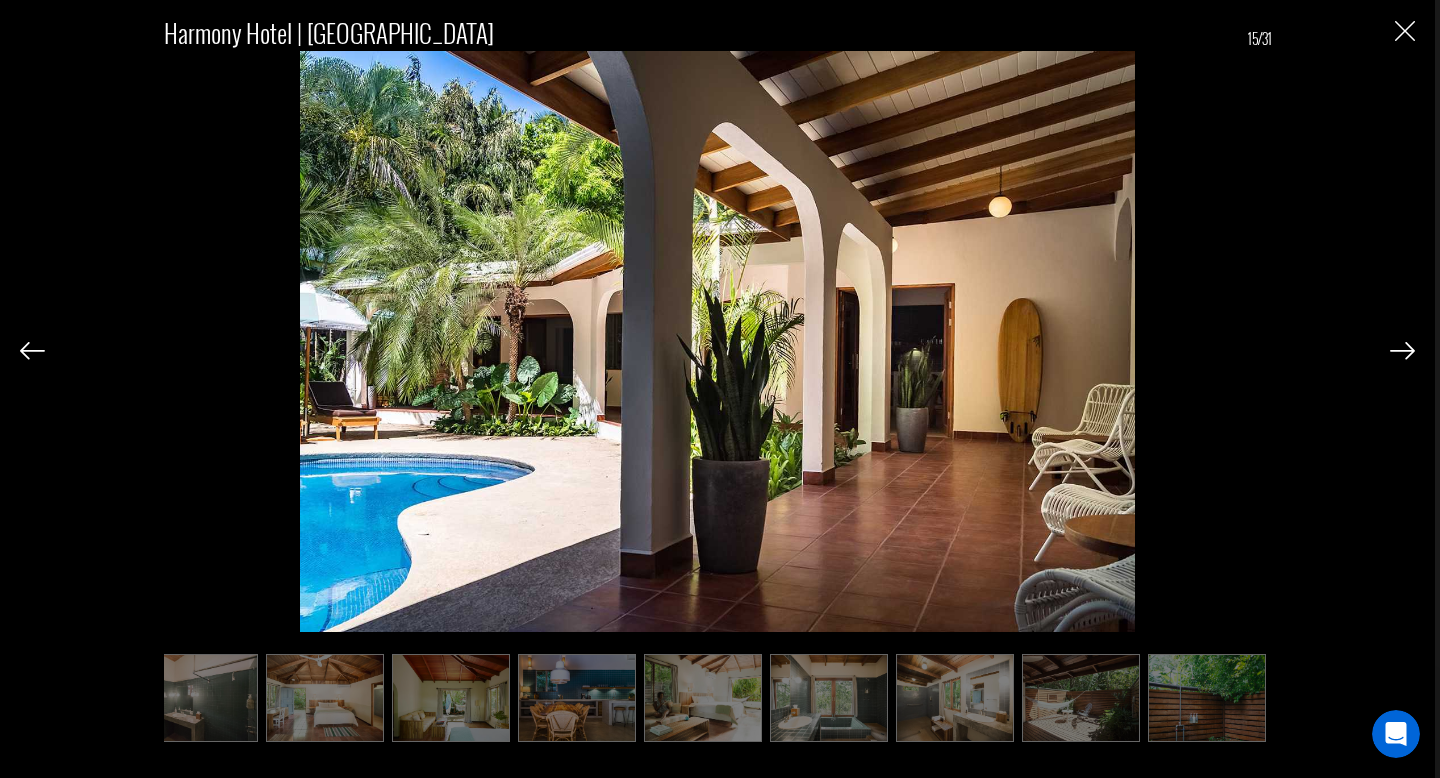 click at bounding box center [1402, 351] 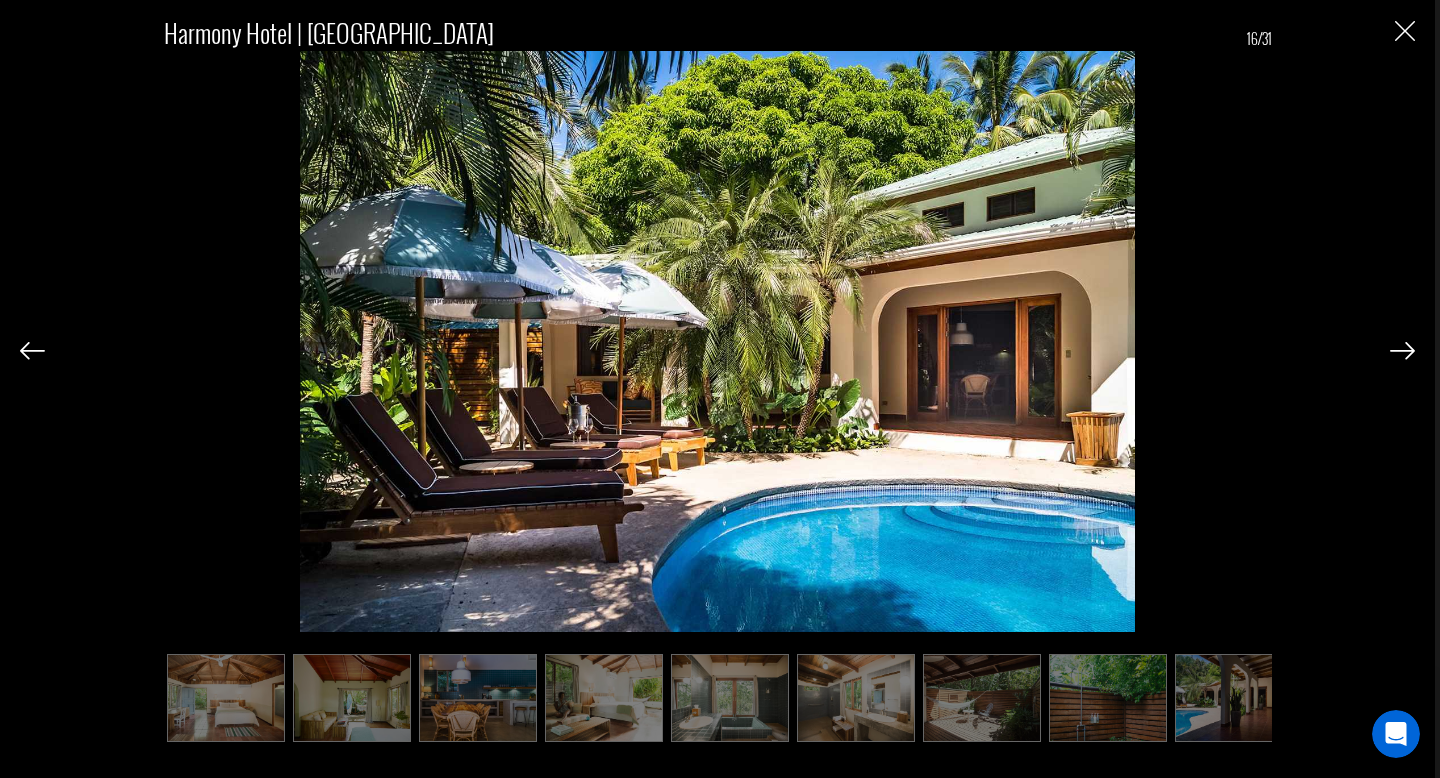 click at bounding box center [1402, 351] 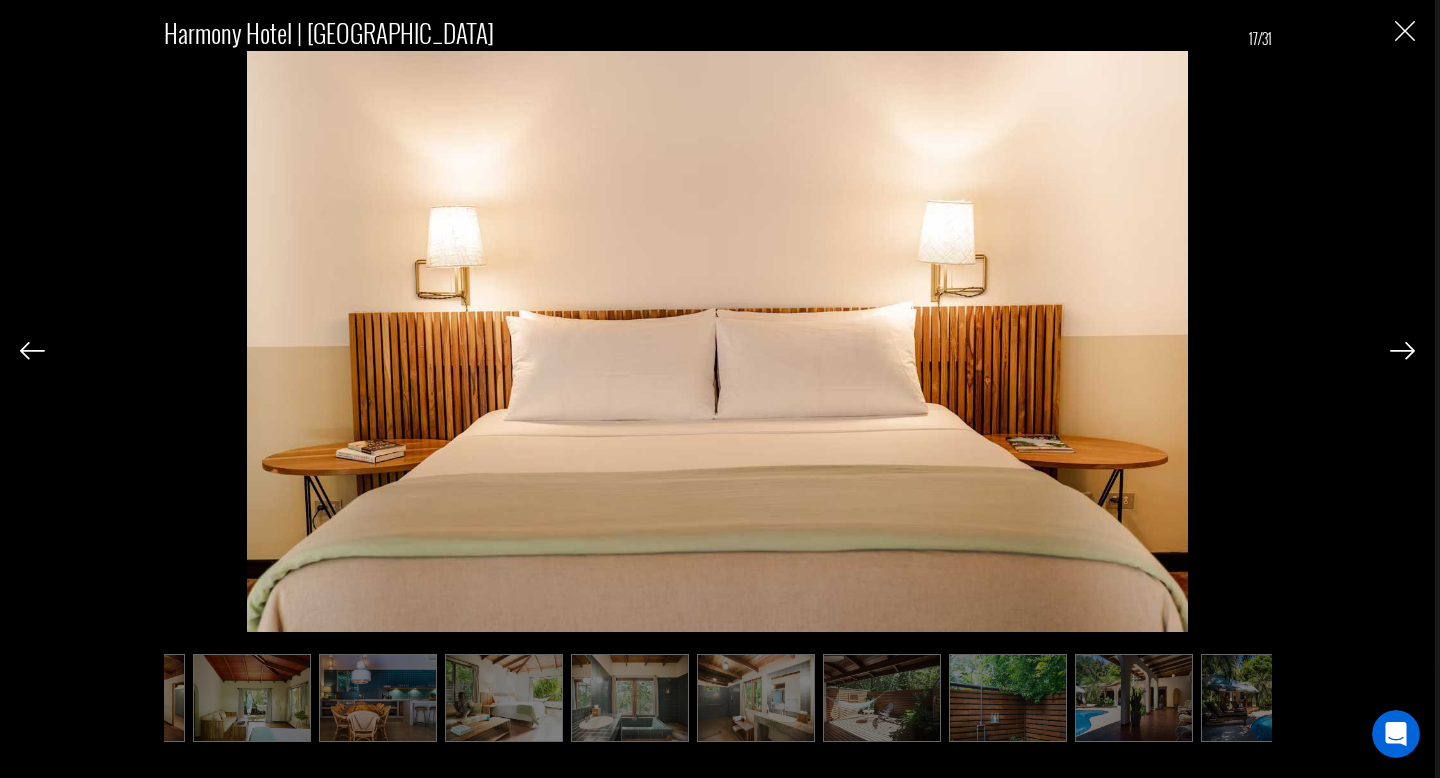 click at bounding box center (1402, 351) 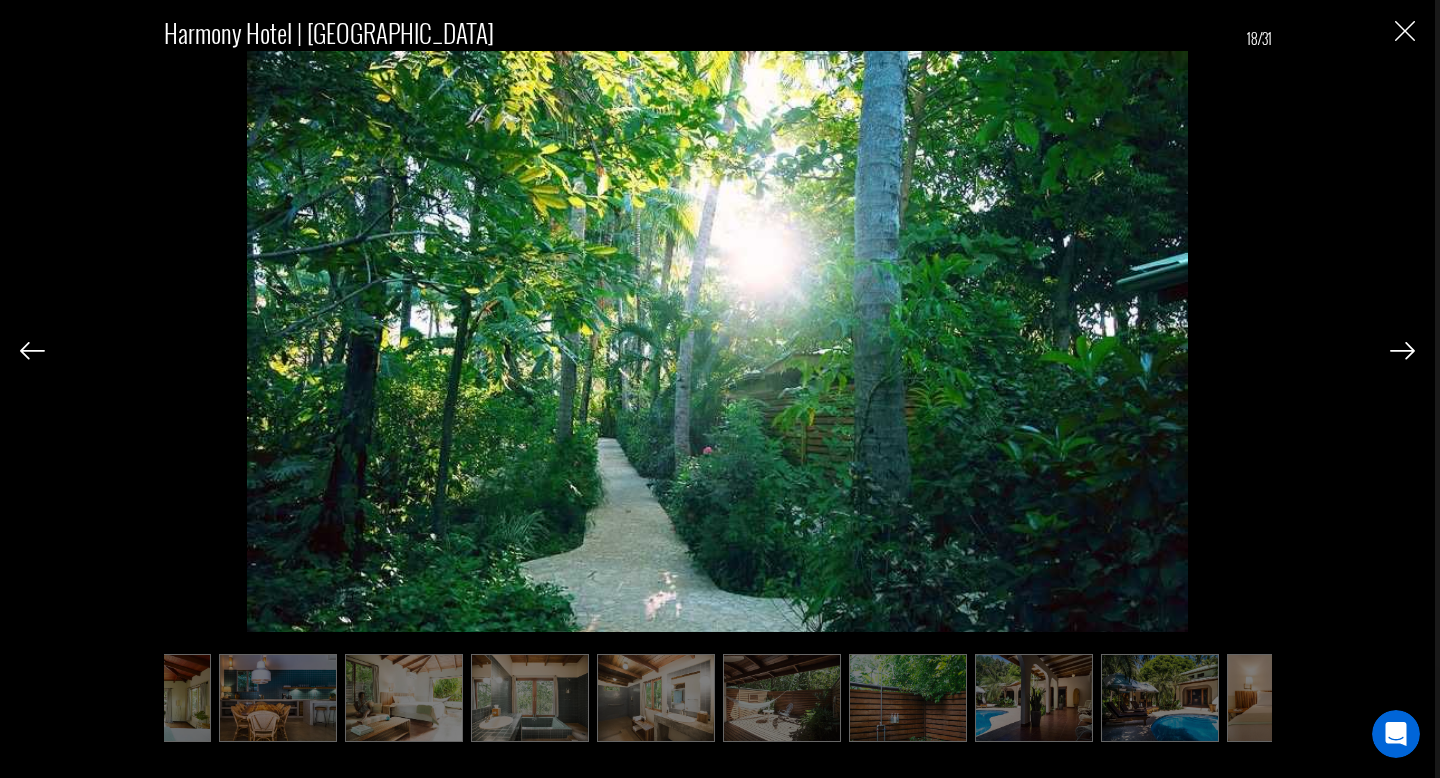 click at bounding box center (1402, 351) 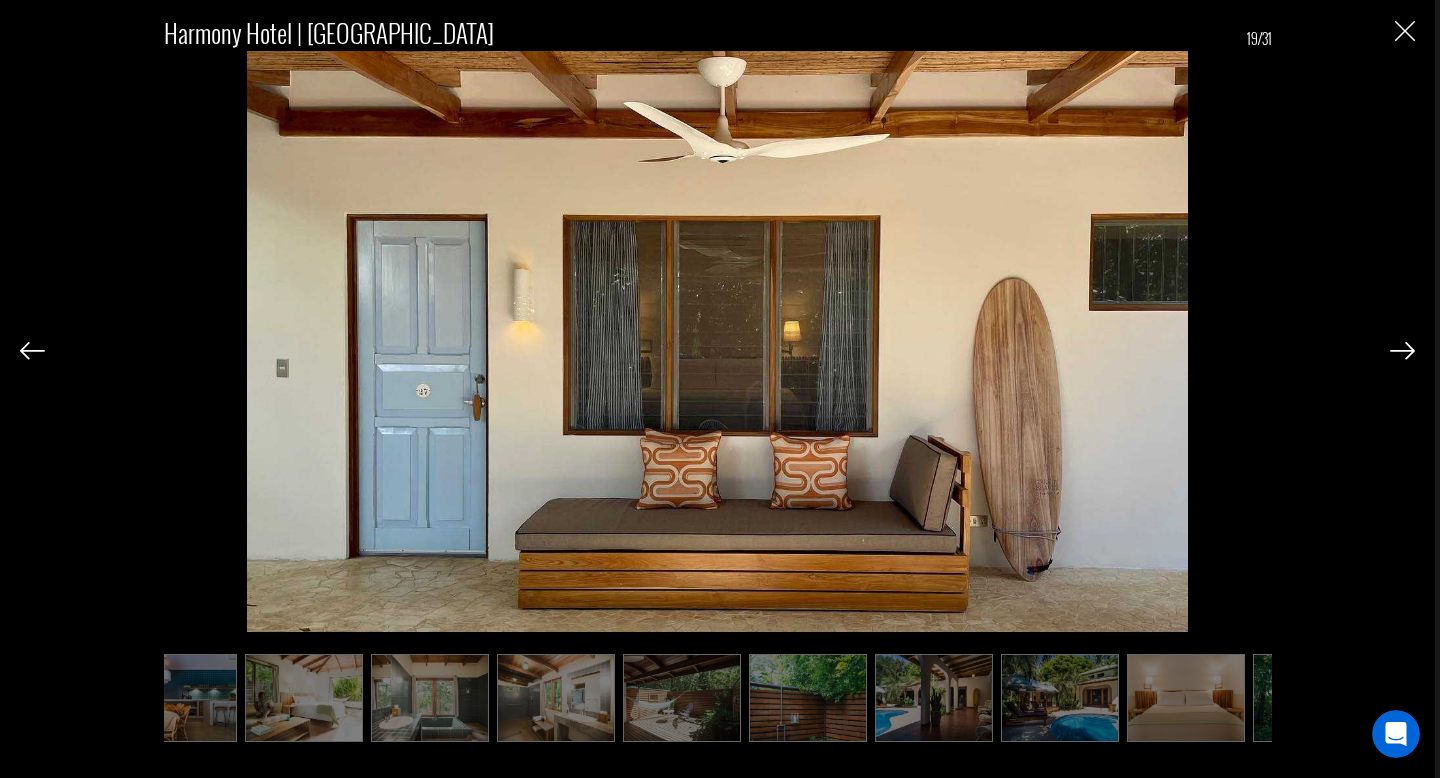 click at bounding box center [1402, 351] 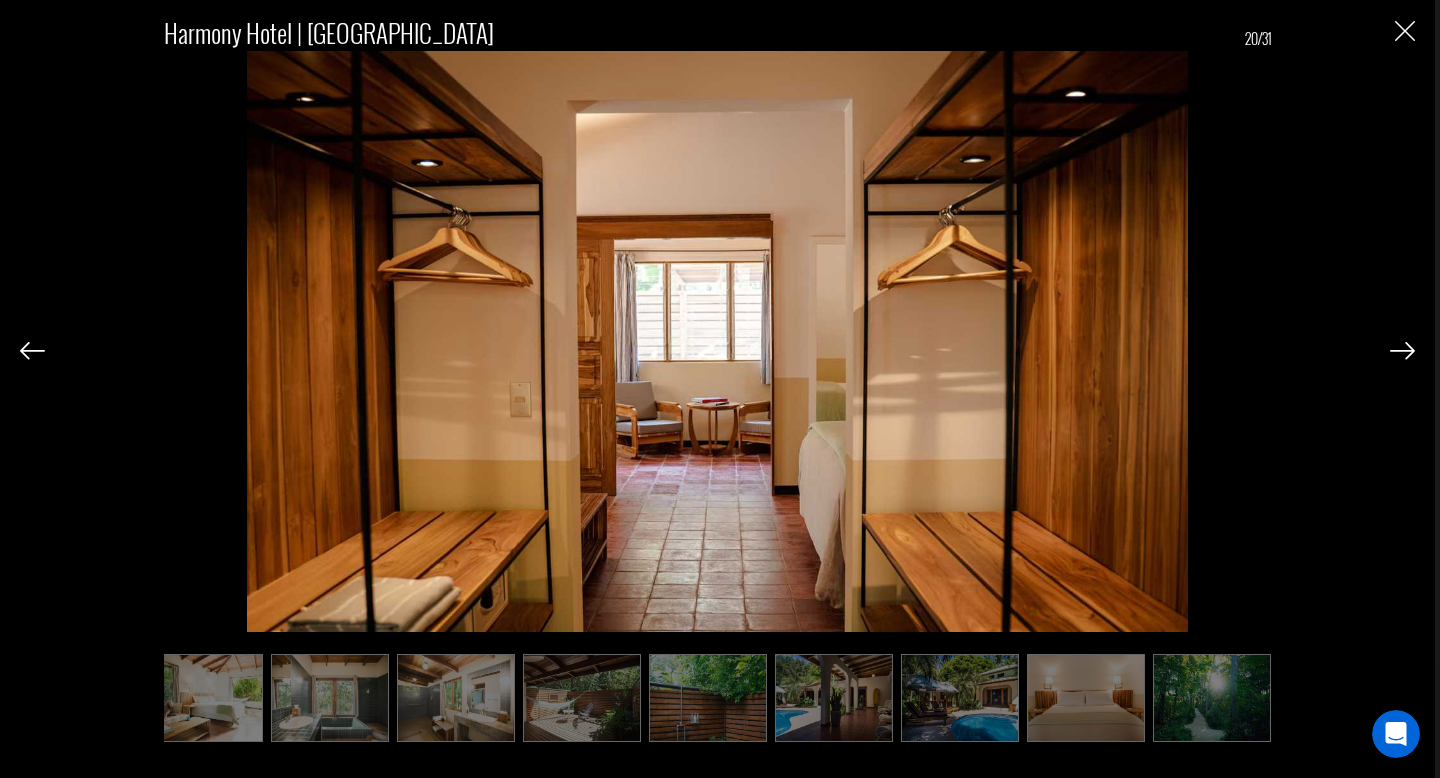 click at bounding box center (1402, 351) 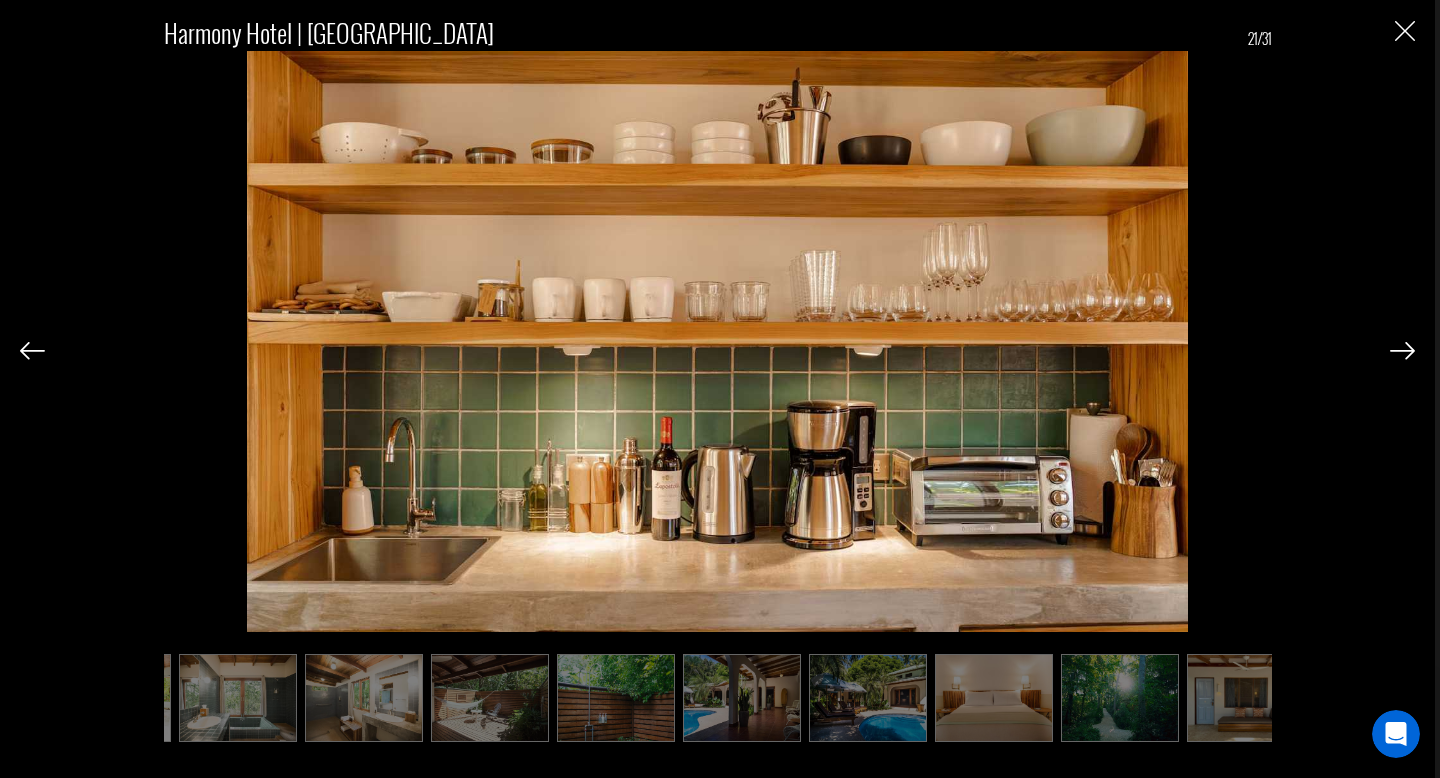 click at bounding box center [1402, 351] 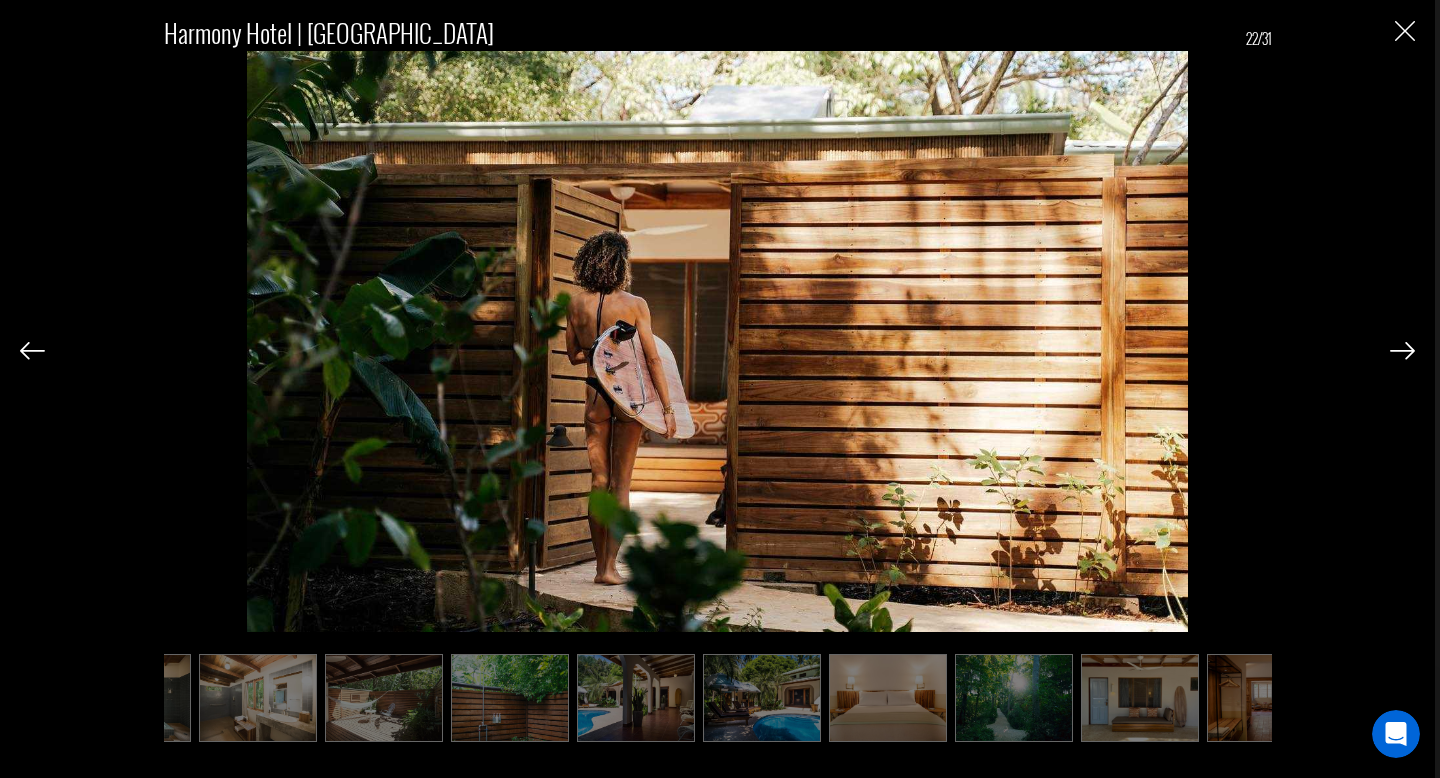 click at bounding box center [1402, 351] 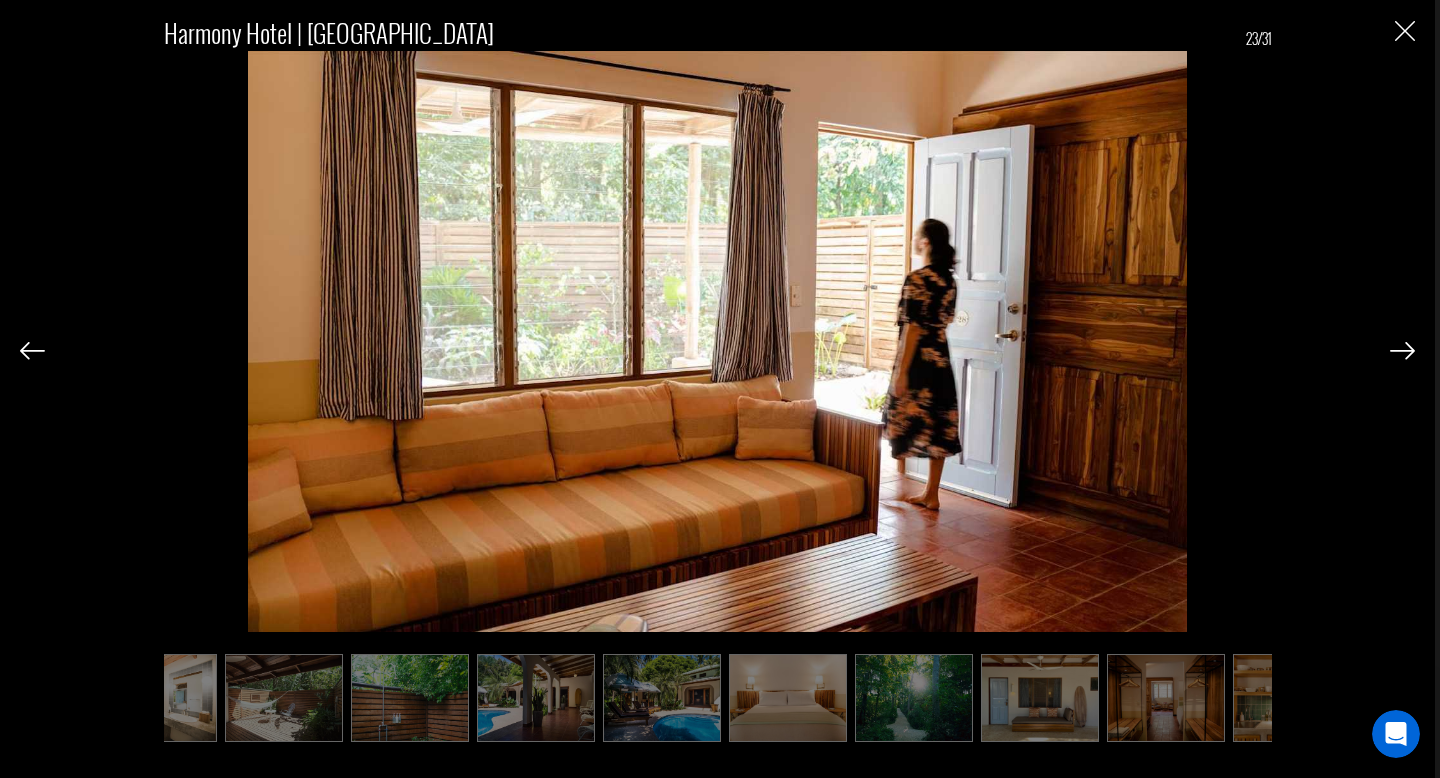 click at bounding box center [1402, 351] 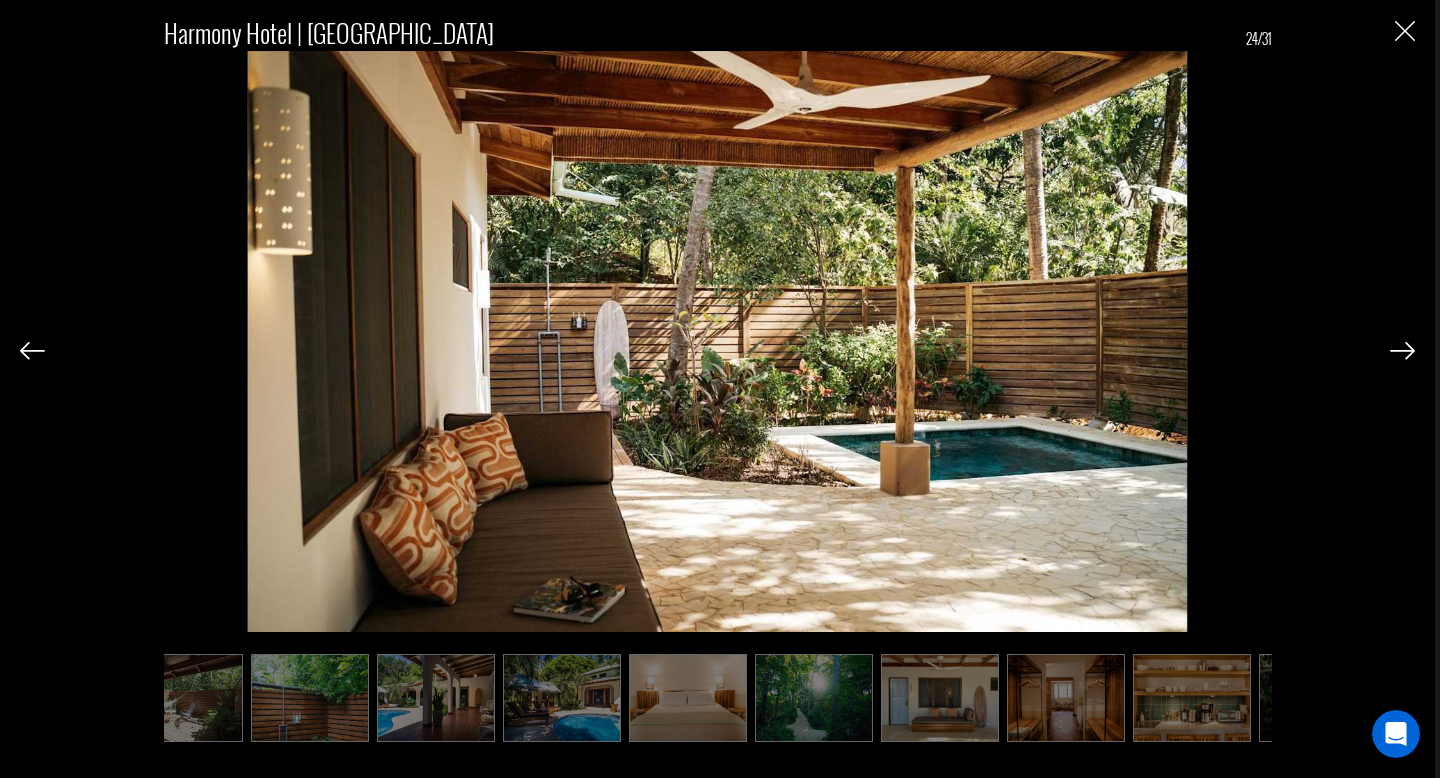 click at bounding box center [1402, 351] 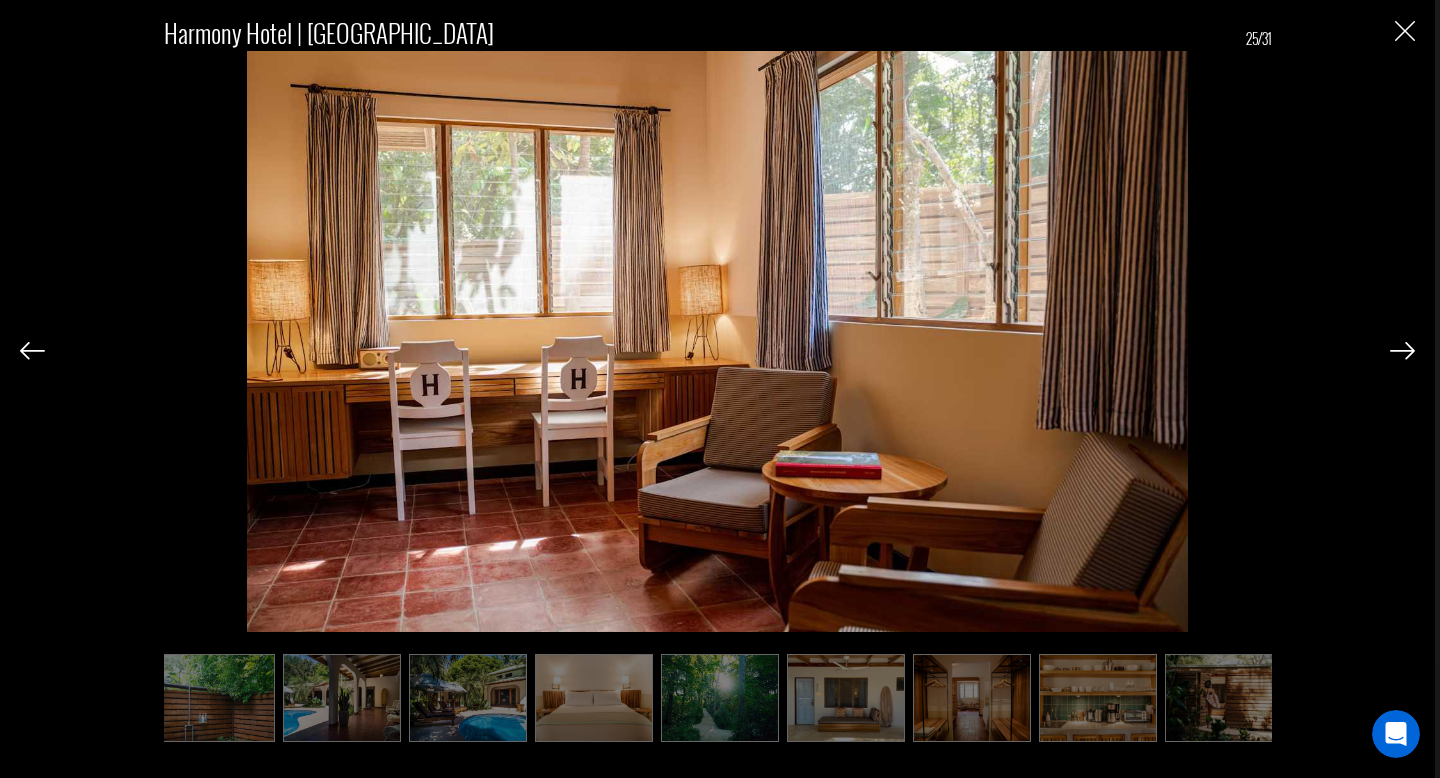 click at bounding box center (1402, 351) 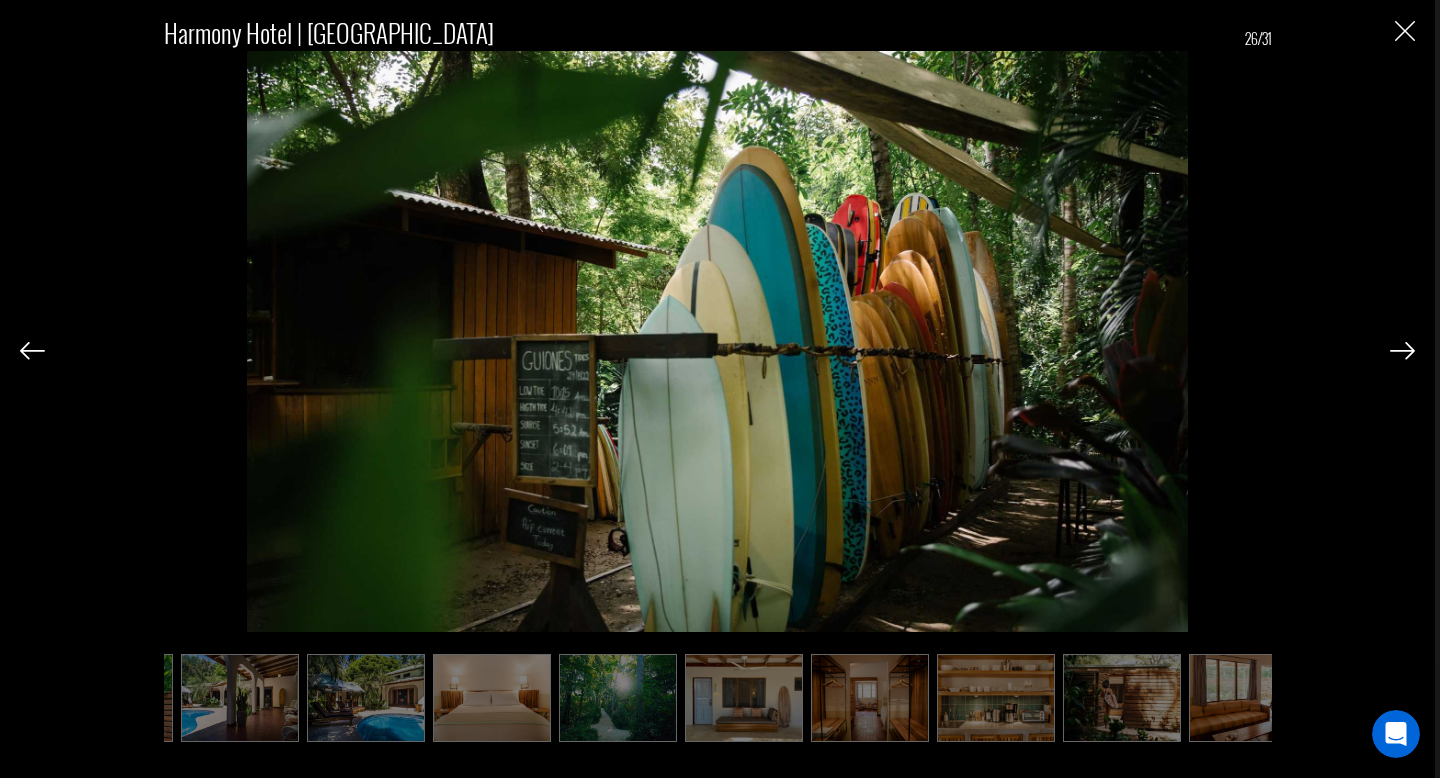 click at bounding box center (1402, 351) 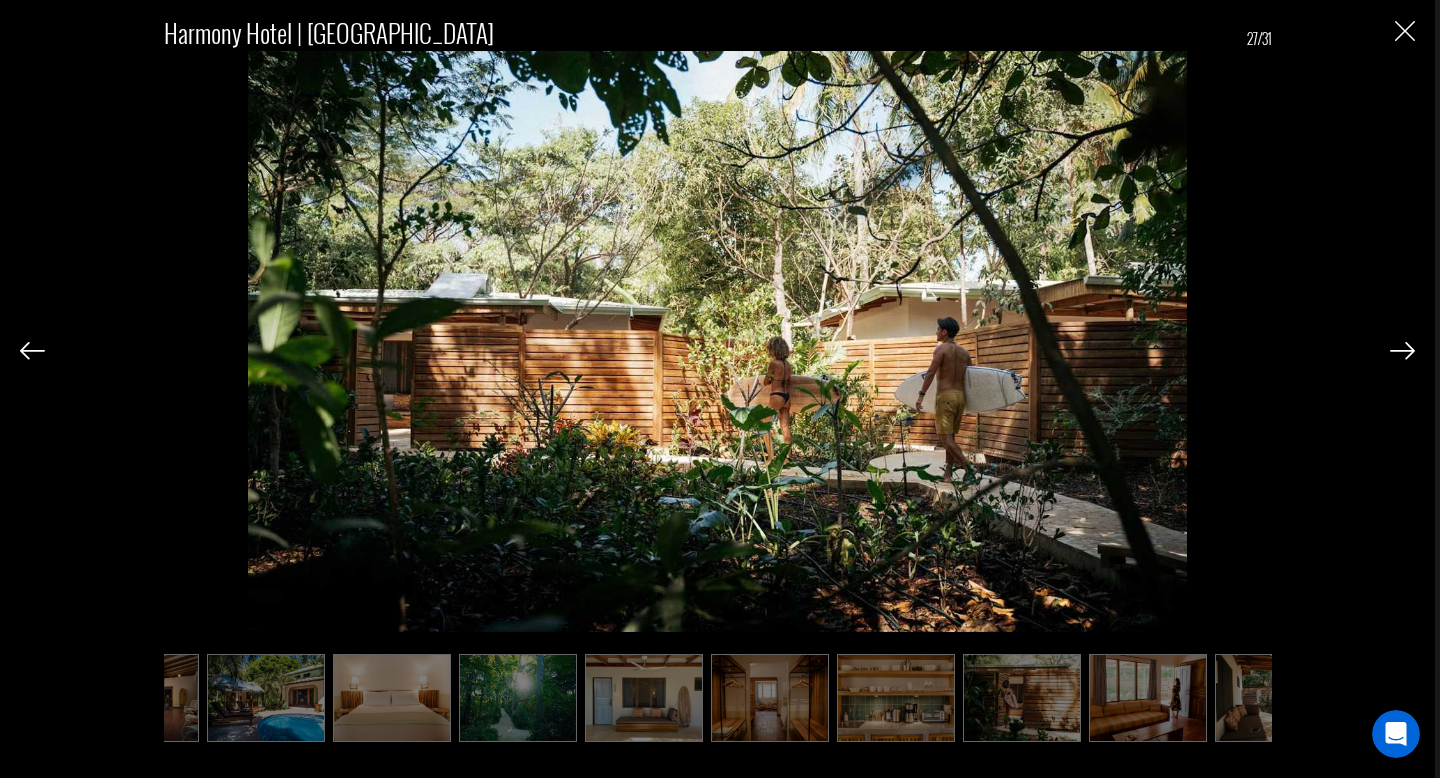 click at bounding box center [1402, 351] 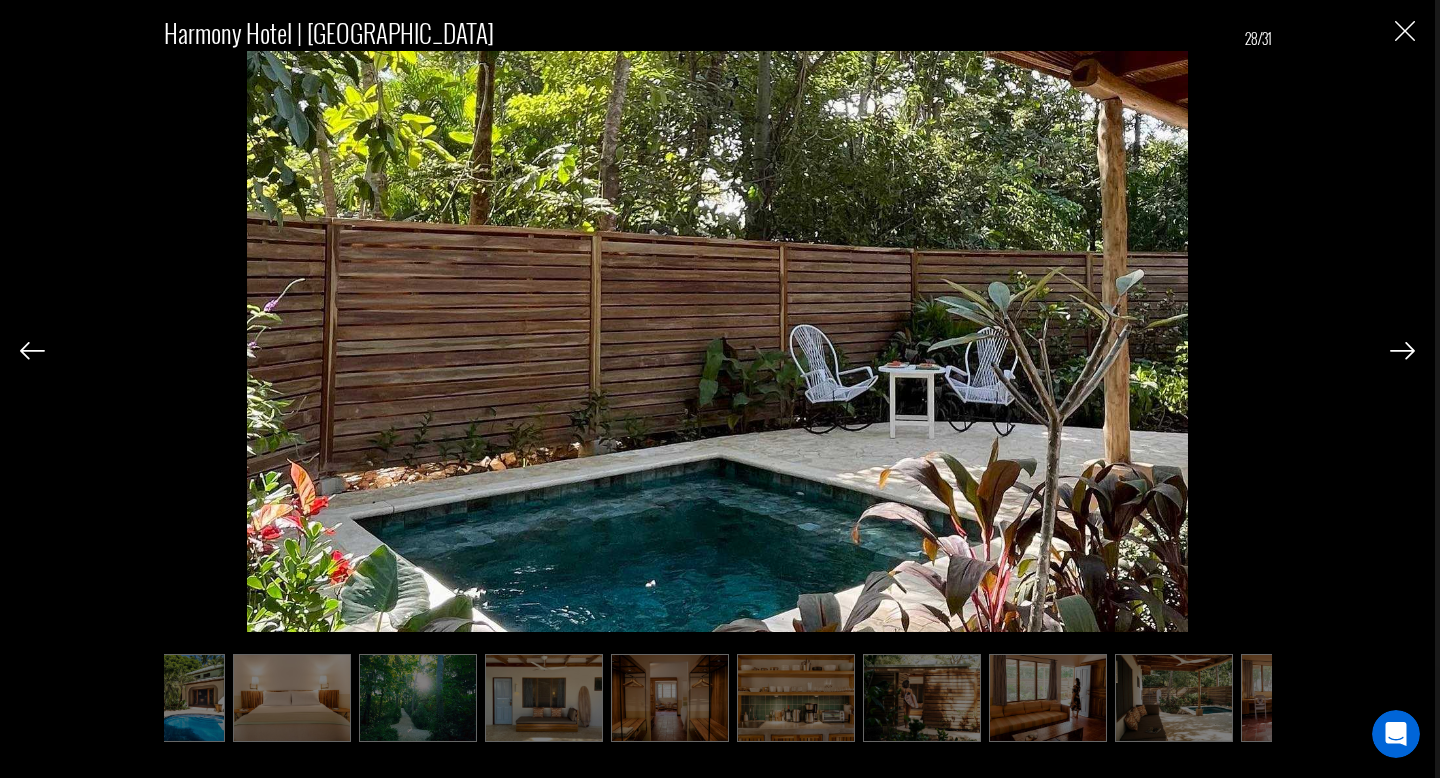 click at bounding box center (1402, 351) 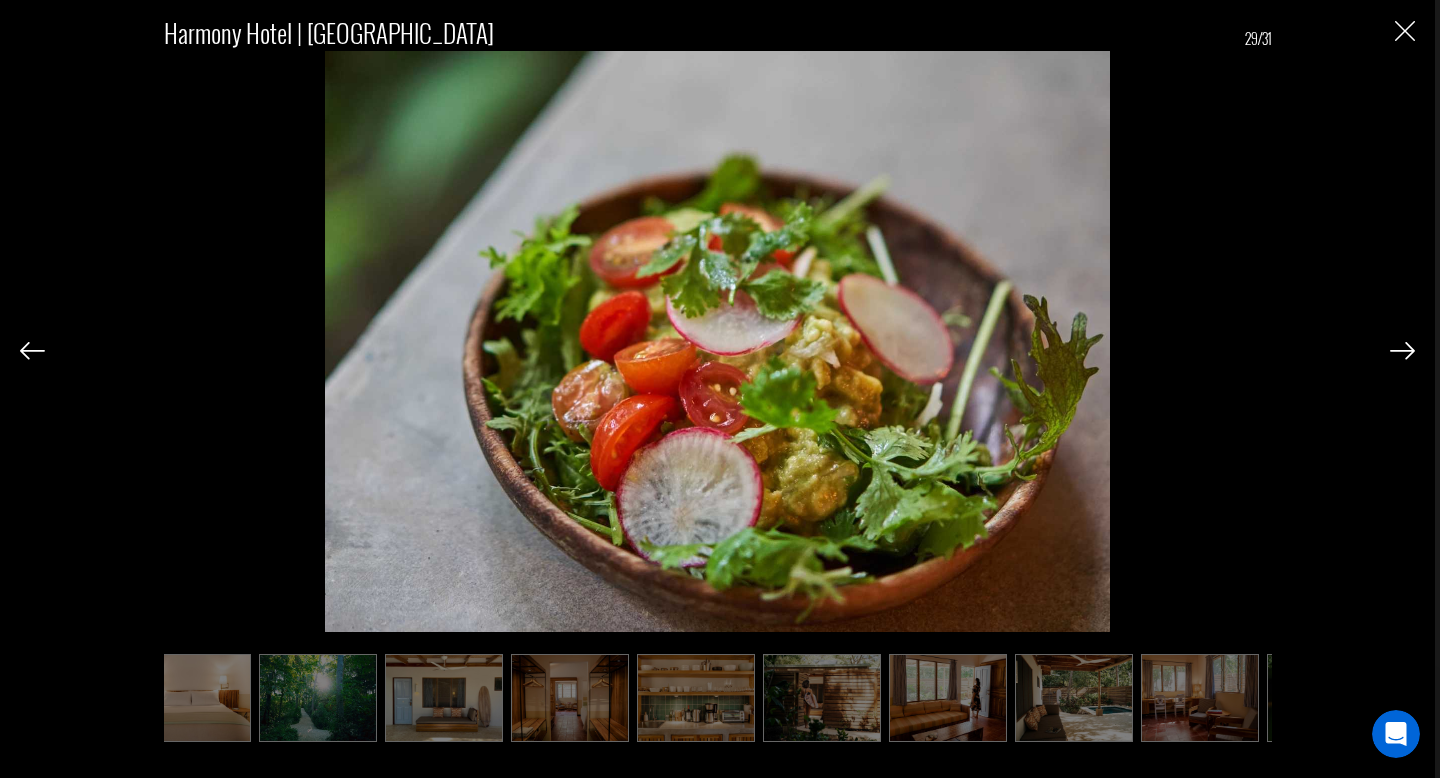 click at bounding box center (1402, 351) 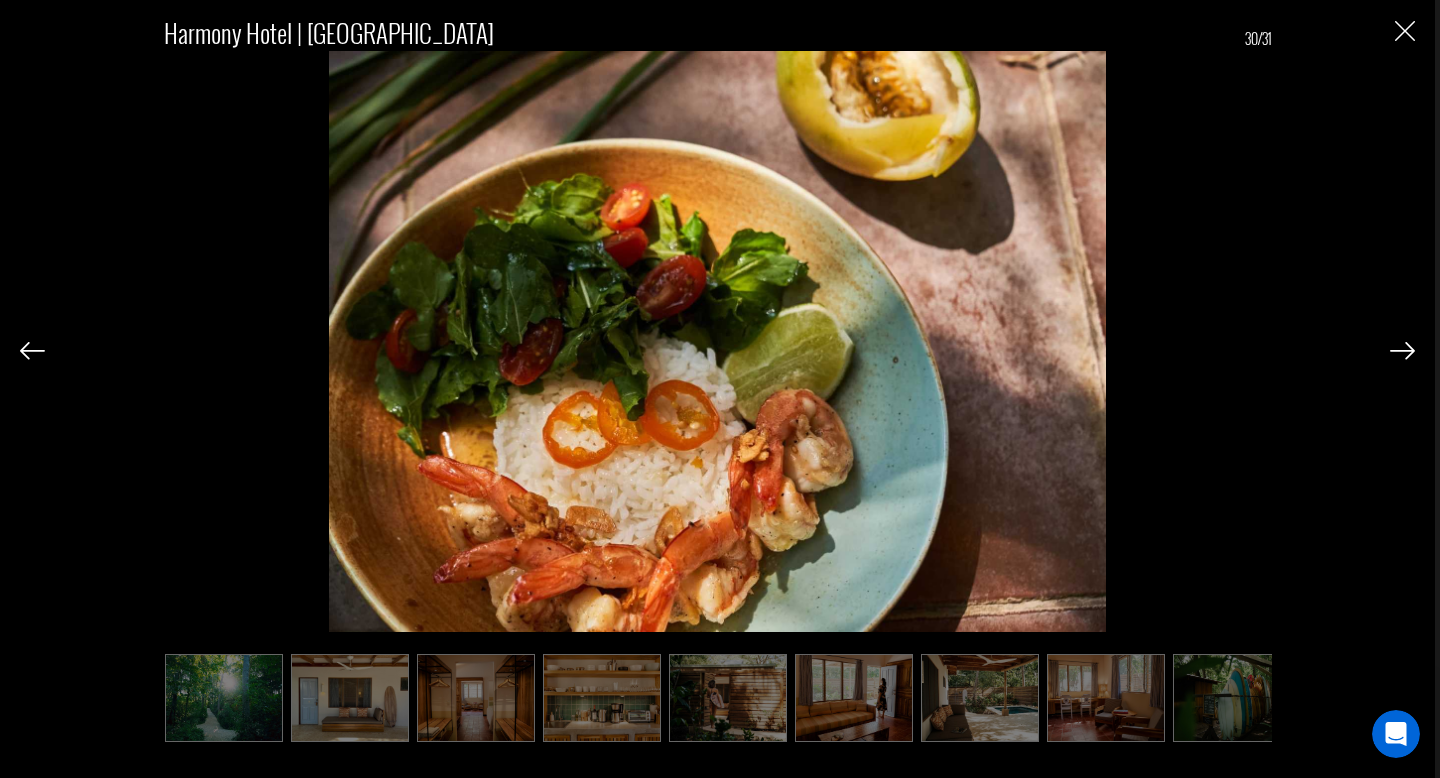 click at bounding box center (1402, 351) 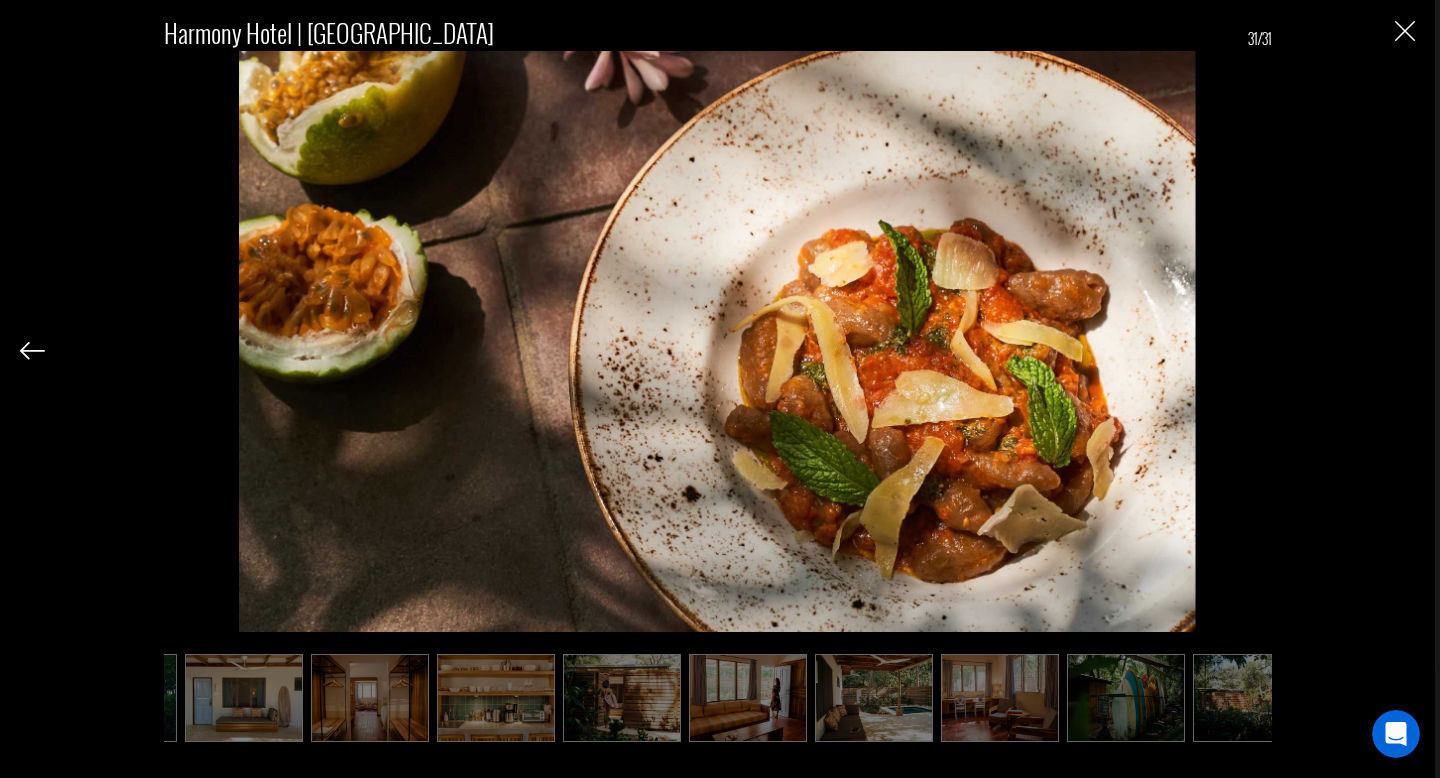 click on "[GEOGRAPHIC_DATA] | Nosara
31/31" at bounding box center [717, 369] 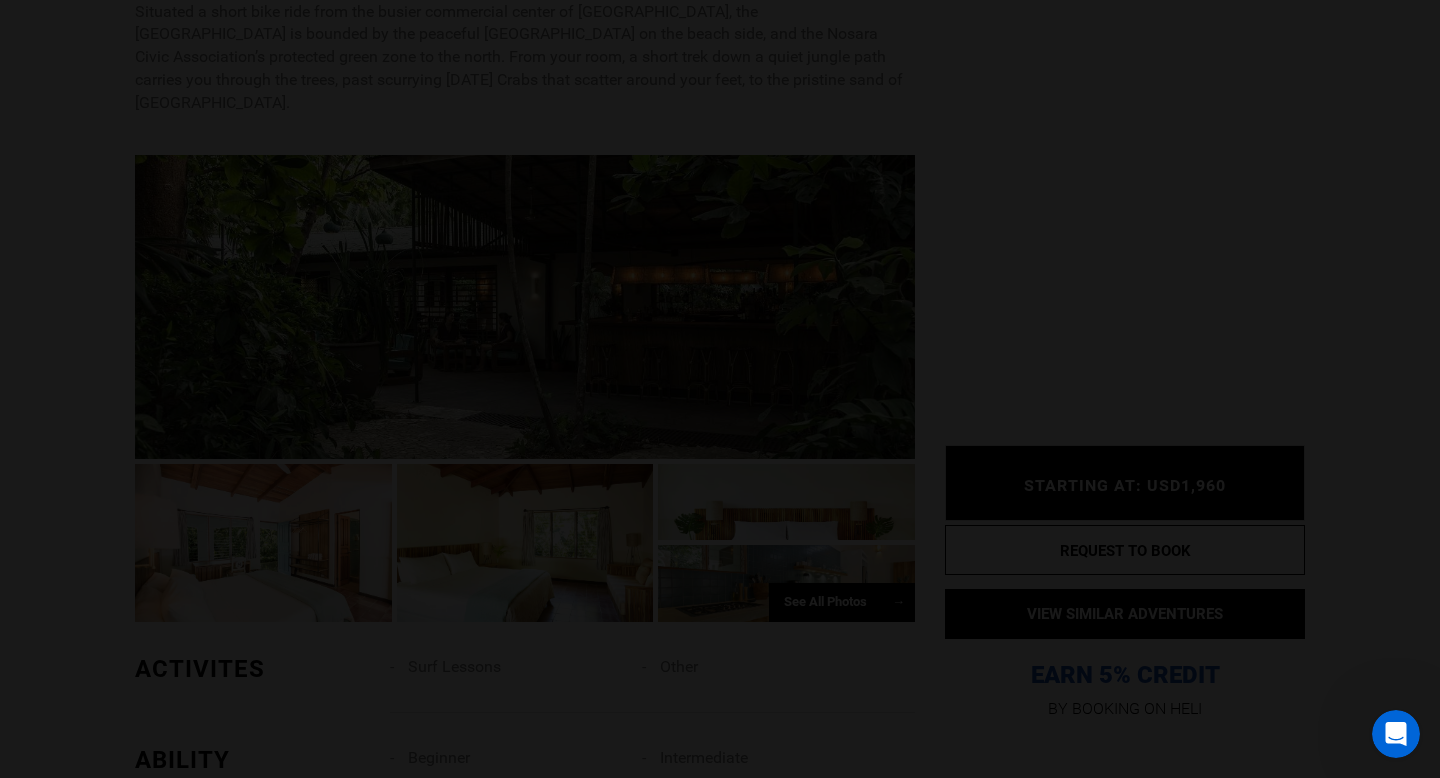 scroll, scrollTop: 0, scrollLeft: 0, axis: both 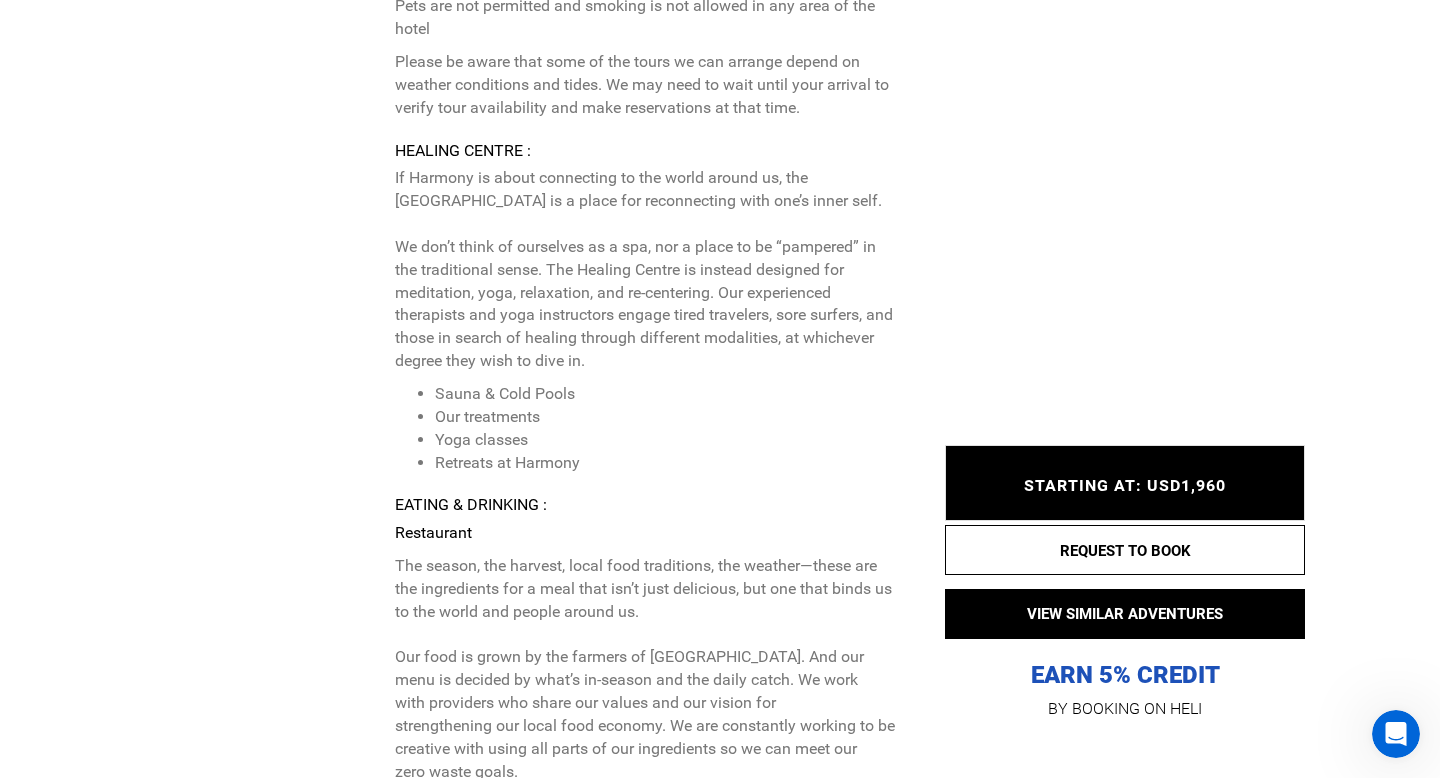 type on "Surf" 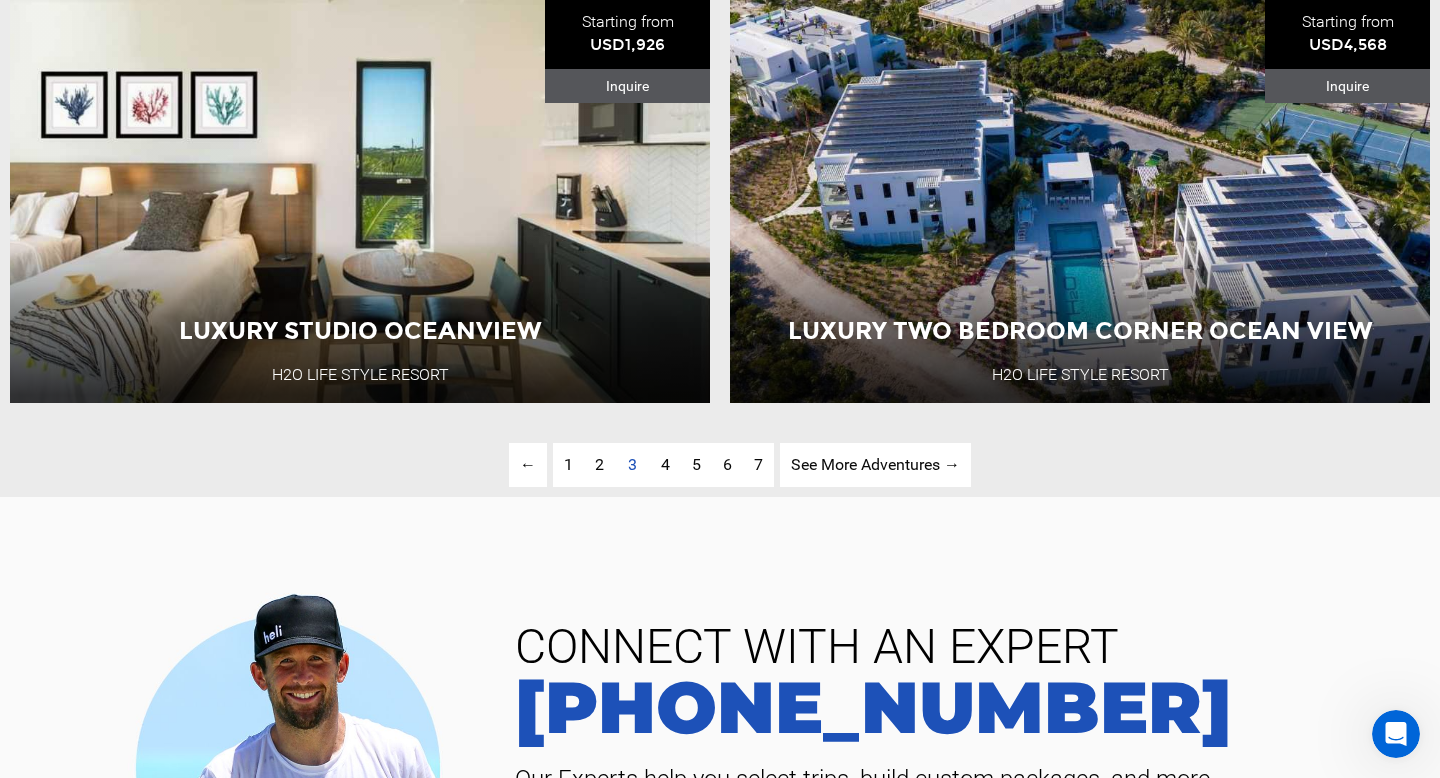 scroll, scrollTop: 4825, scrollLeft: 0, axis: vertical 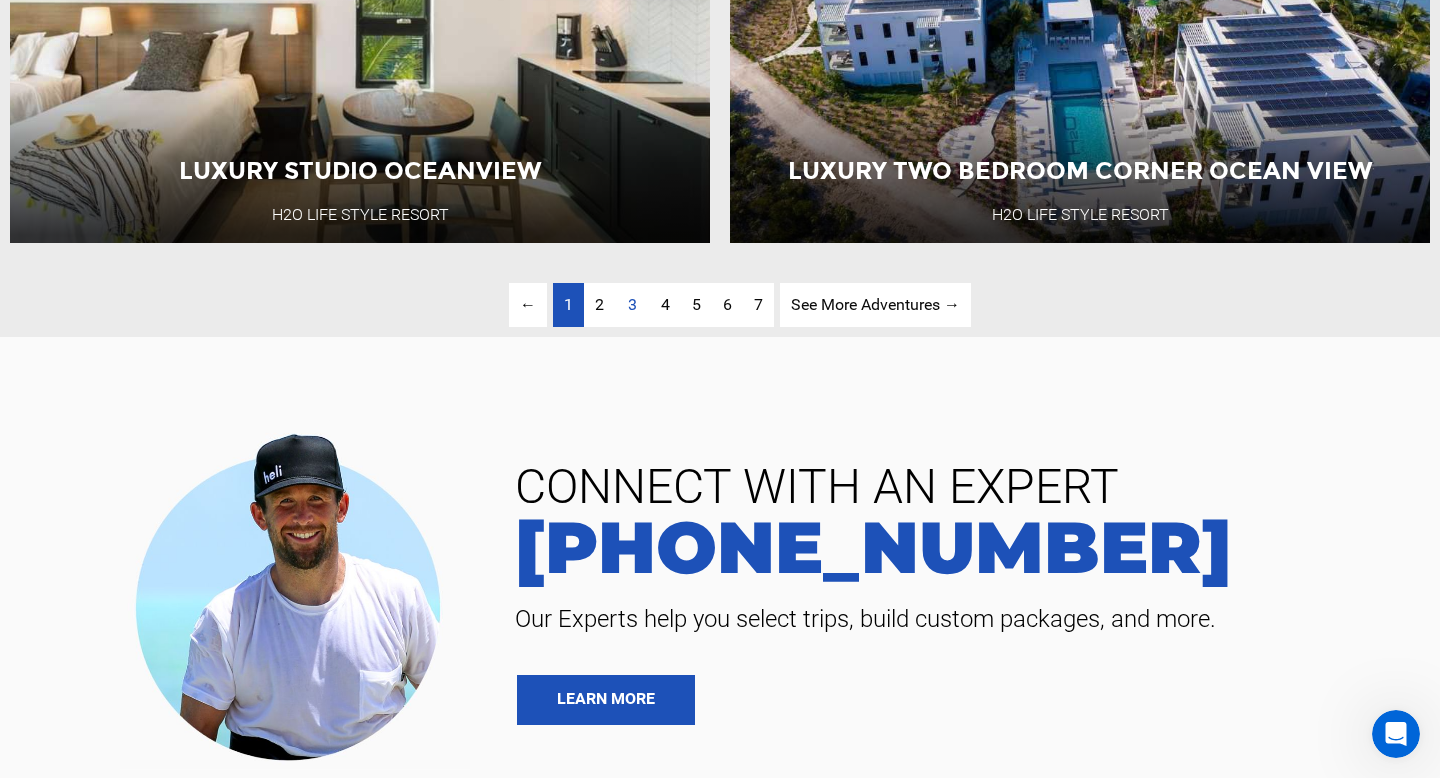 click on "1" at bounding box center [568, 304] 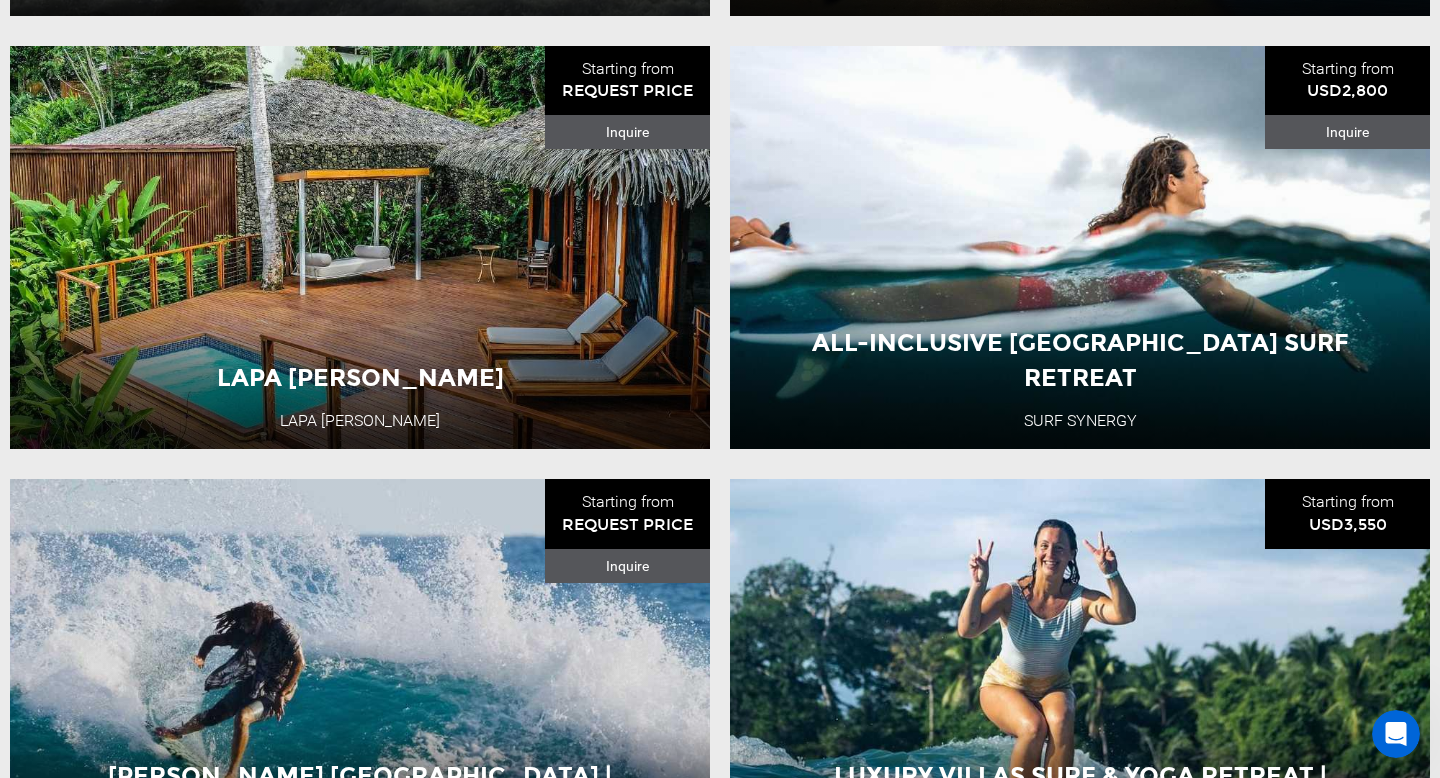scroll, scrollTop: 725, scrollLeft: 0, axis: vertical 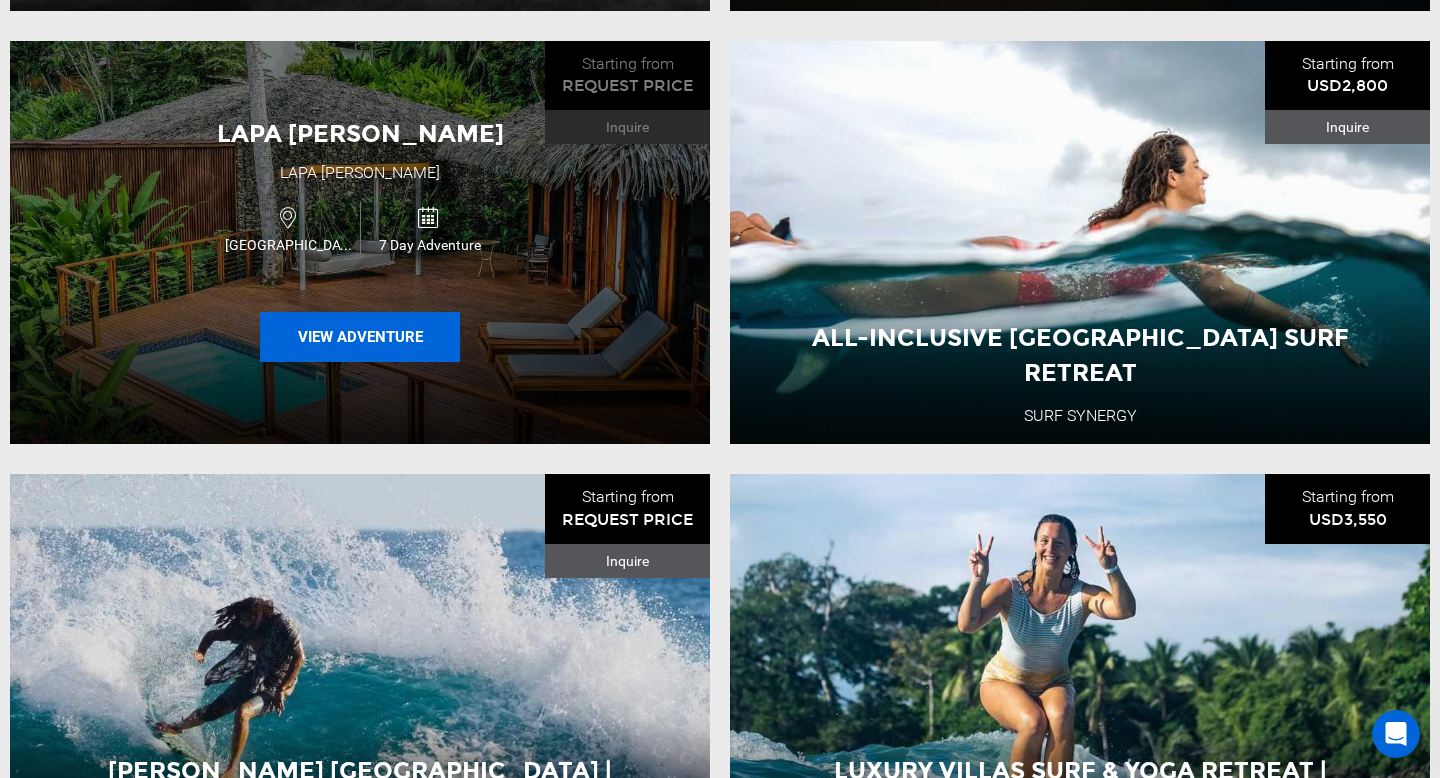 click on "View Adventure" at bounding box center [360, 337] 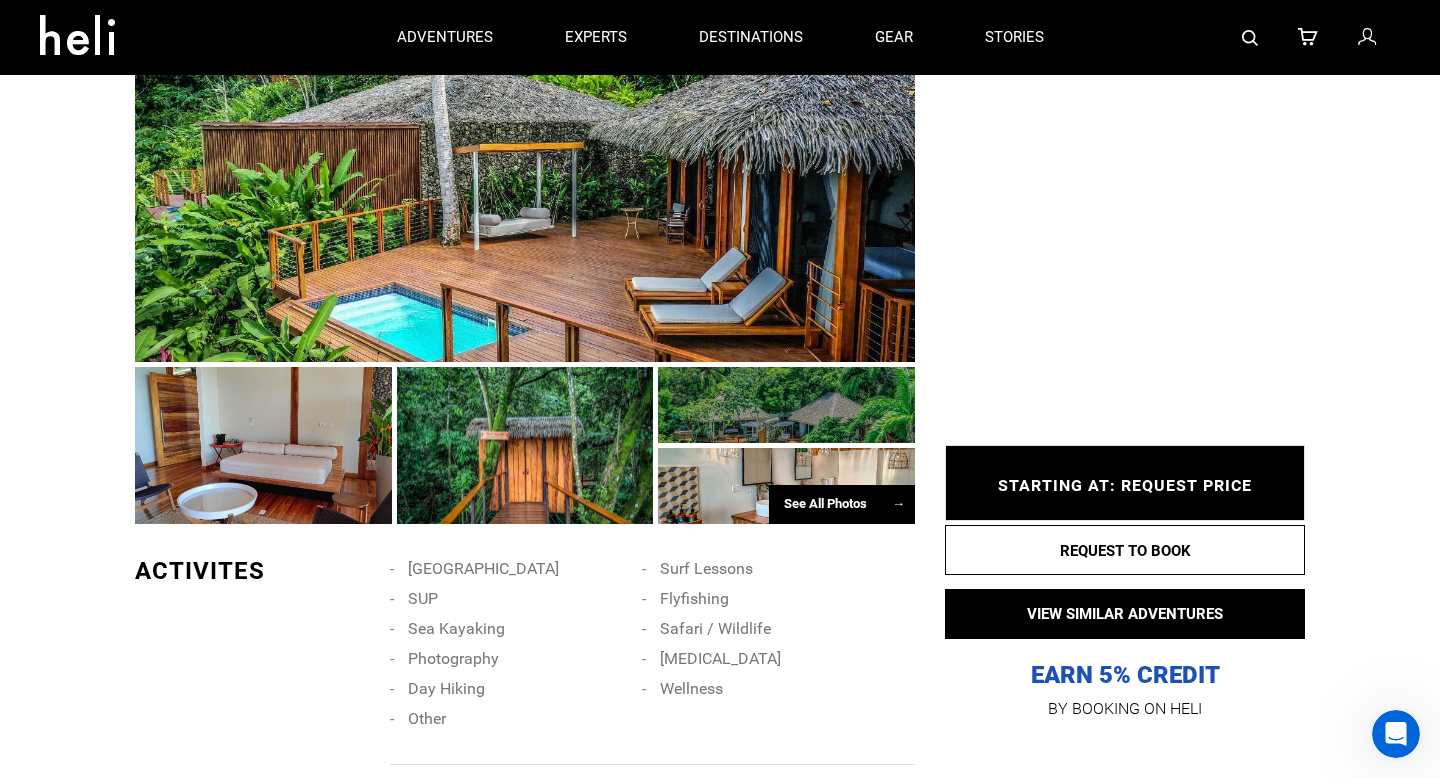 scroll, scrollTop: 978, scrollLeft: 0, axis: vertical 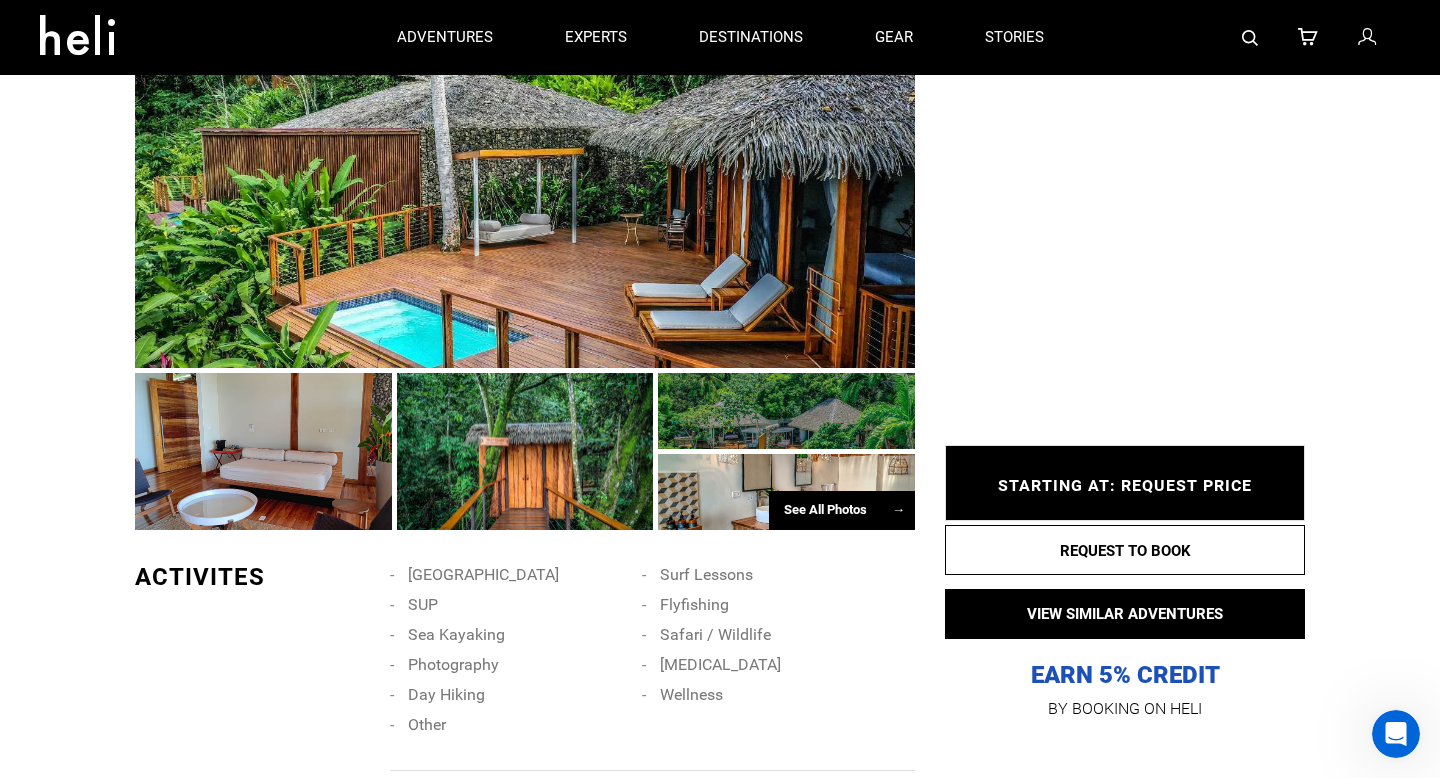 click on "See All Photos →" at bounding box center [842, 510] 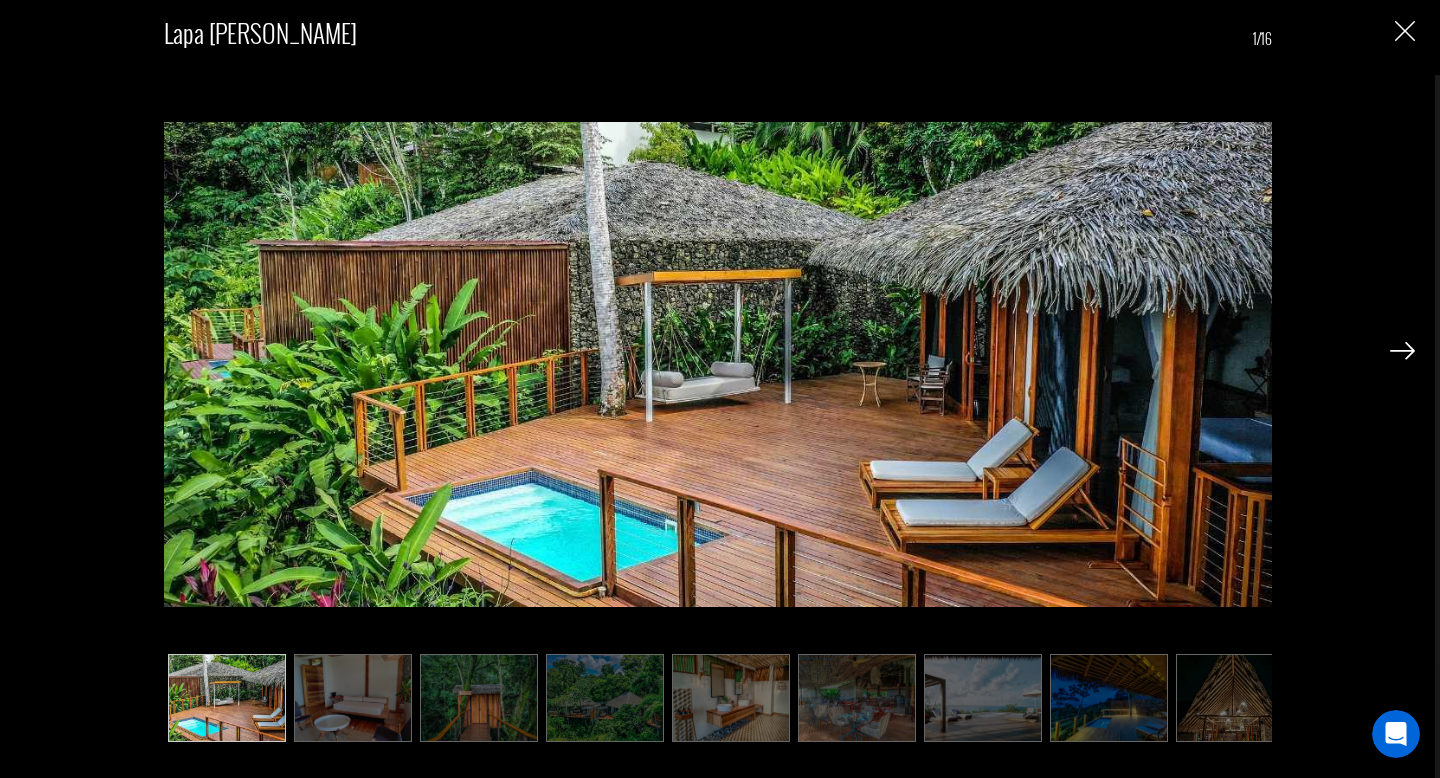 click at bounding box center [1402, 351] 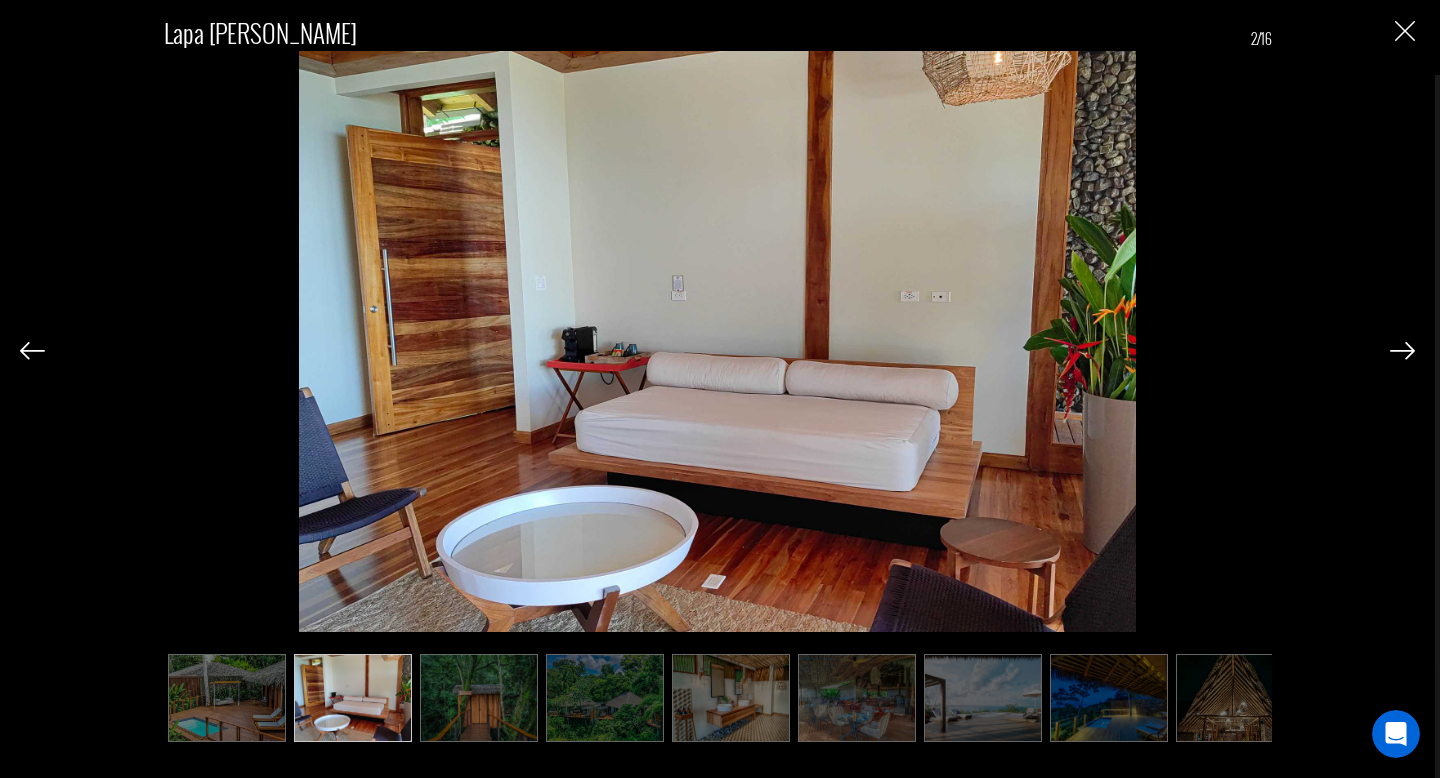 click at bounding box center (1402, 351) 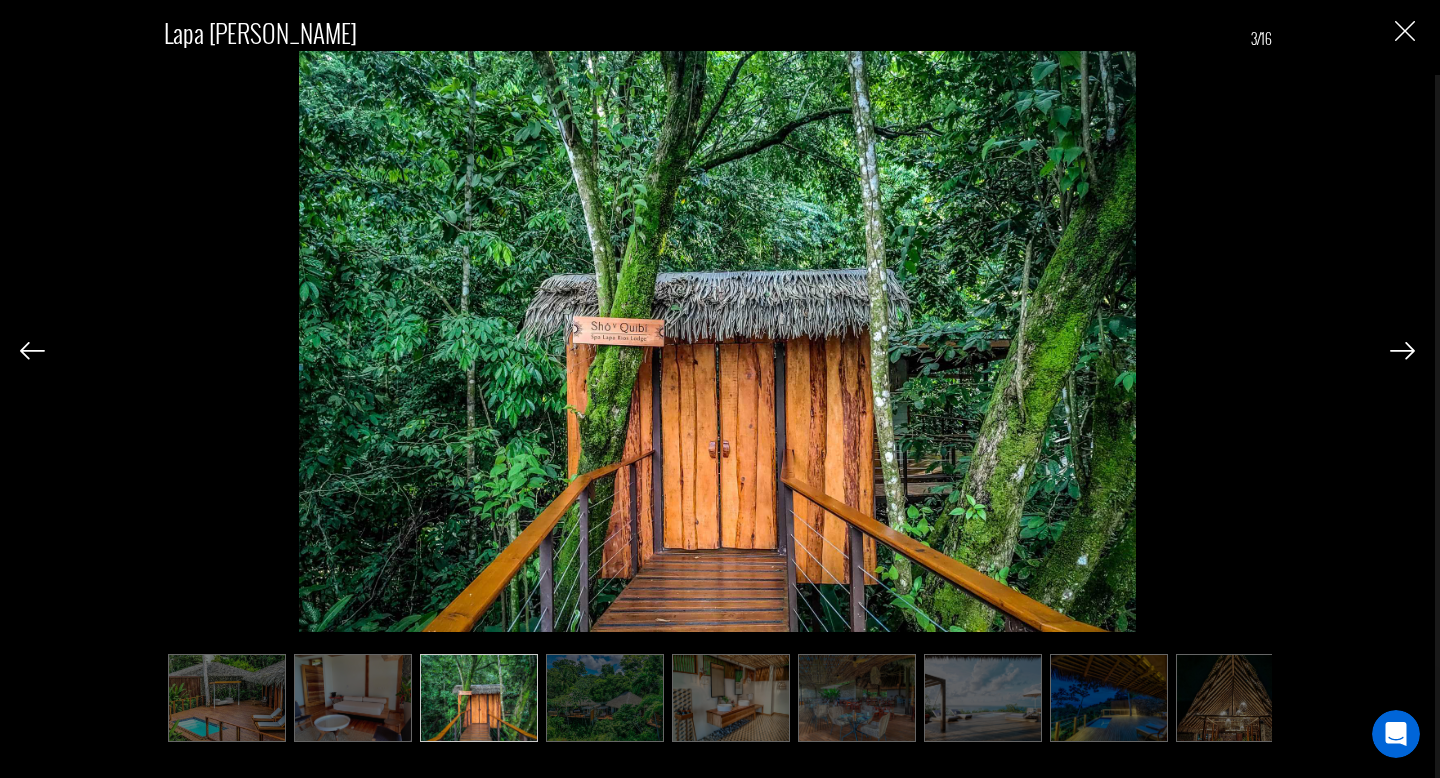 click at bounding box center [1402, 351] 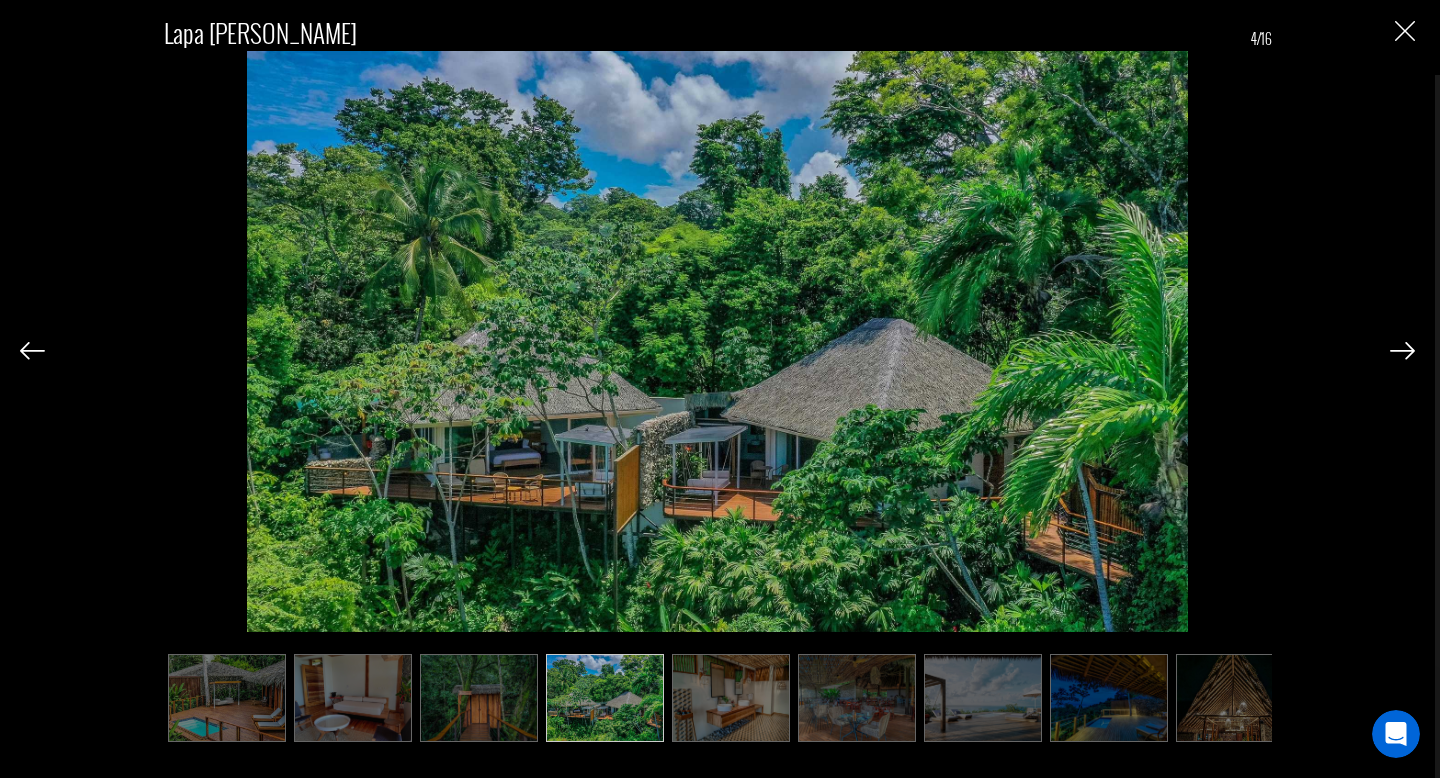 click at bounding box center [1402, 351] 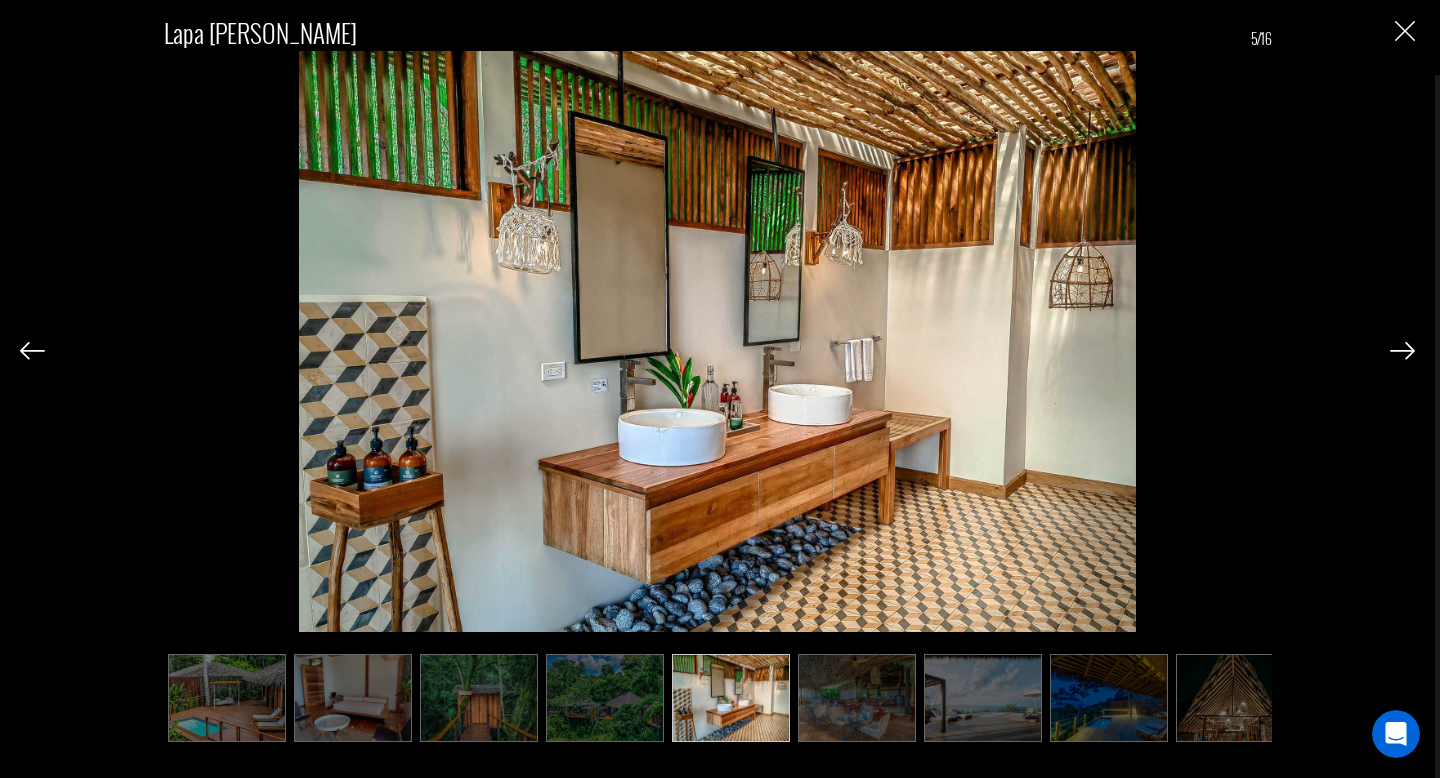 click at bounding box center (1402, 351) 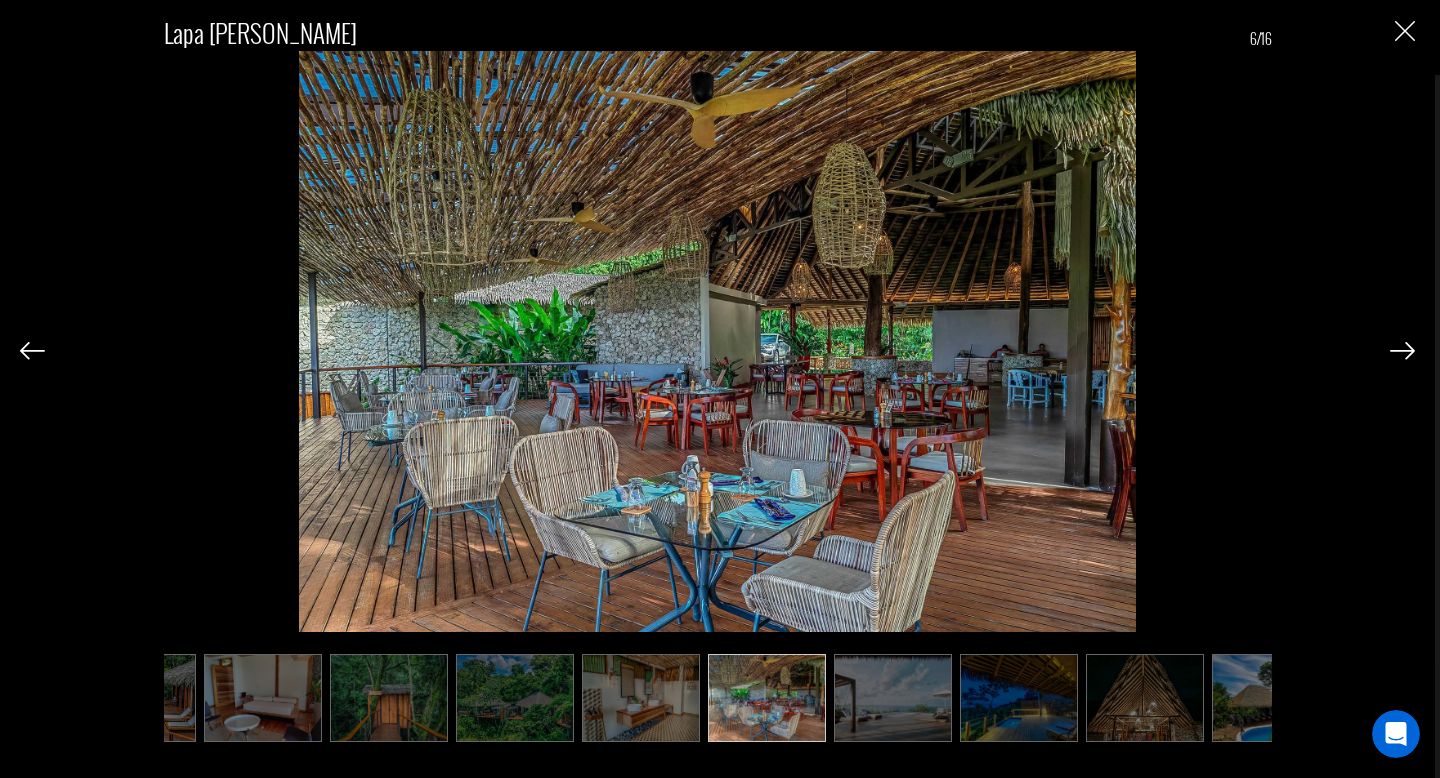 click at bounding box center [1402, 351] 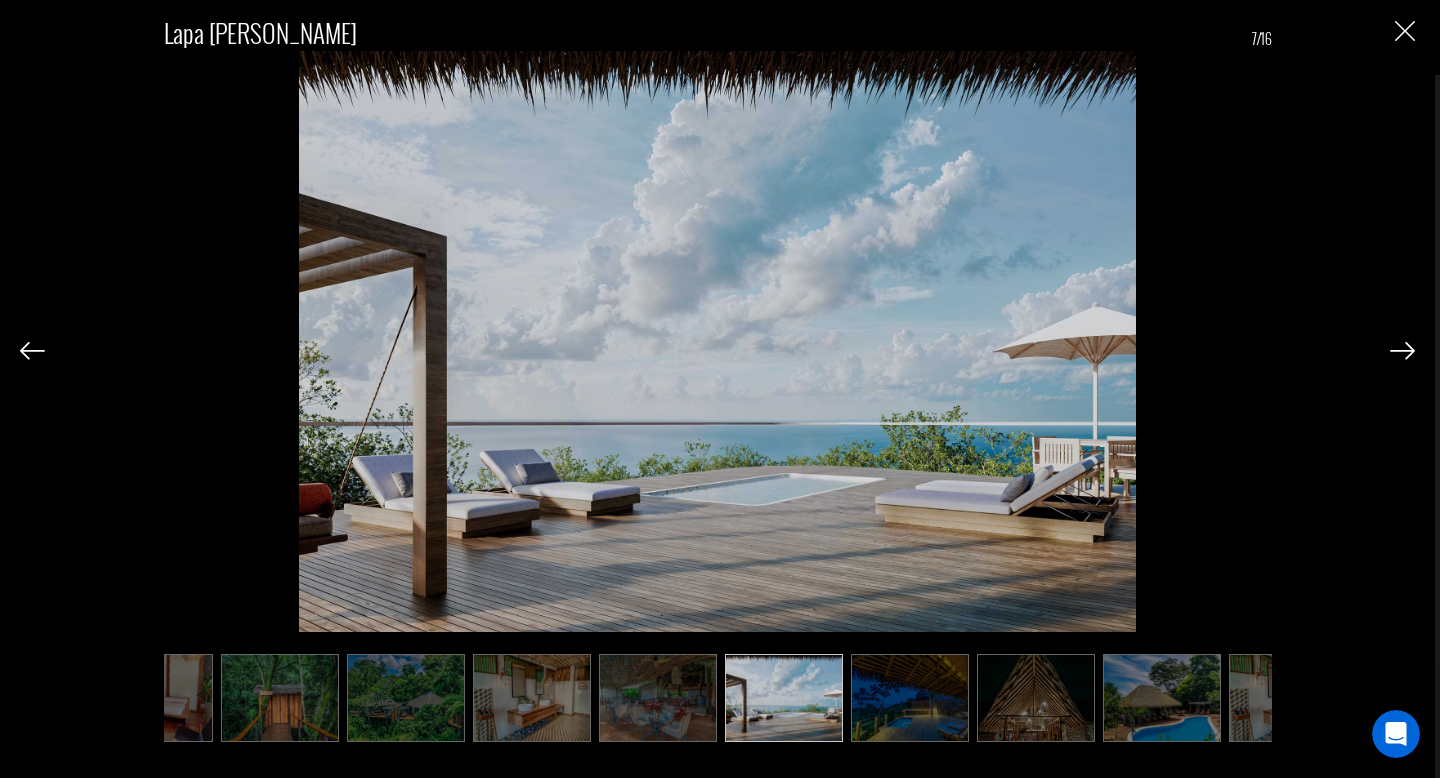 click at bounding box center [1402, 351] 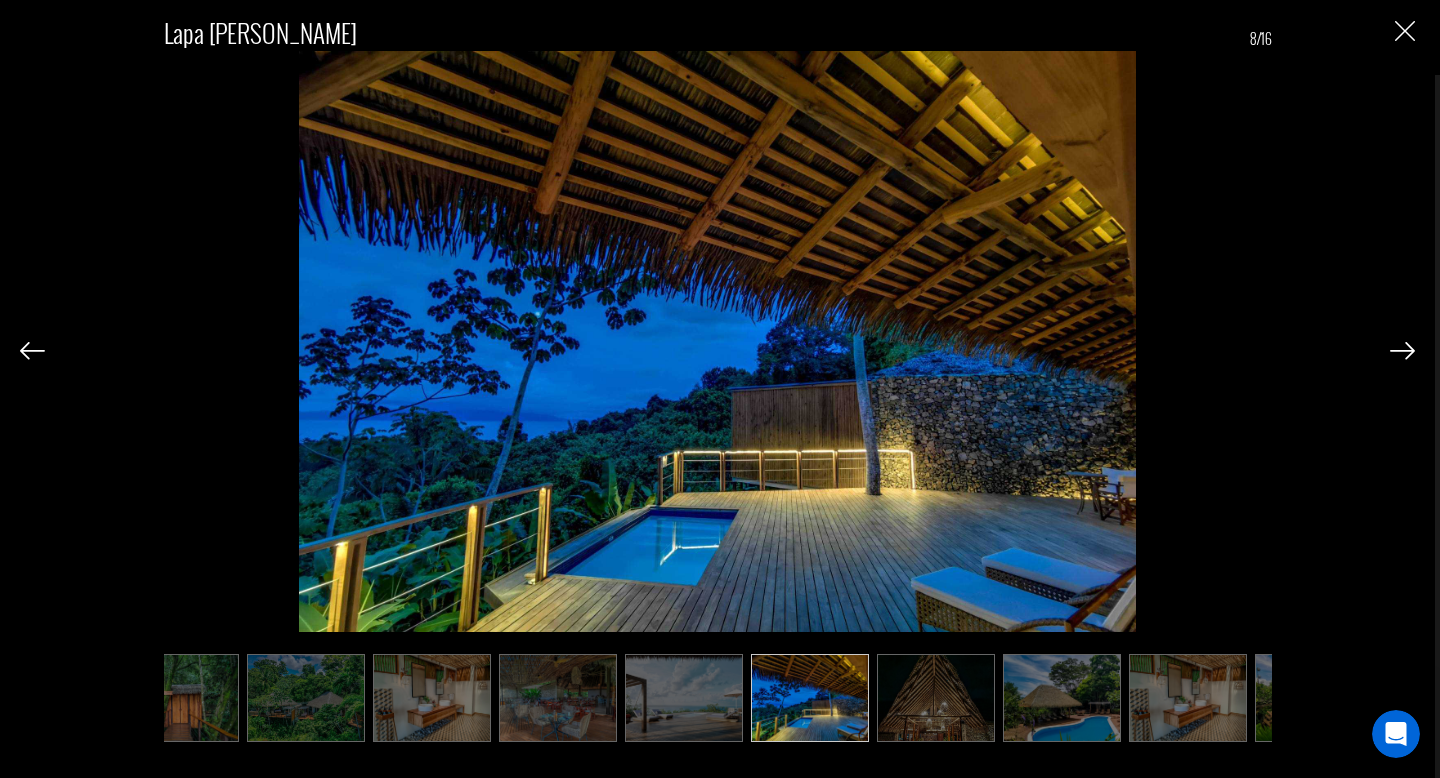 click at bounding box center (1402, 351) 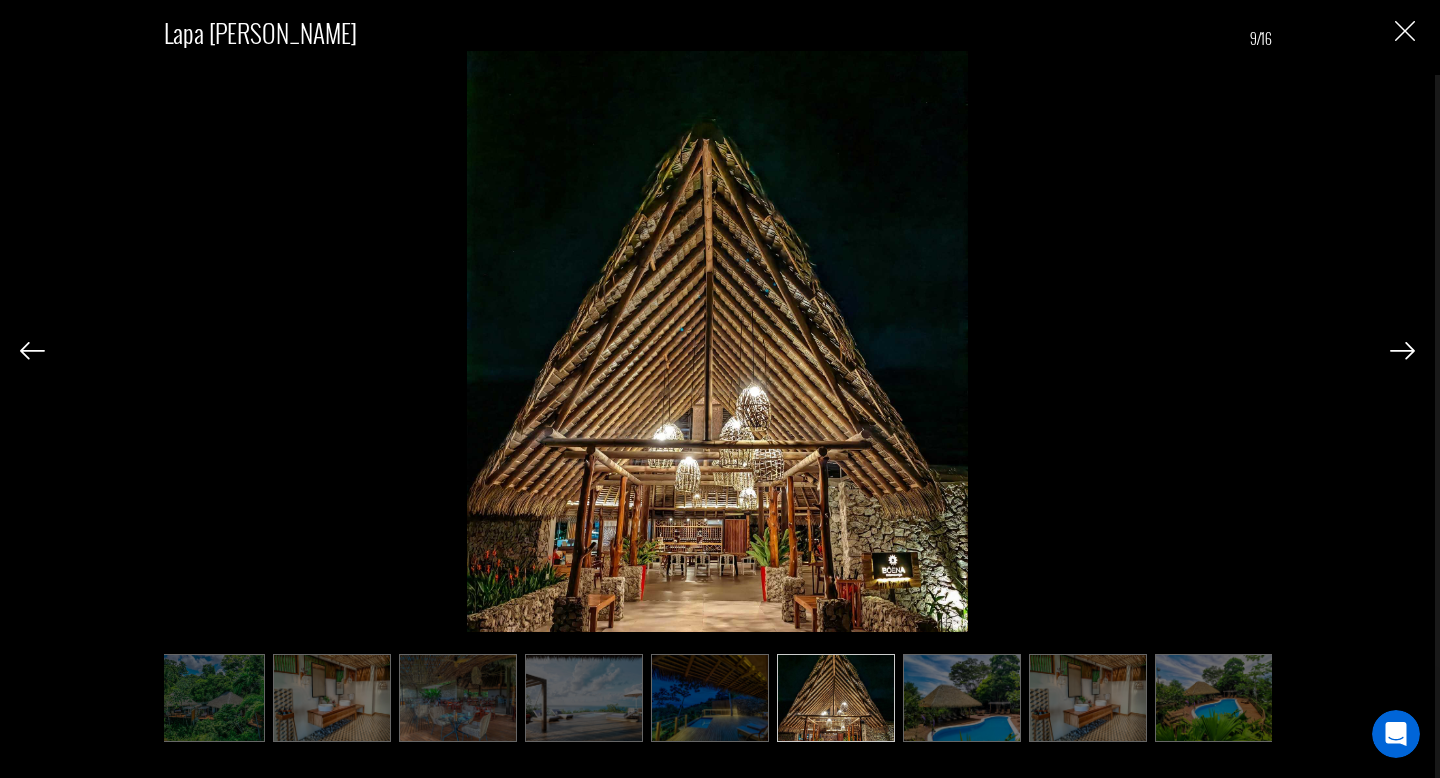 click at bounding box center [1402, 351] 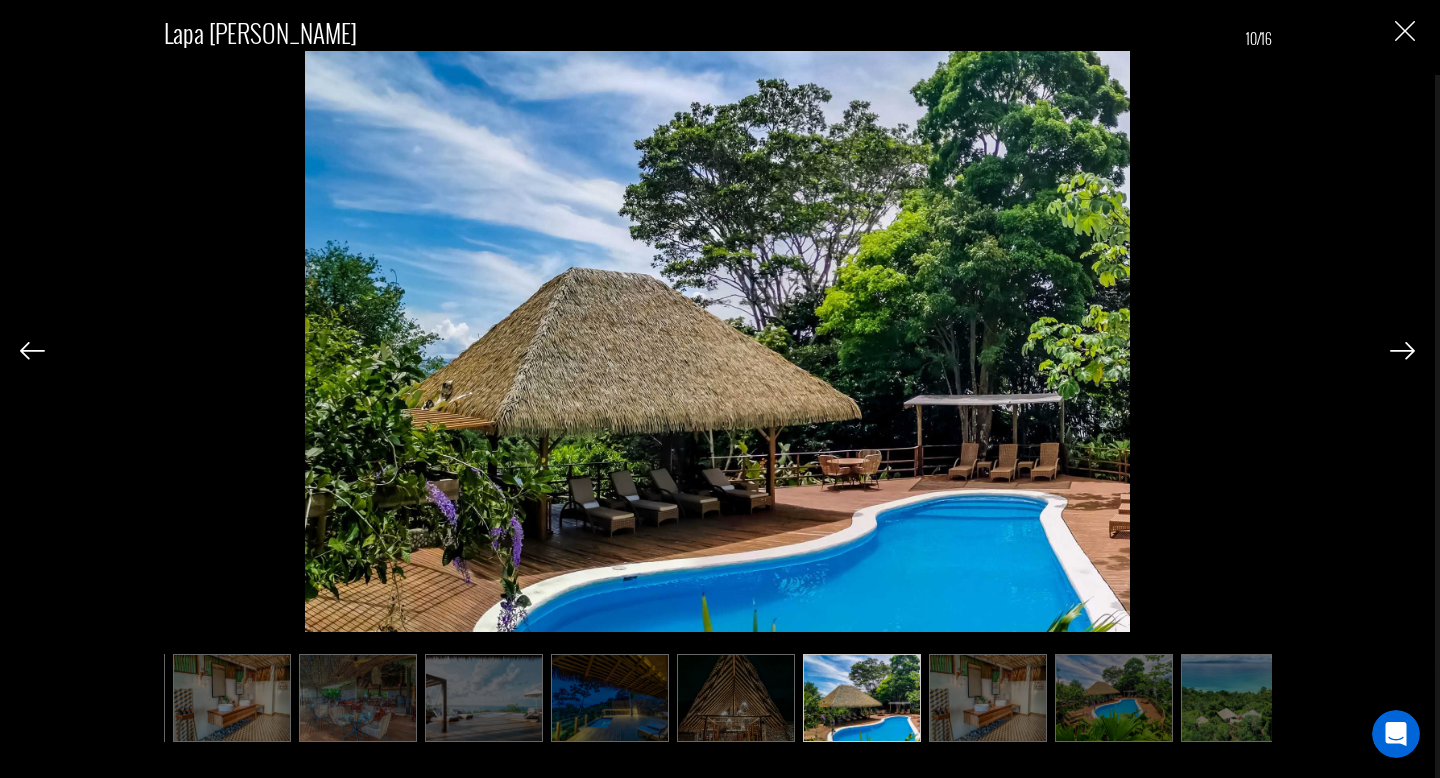 click at bounding box center (1402, 351) 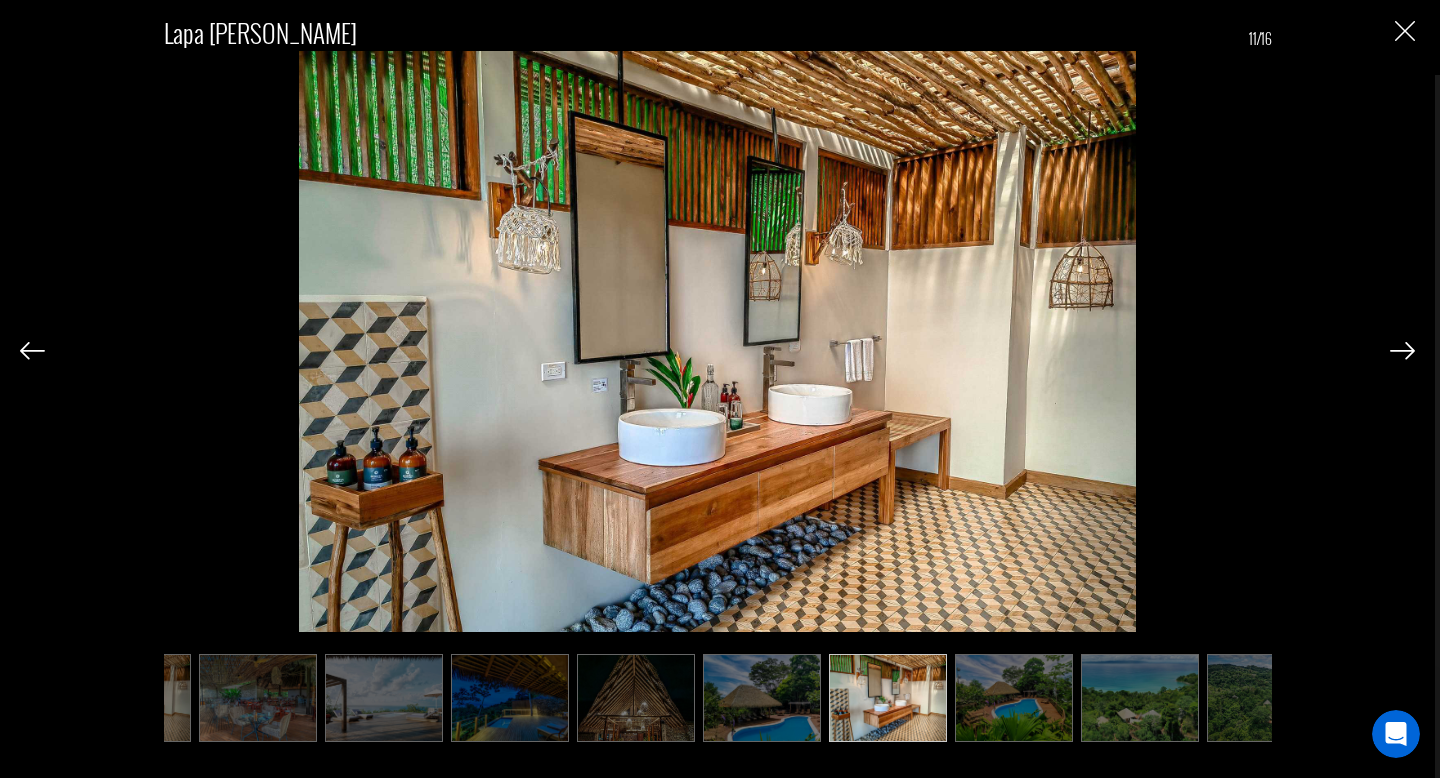 click at bounding box center (1402, 351) 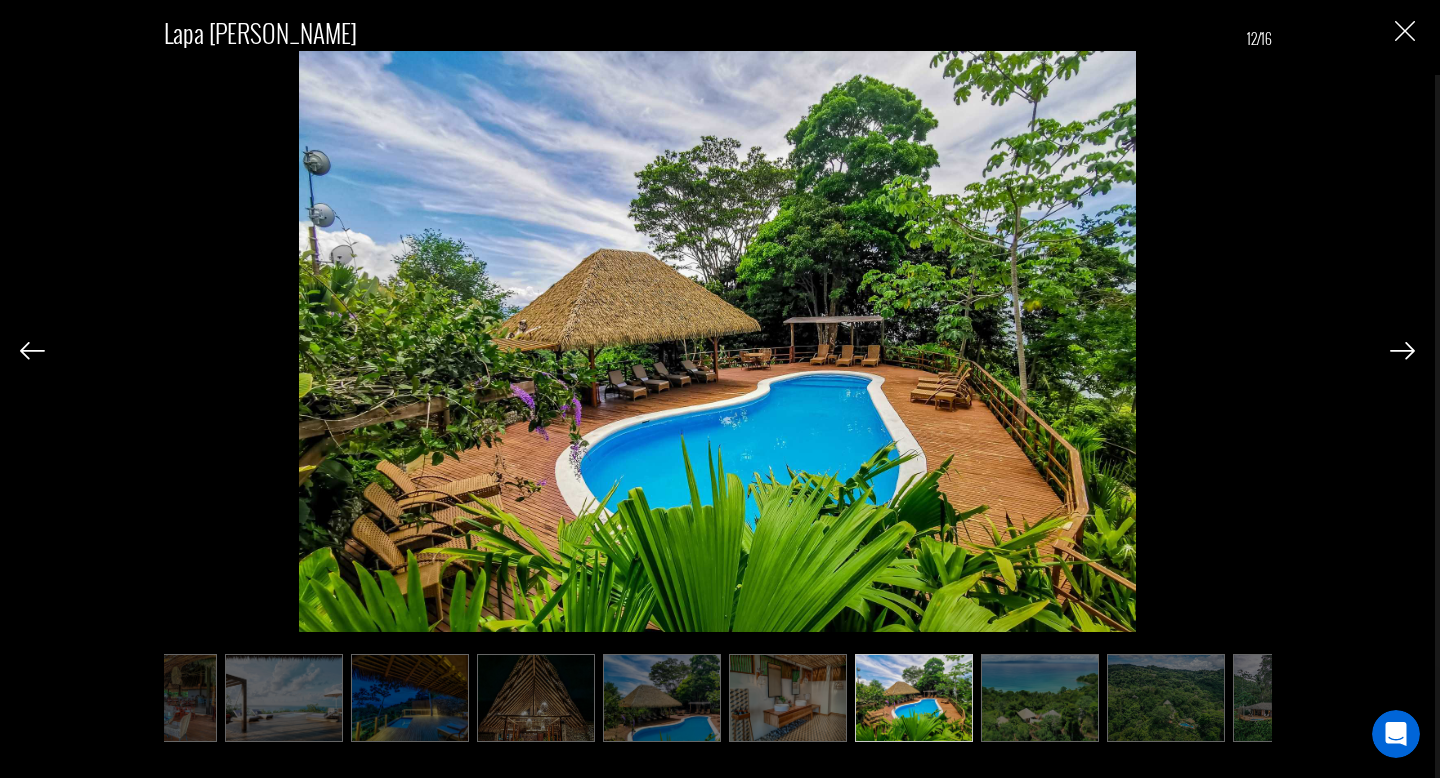 click at bounding box center (1402, 351) 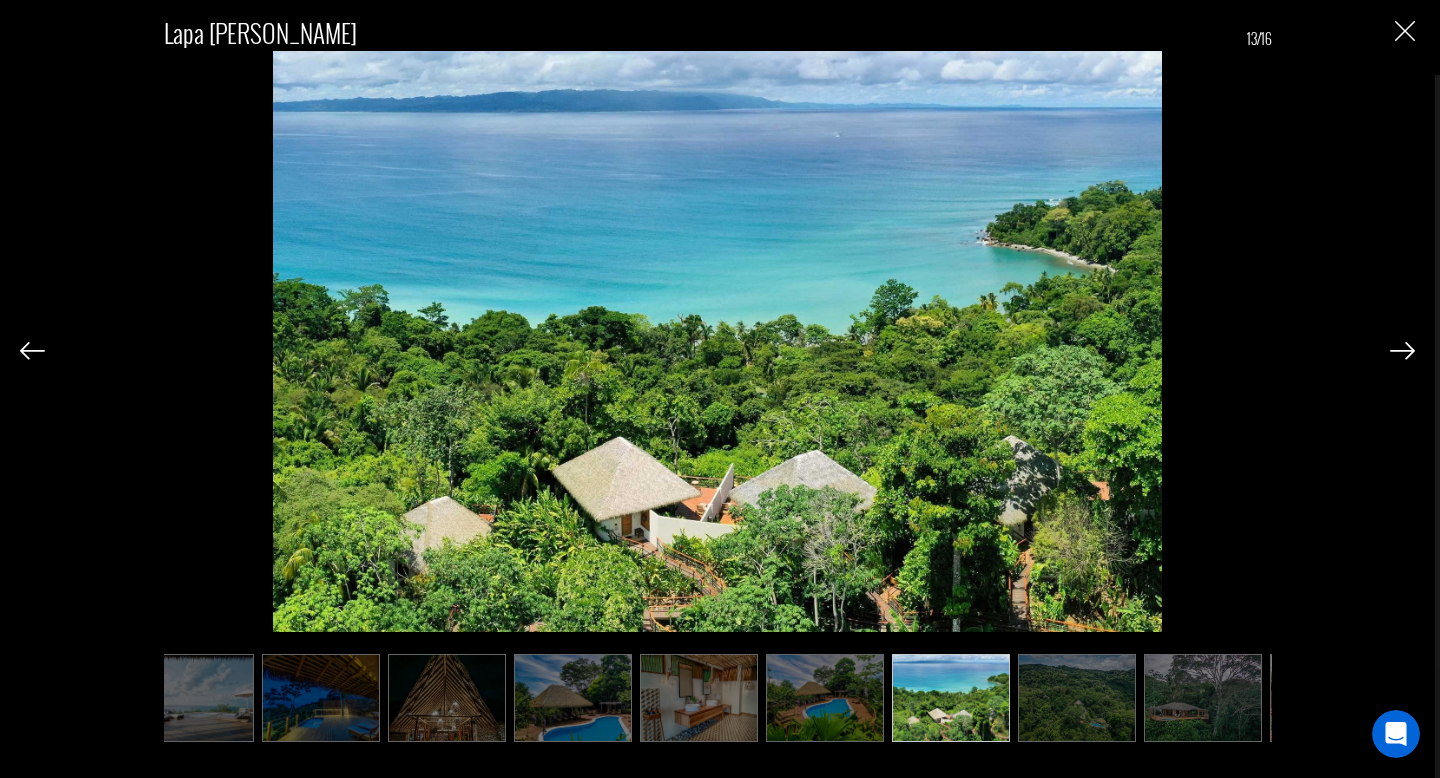 click at bounding box center (1402, 351) 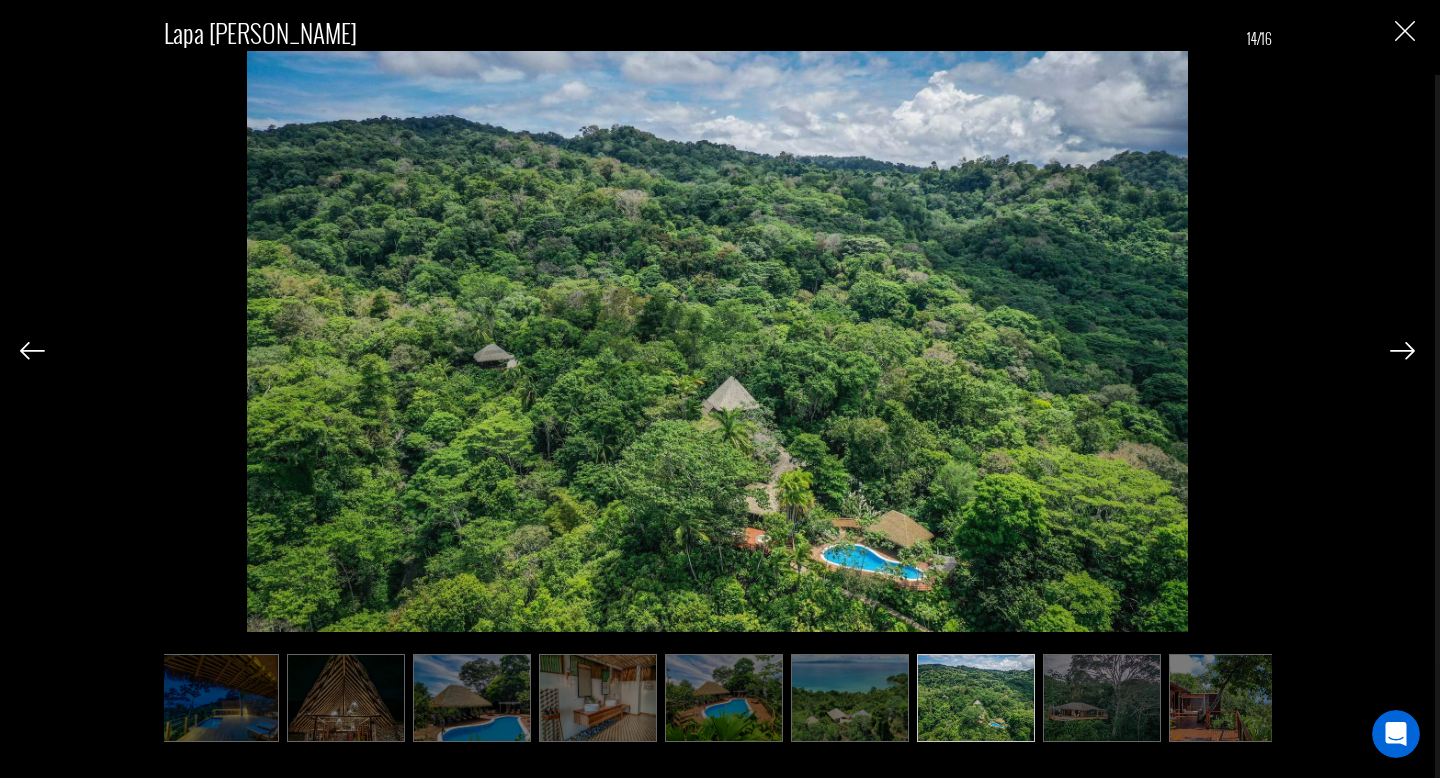 click at bounding box center [1402, 351] 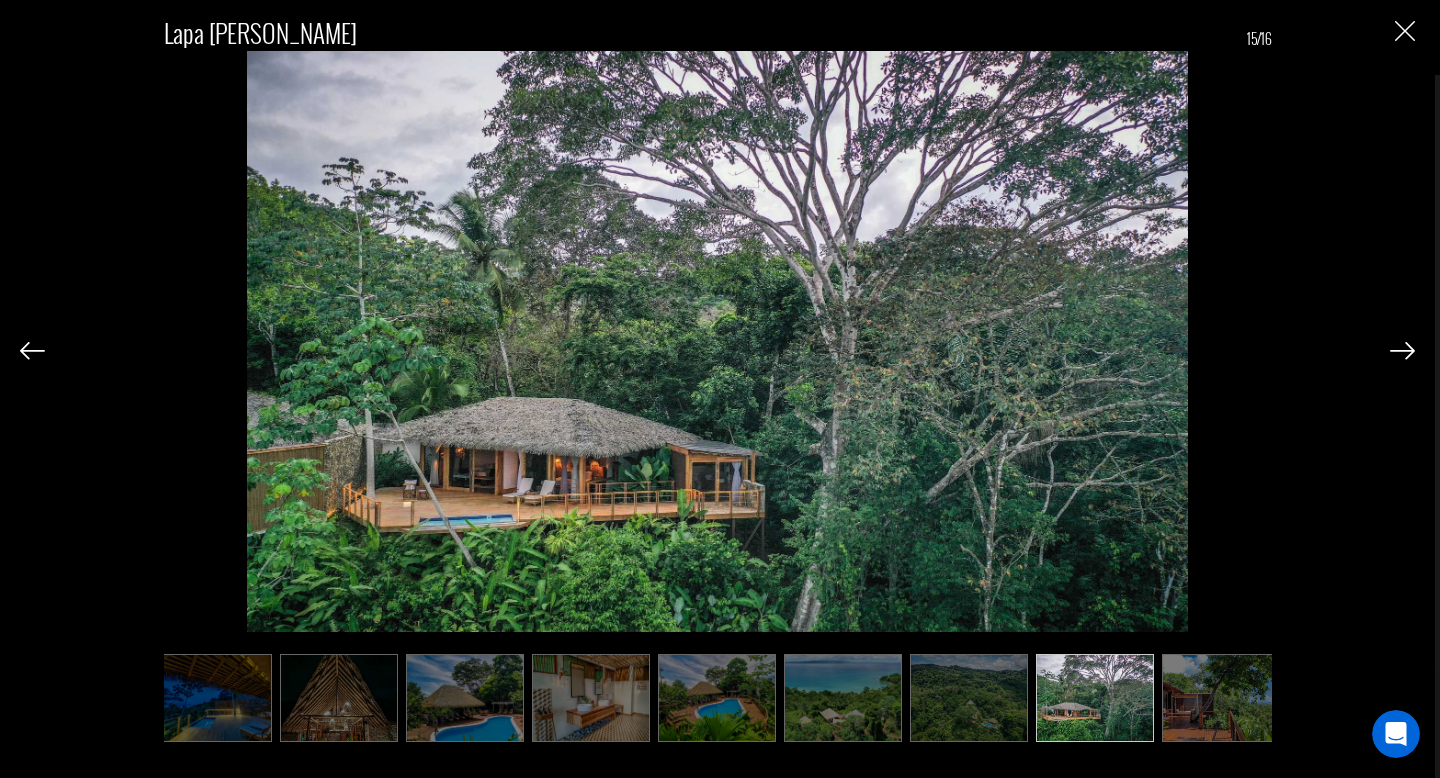 scroll, scrollTop: 0, scrollLeft: 908, axis: horizontal 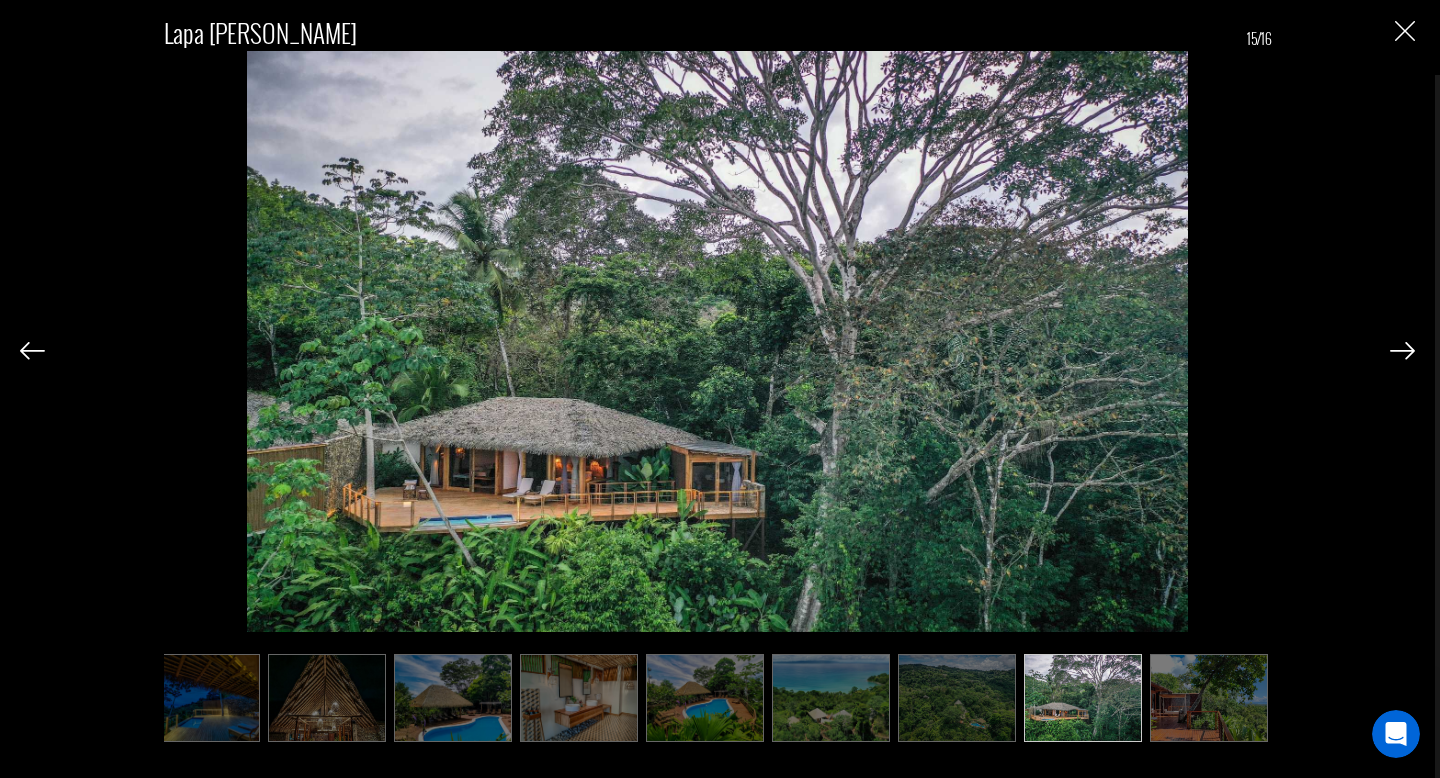 click at bounding box center [1402, 351] 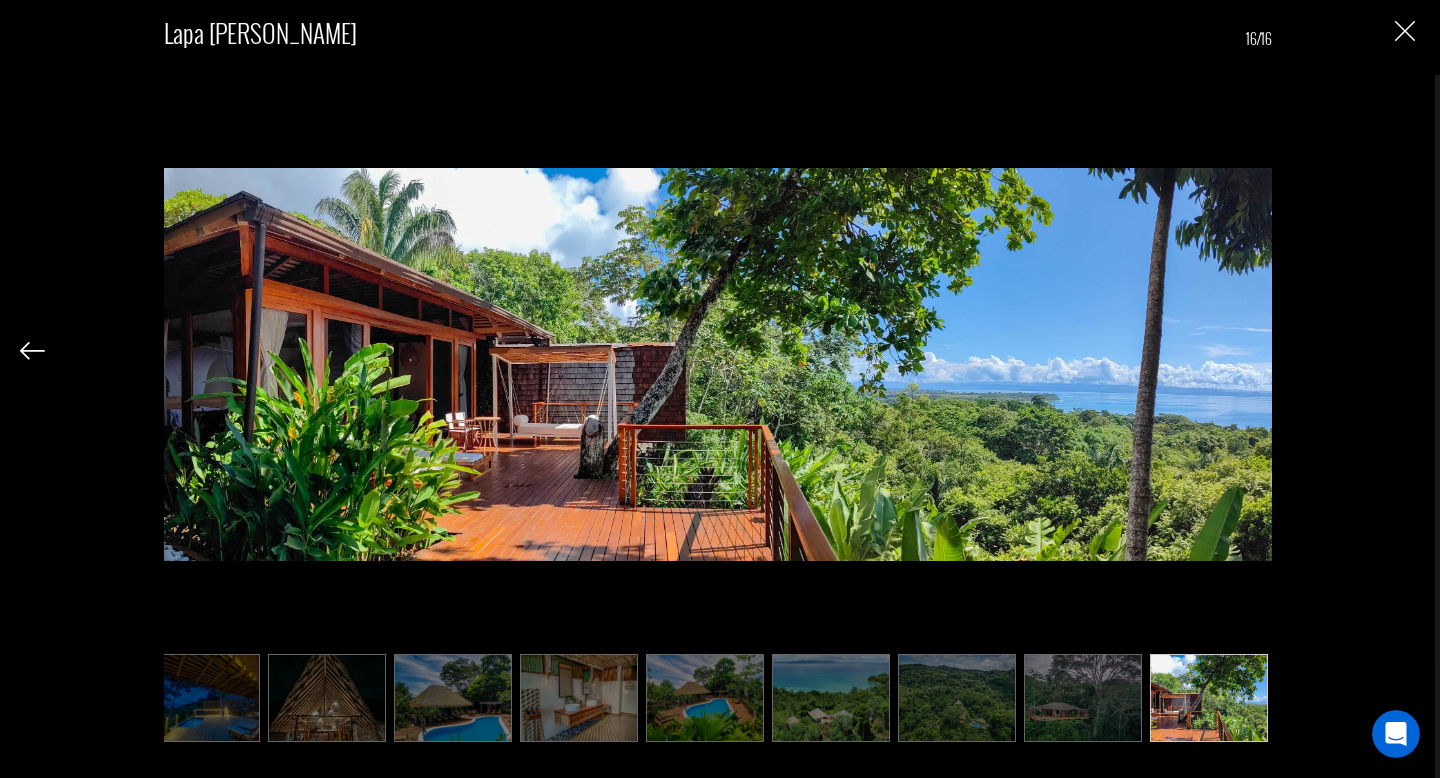 click at bounding box center [1405, 31] 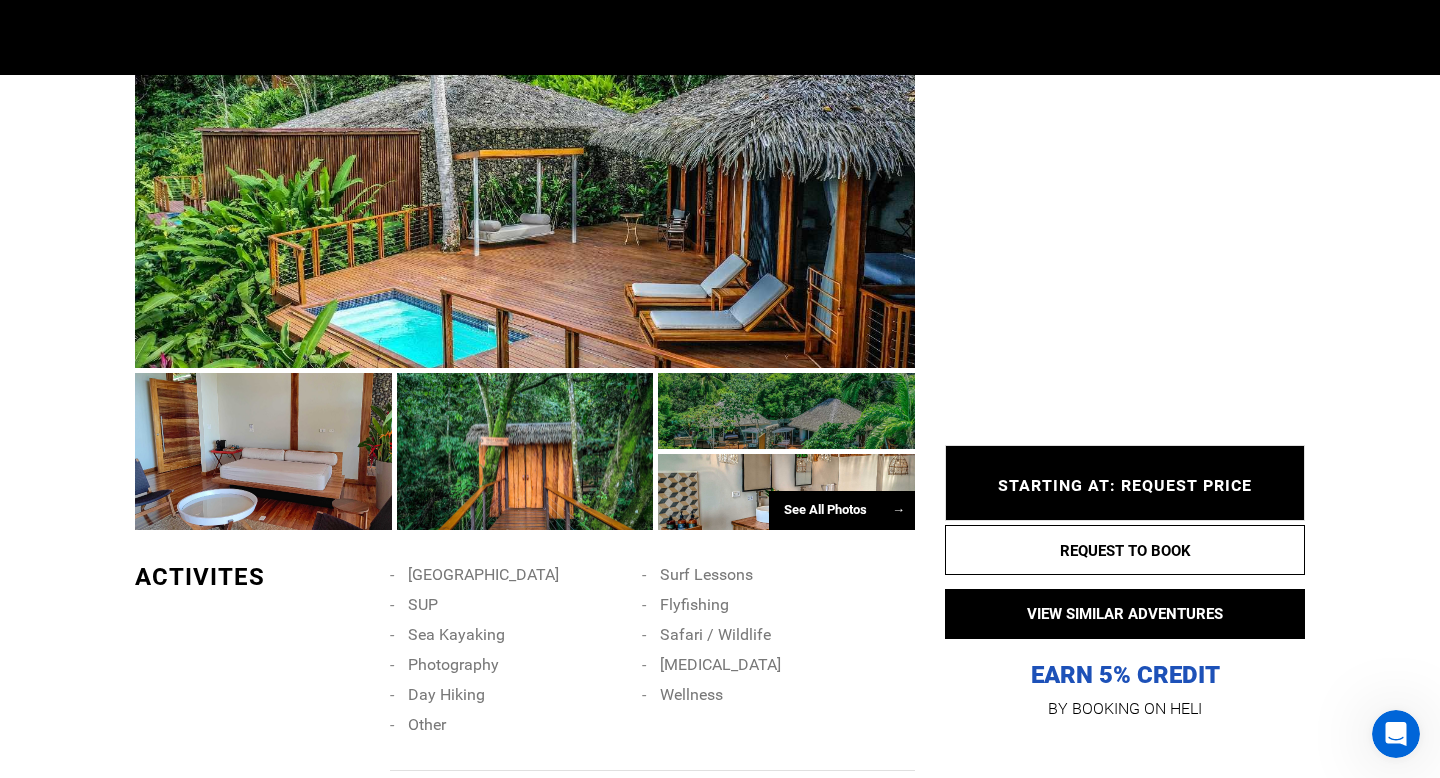 scroll, scrollTop: 0, scrollLeft: 0, axis: both 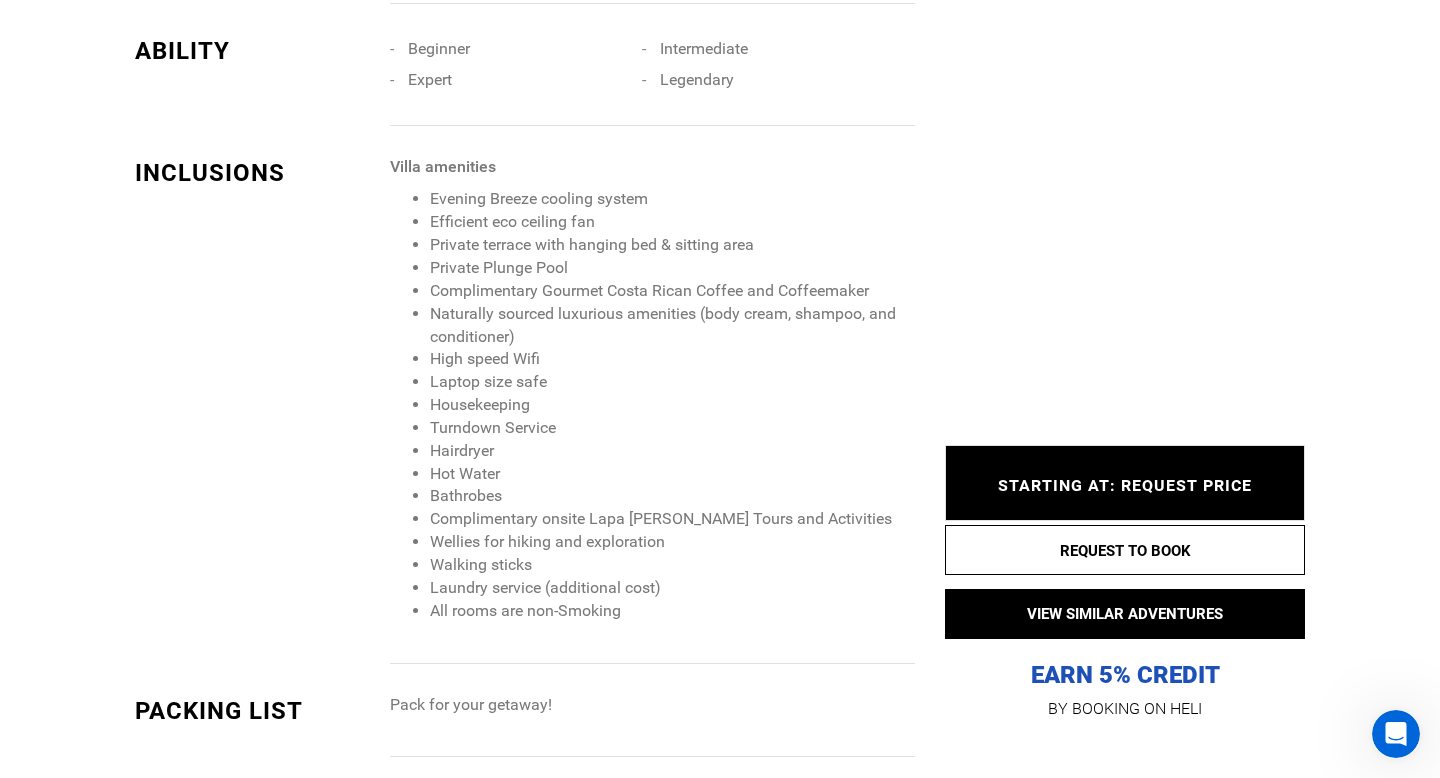 type on "Surf" 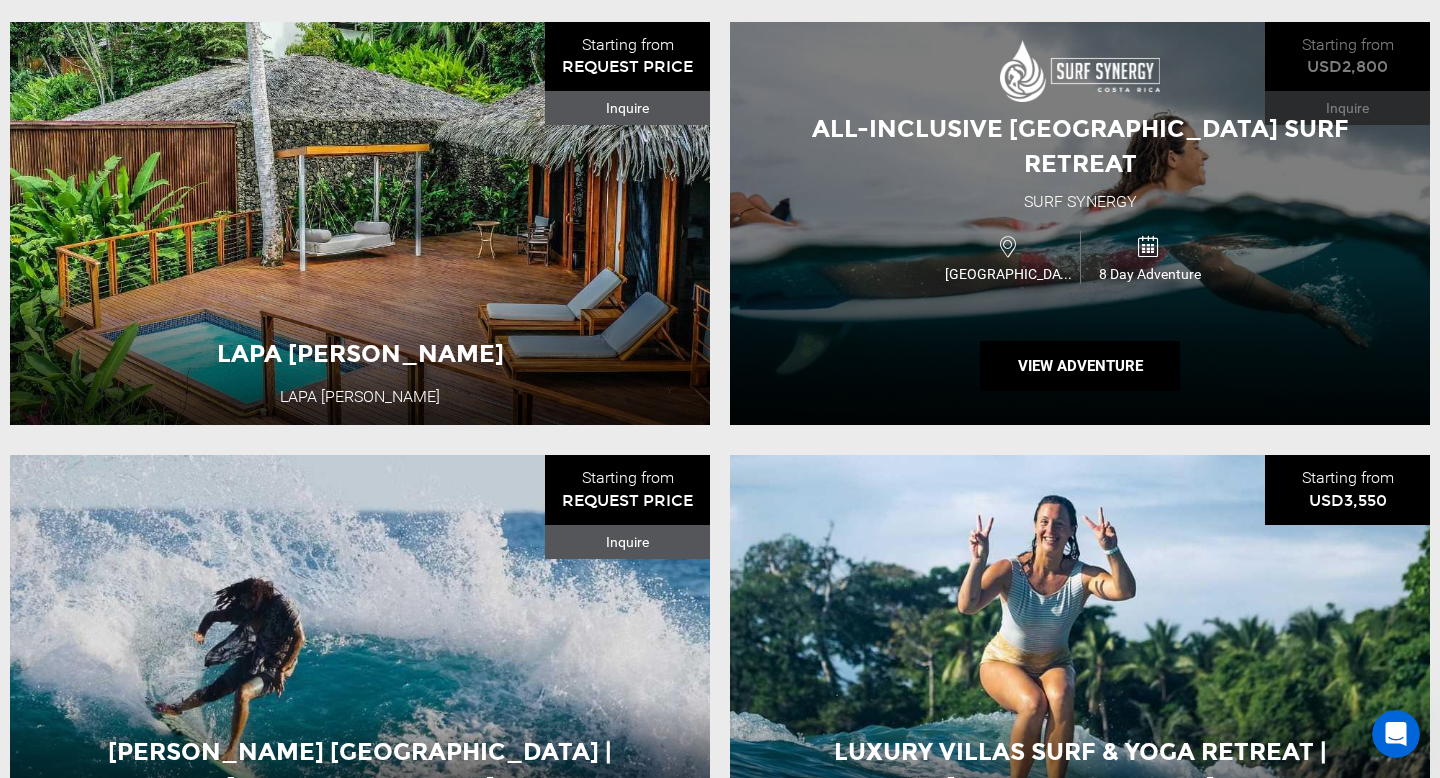 scroll, scrollTop: 749, scrollLeft: 0, axis: vertical 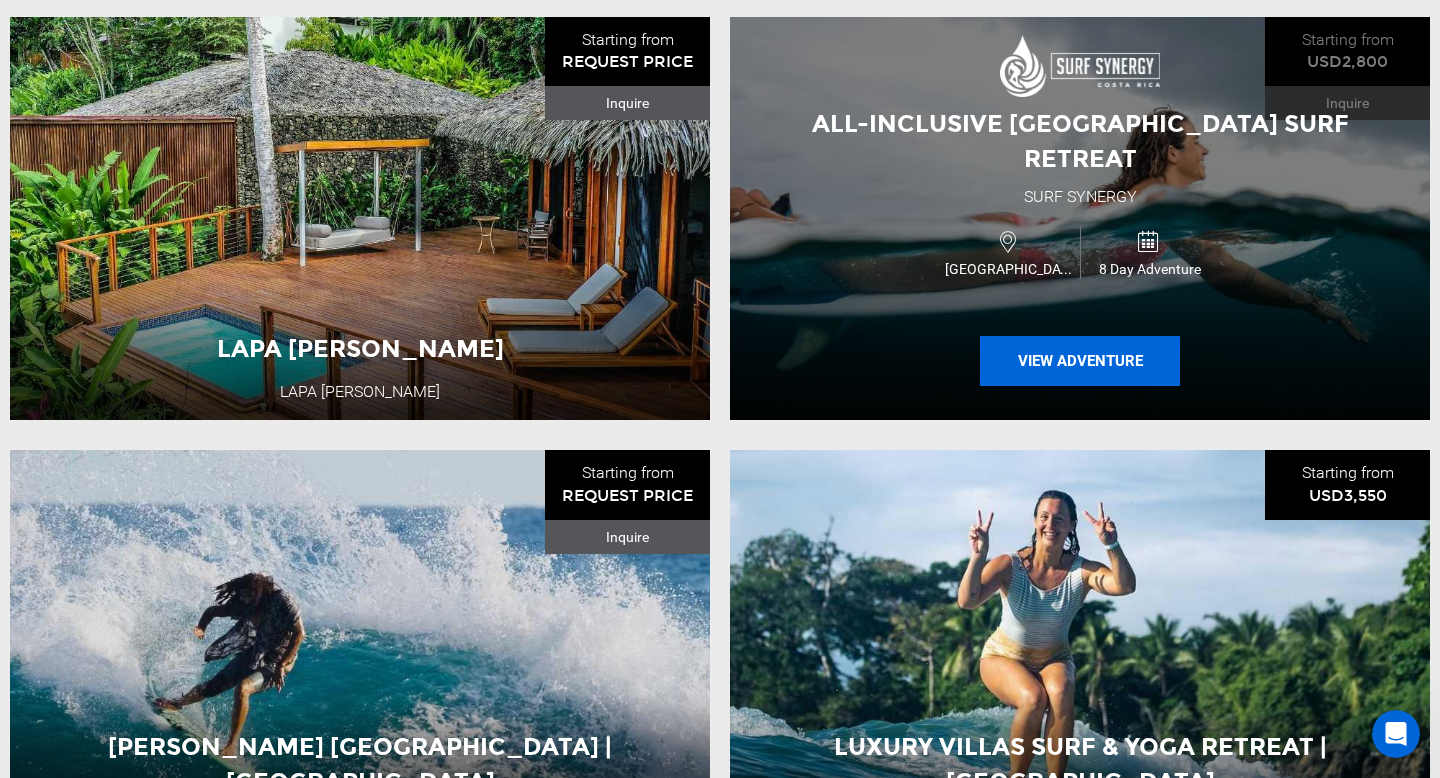 click on "View Adventure" at bounding box center (1080, 361) 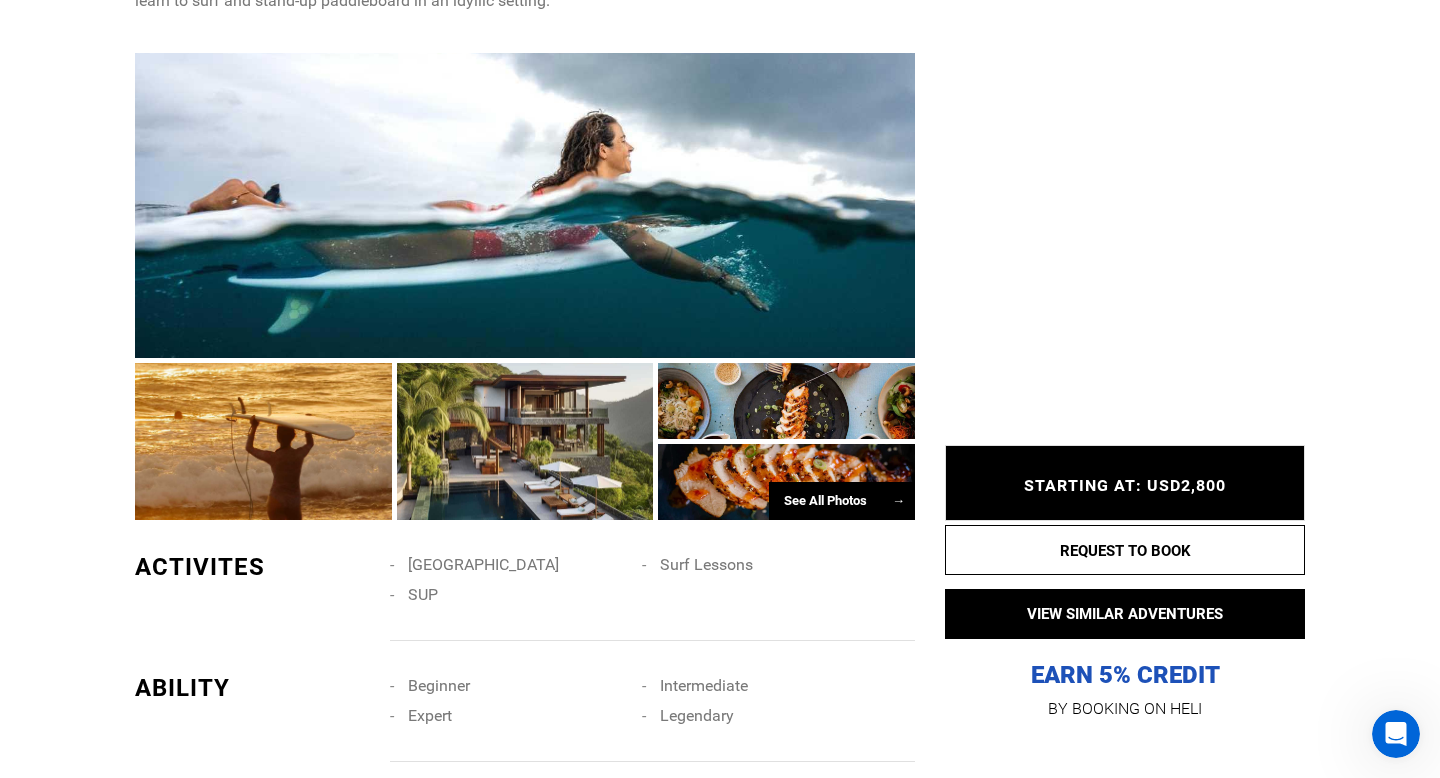 scroll, scrollTop: 1178, scrollLeft: 0, axis: vertical 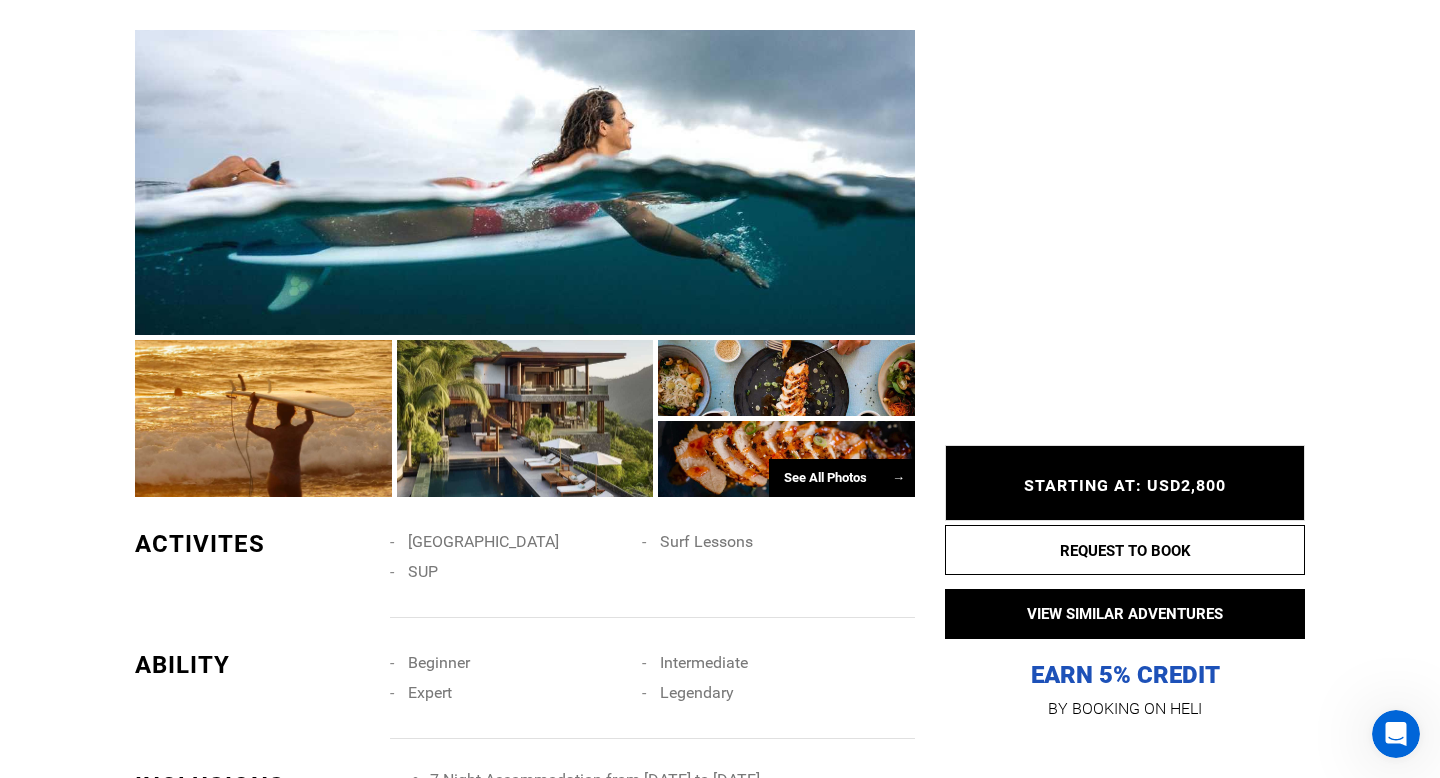 click on "See All Photos →" at bounding box center (842, 478) 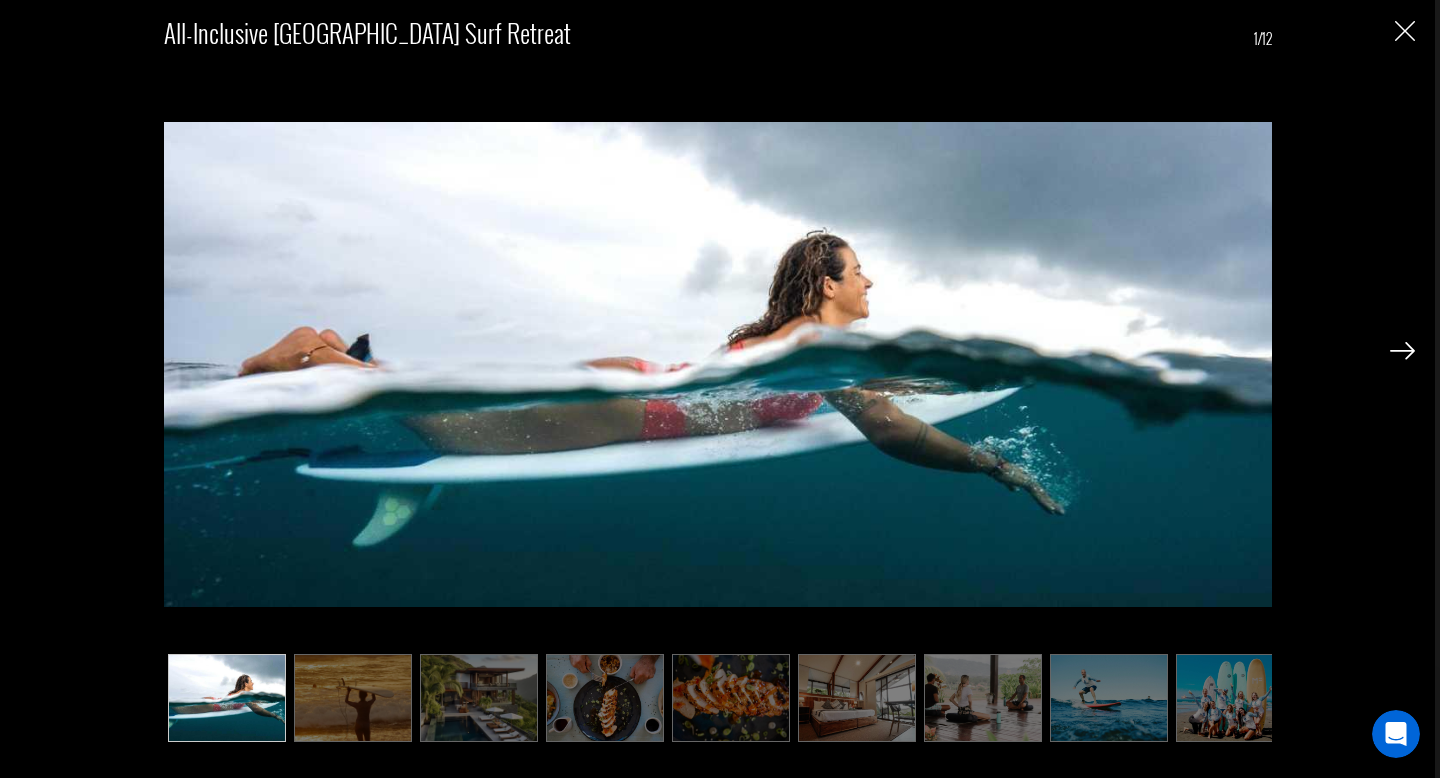 click at bounding box center [1402, 351] 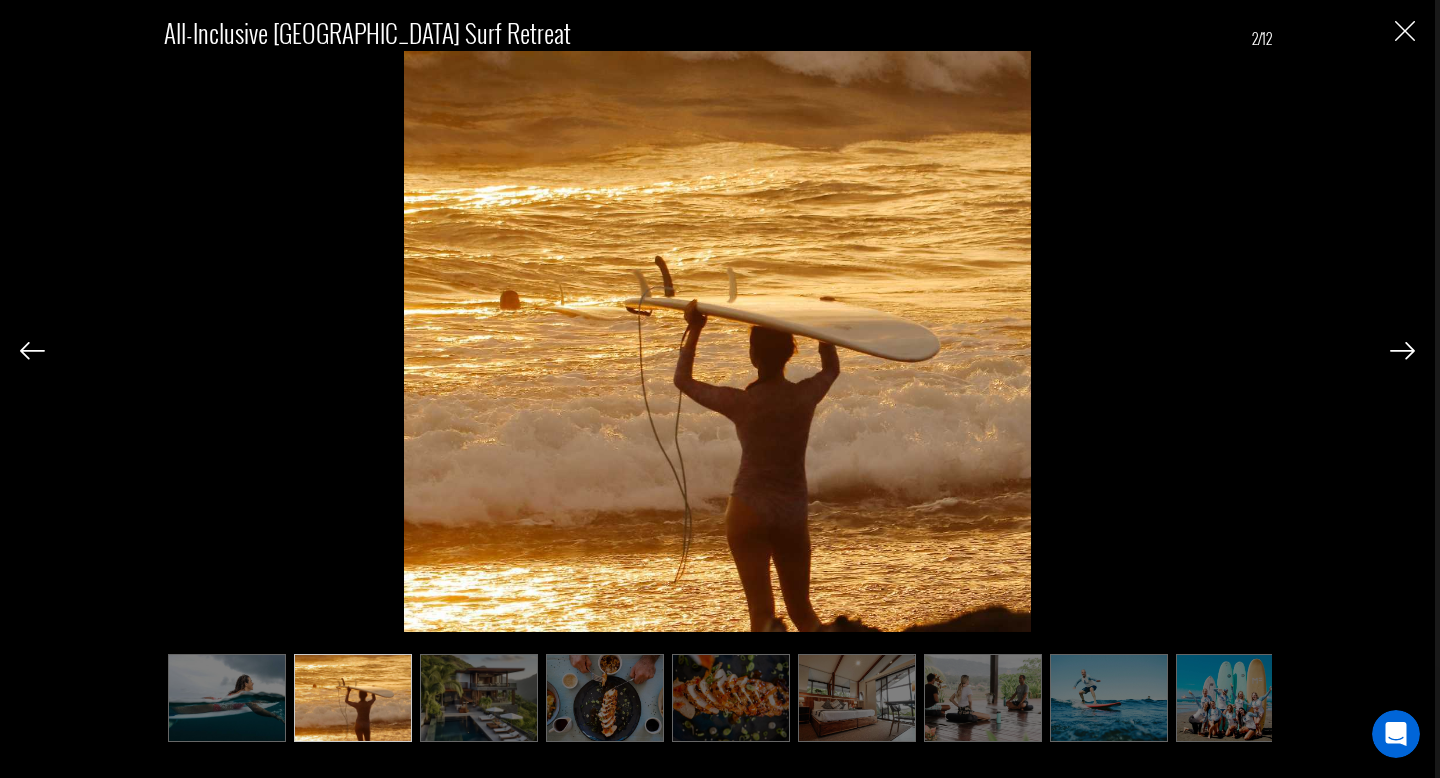 click at bounding box center [1402, 351] 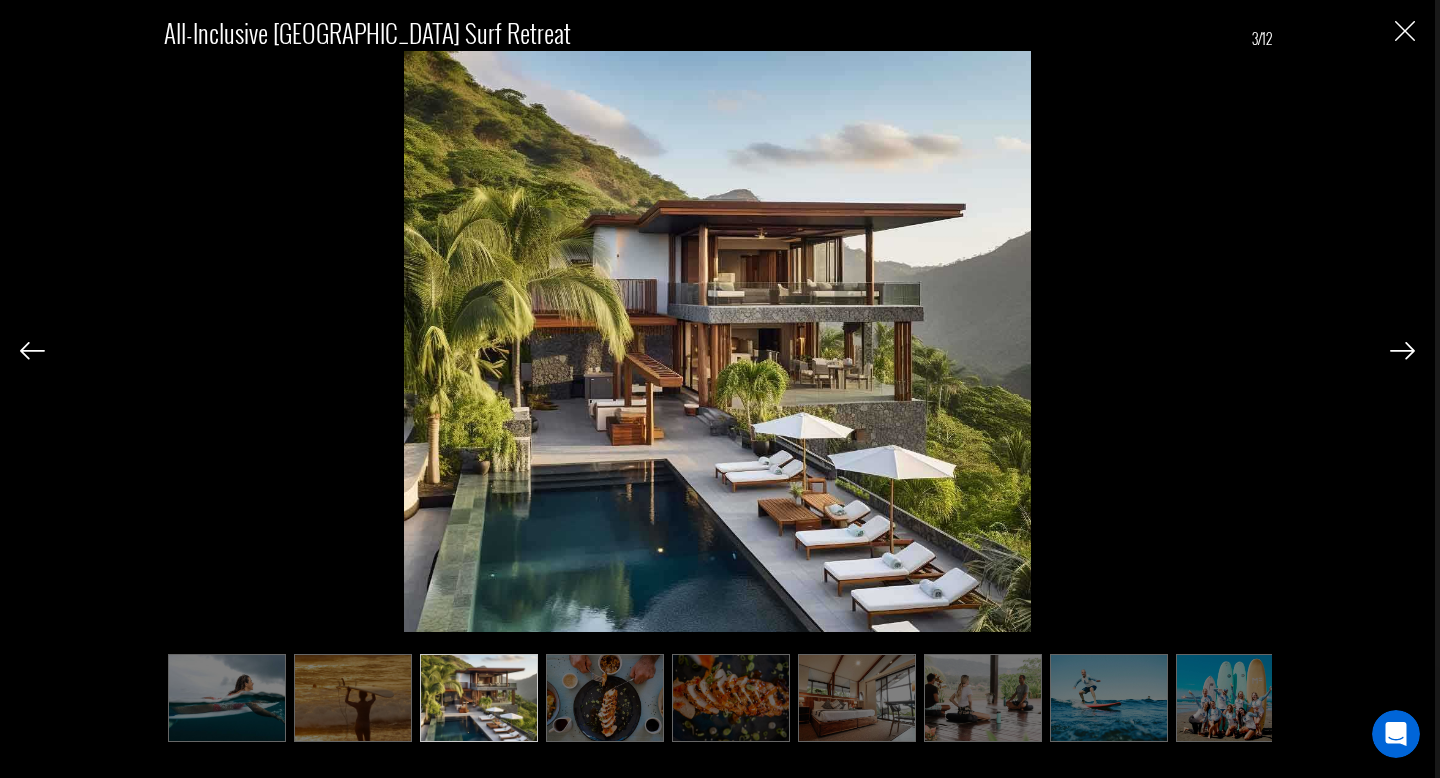 click at bounding box center [1402, 351] 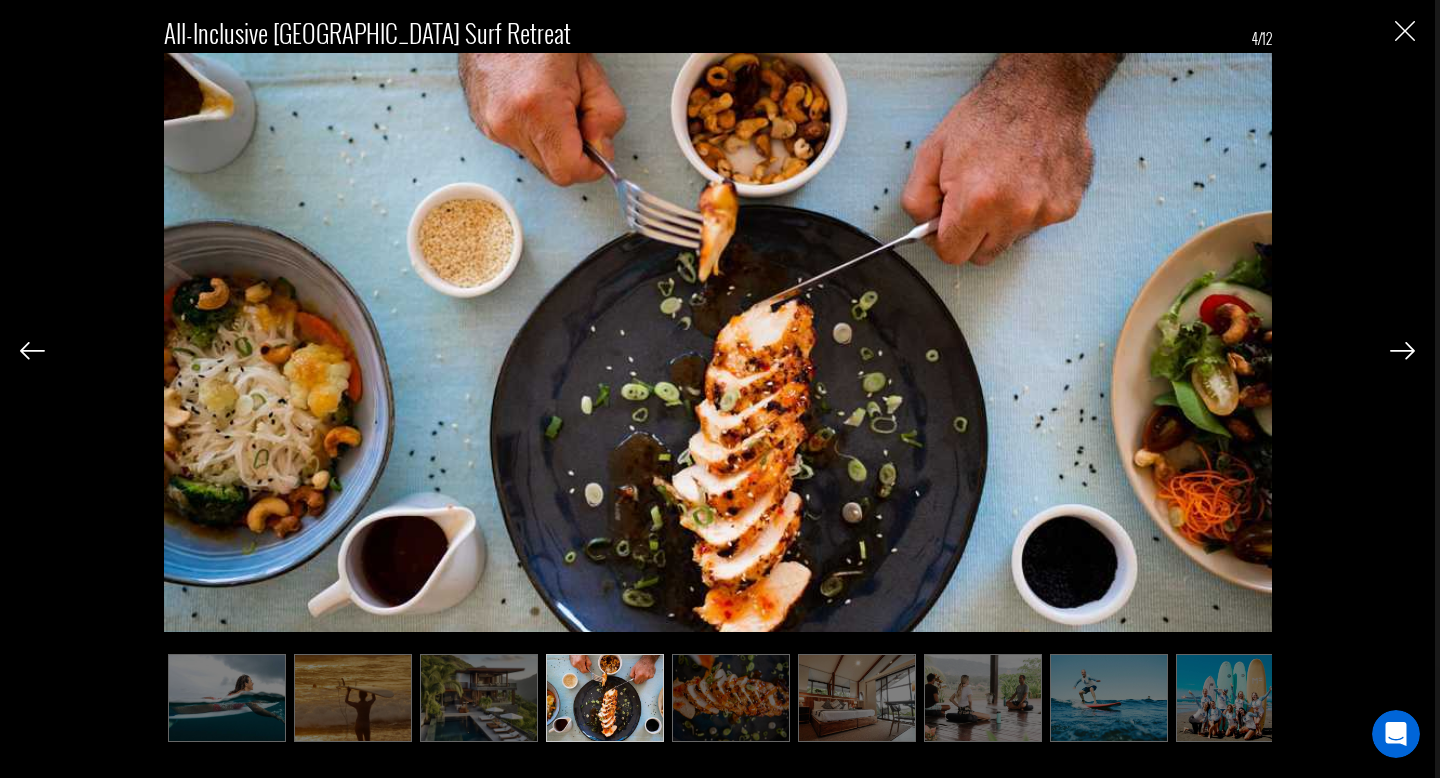 click at bounding box center [1402, 351] 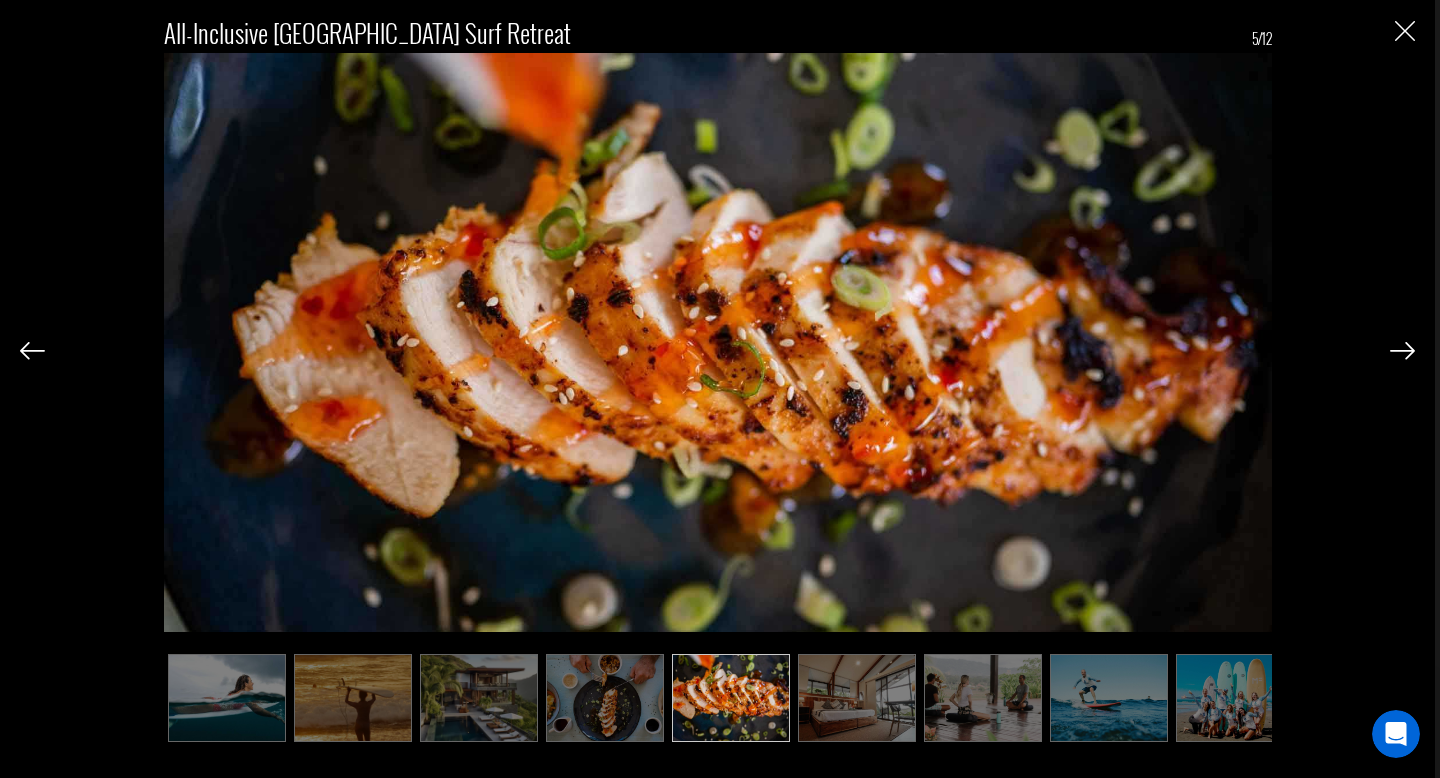 click at bounding box center [1402, 351] 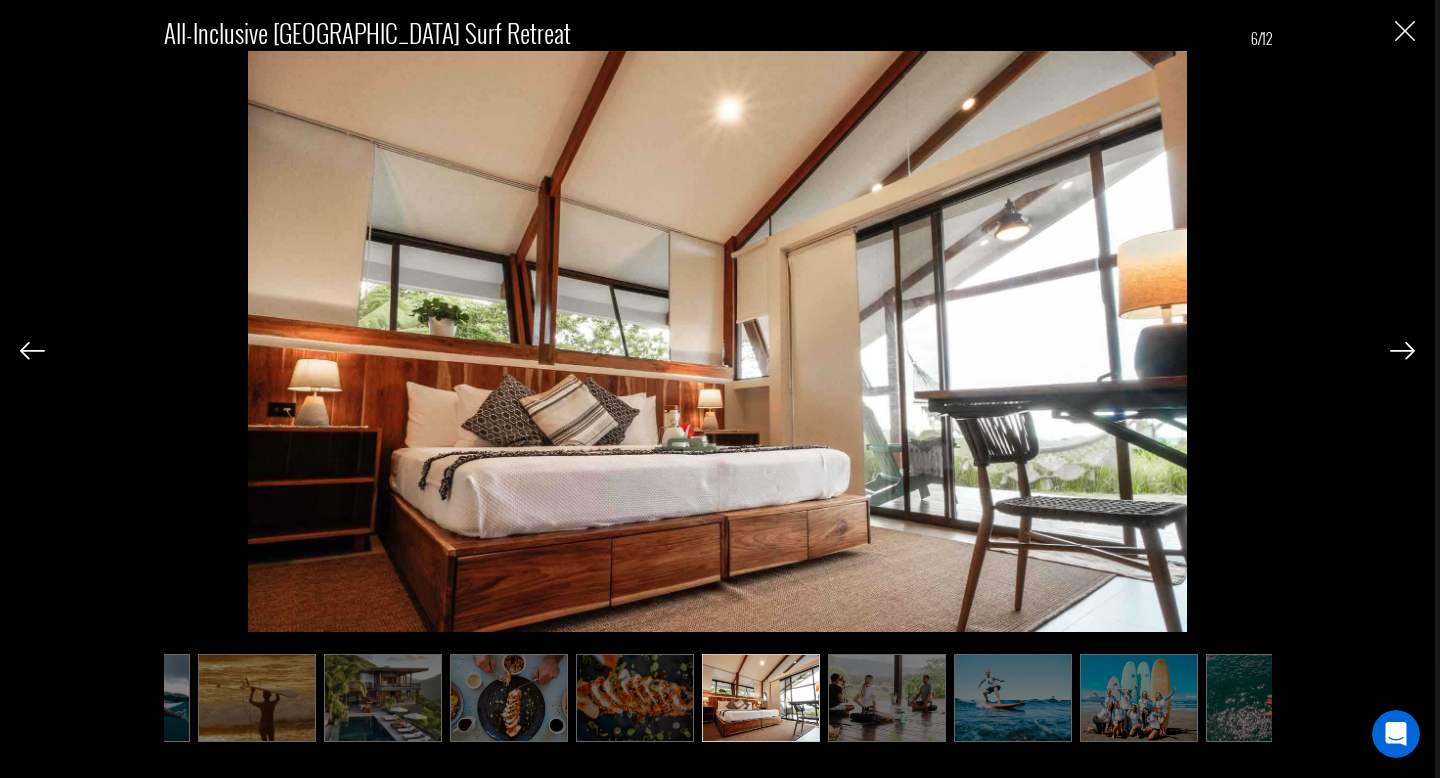 click at bounding box center (1402, 351) 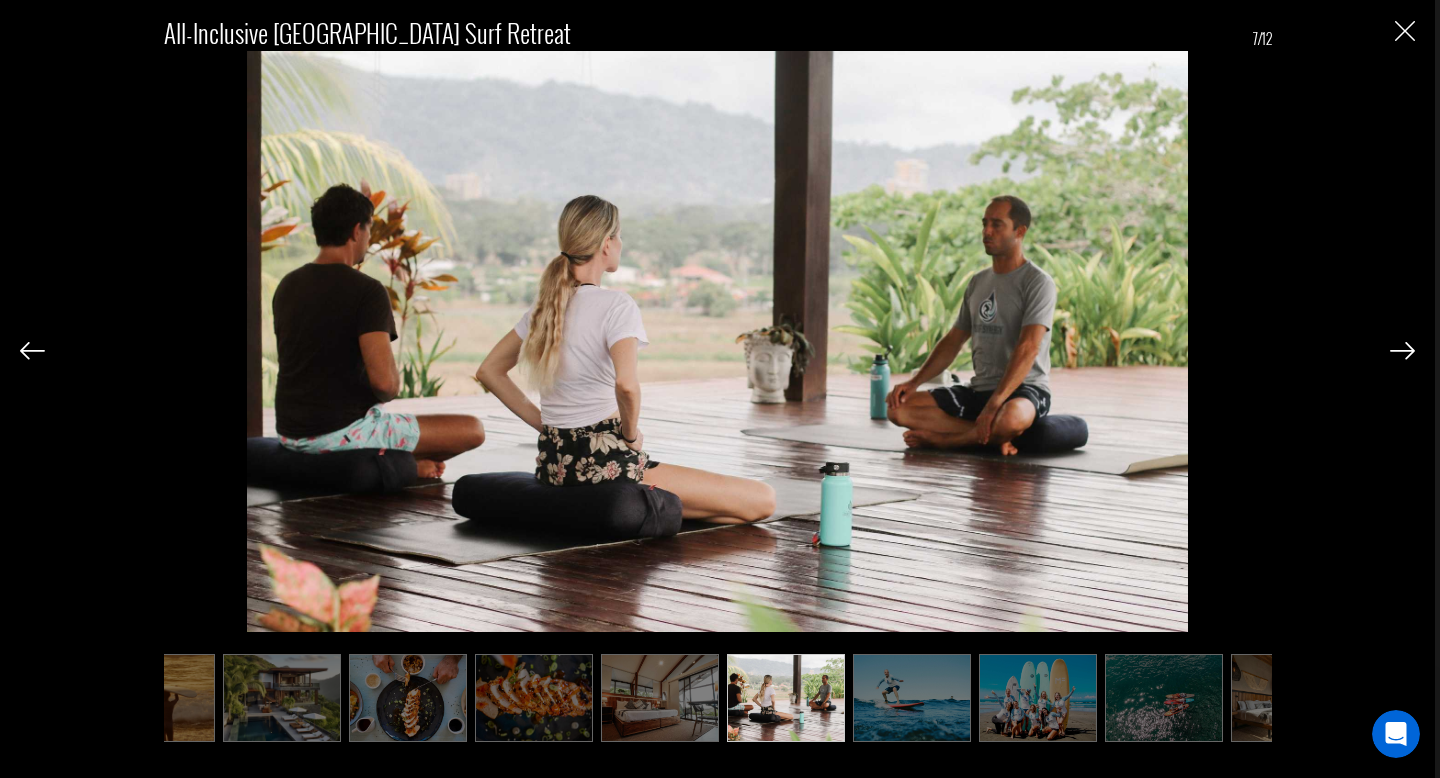 click at bounding box center [1402, 351] 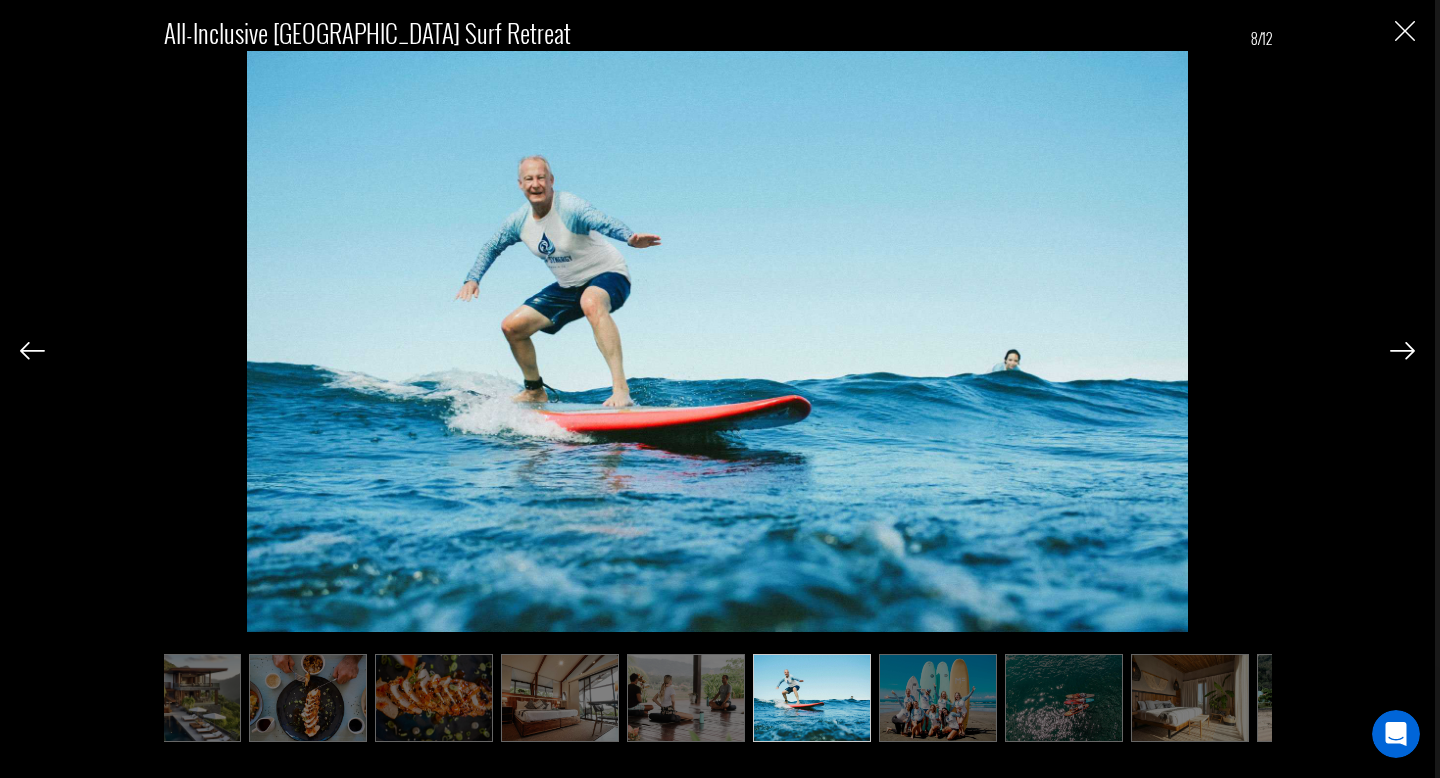 click at bounding box center [1402, 351] 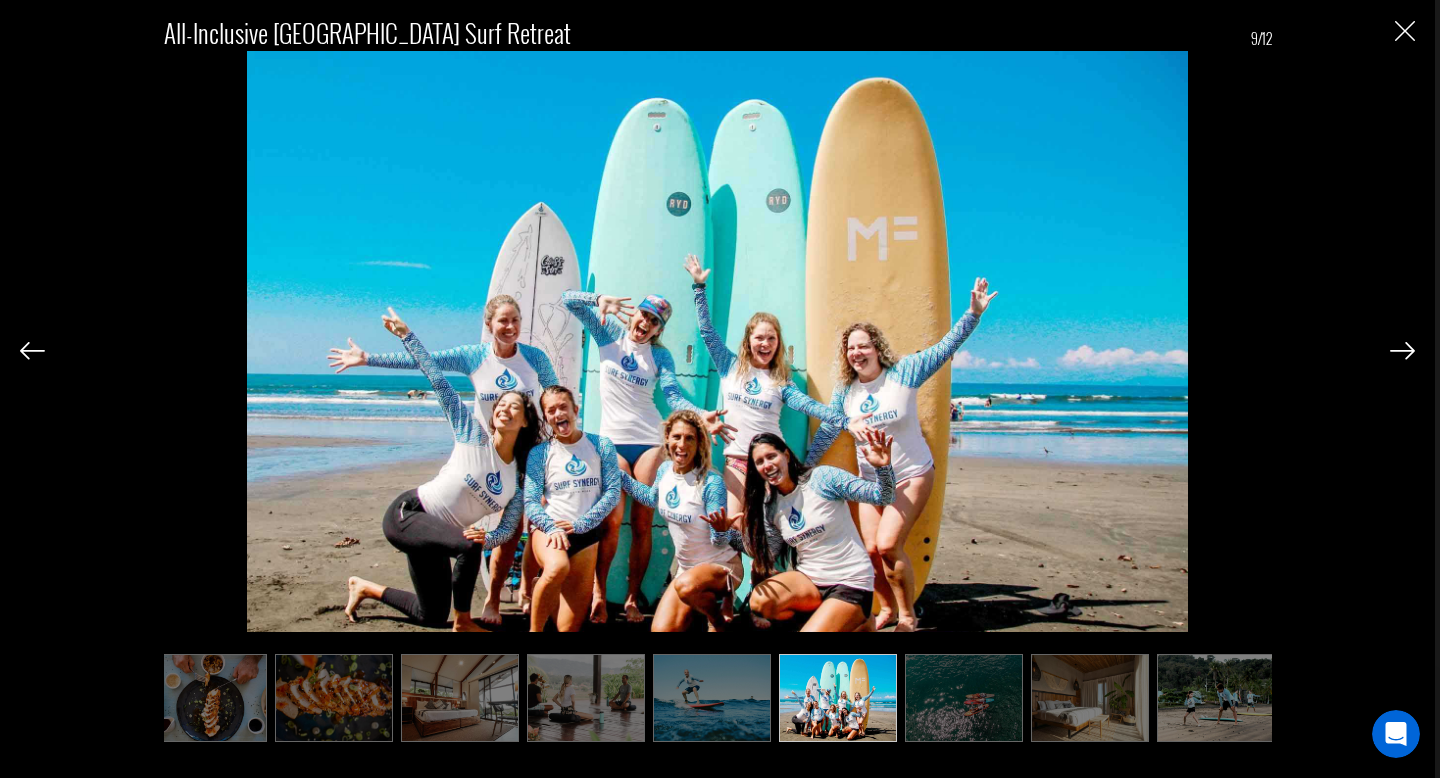 click at bounding box center (1402, 351) 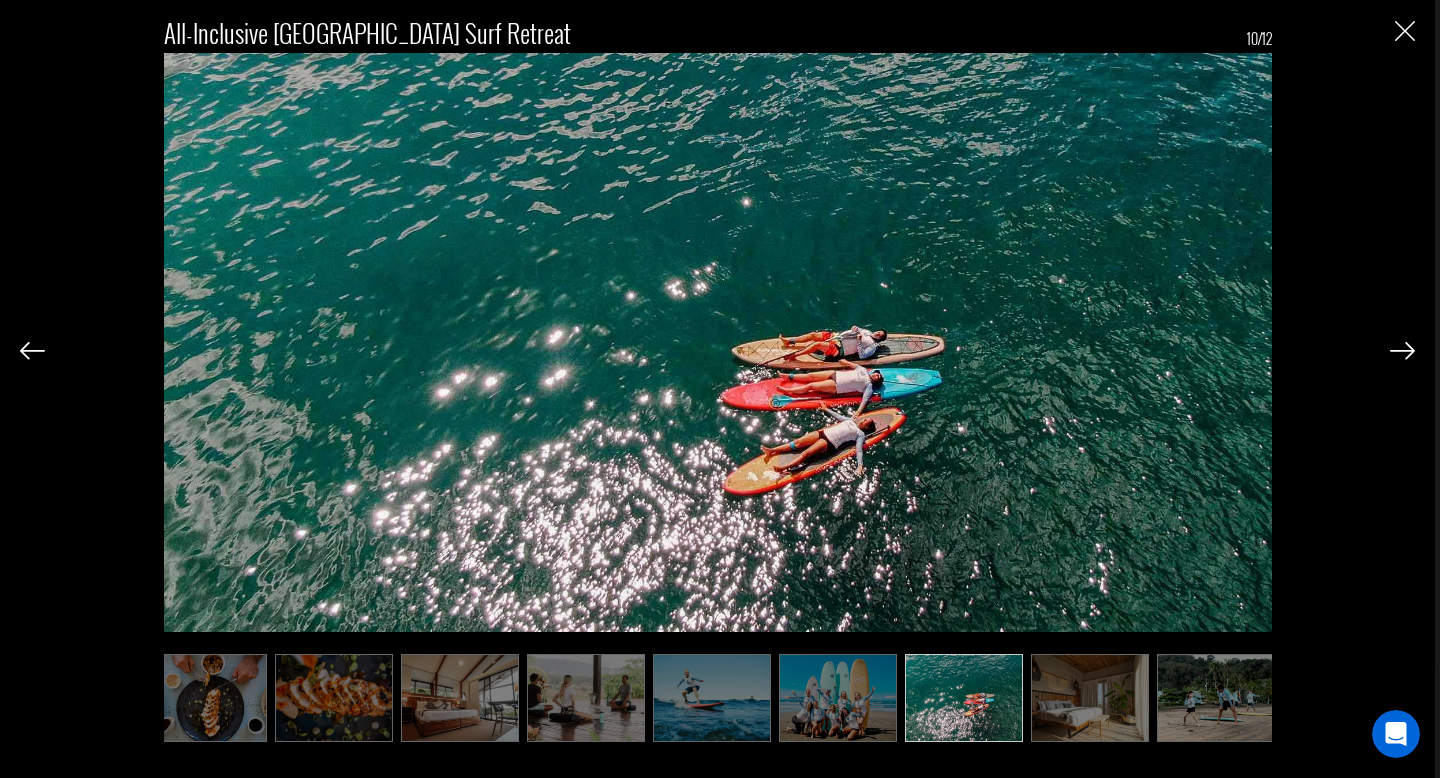 scroll, scrollTop: 0, scrollLeft: 404, axis: horizontal 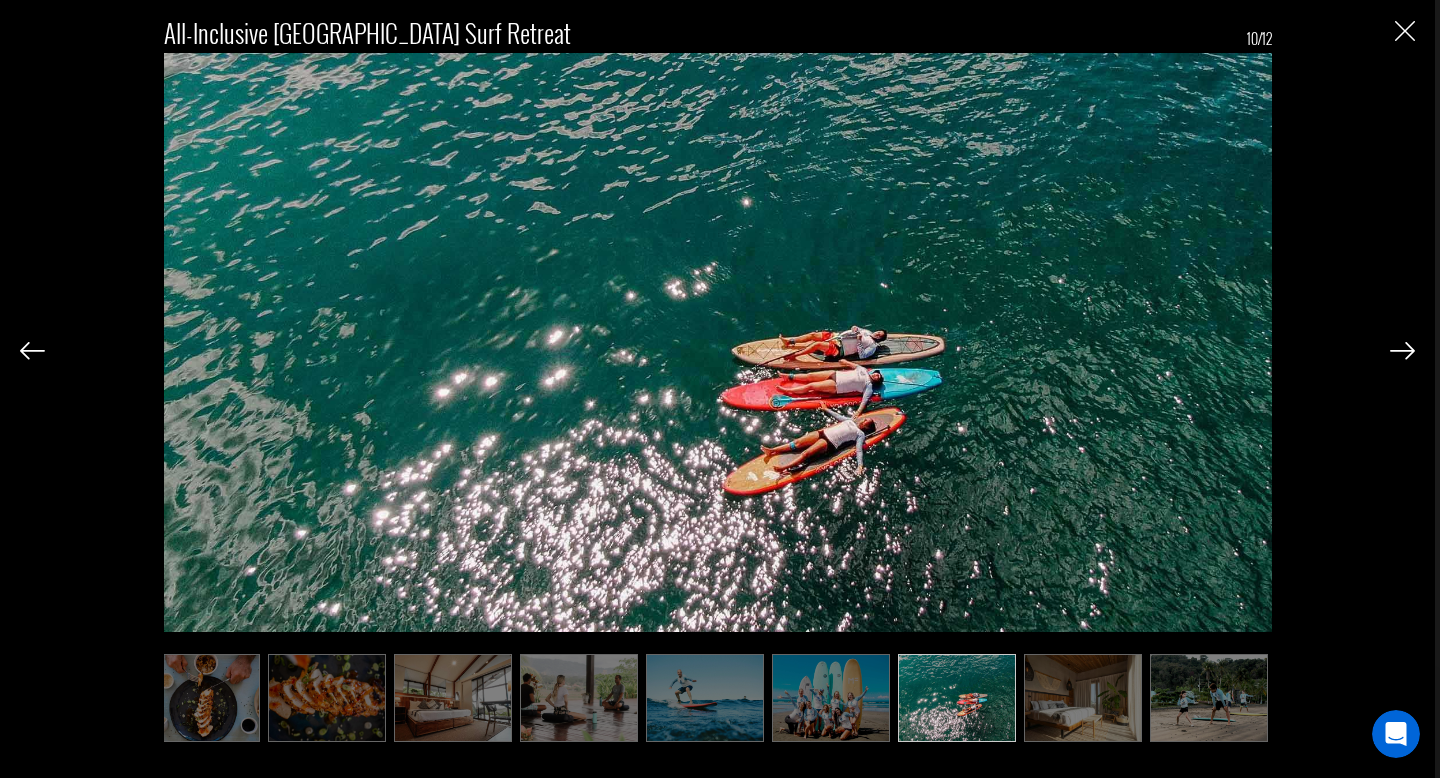click at bounding box center (1402, 351) 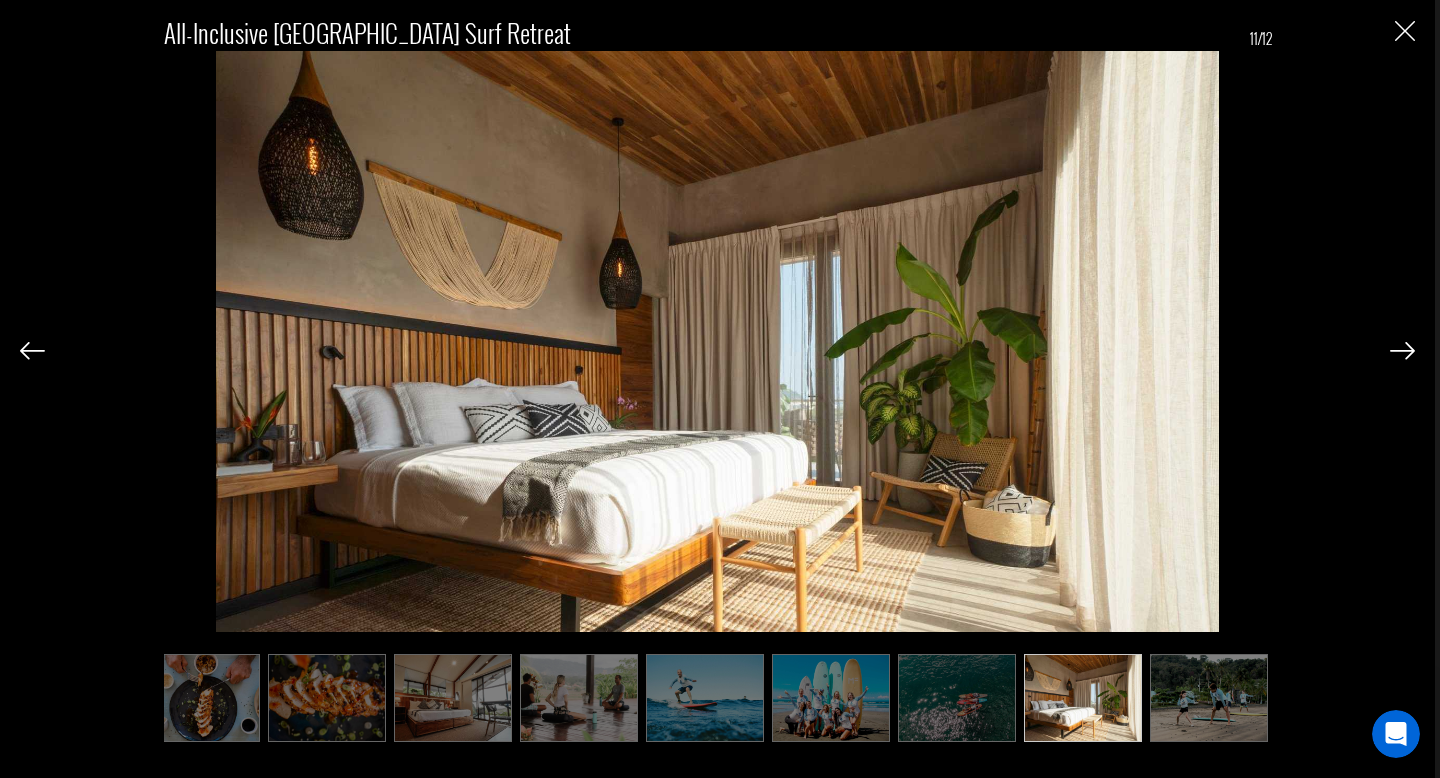 click at bounding box center [1402, 351] 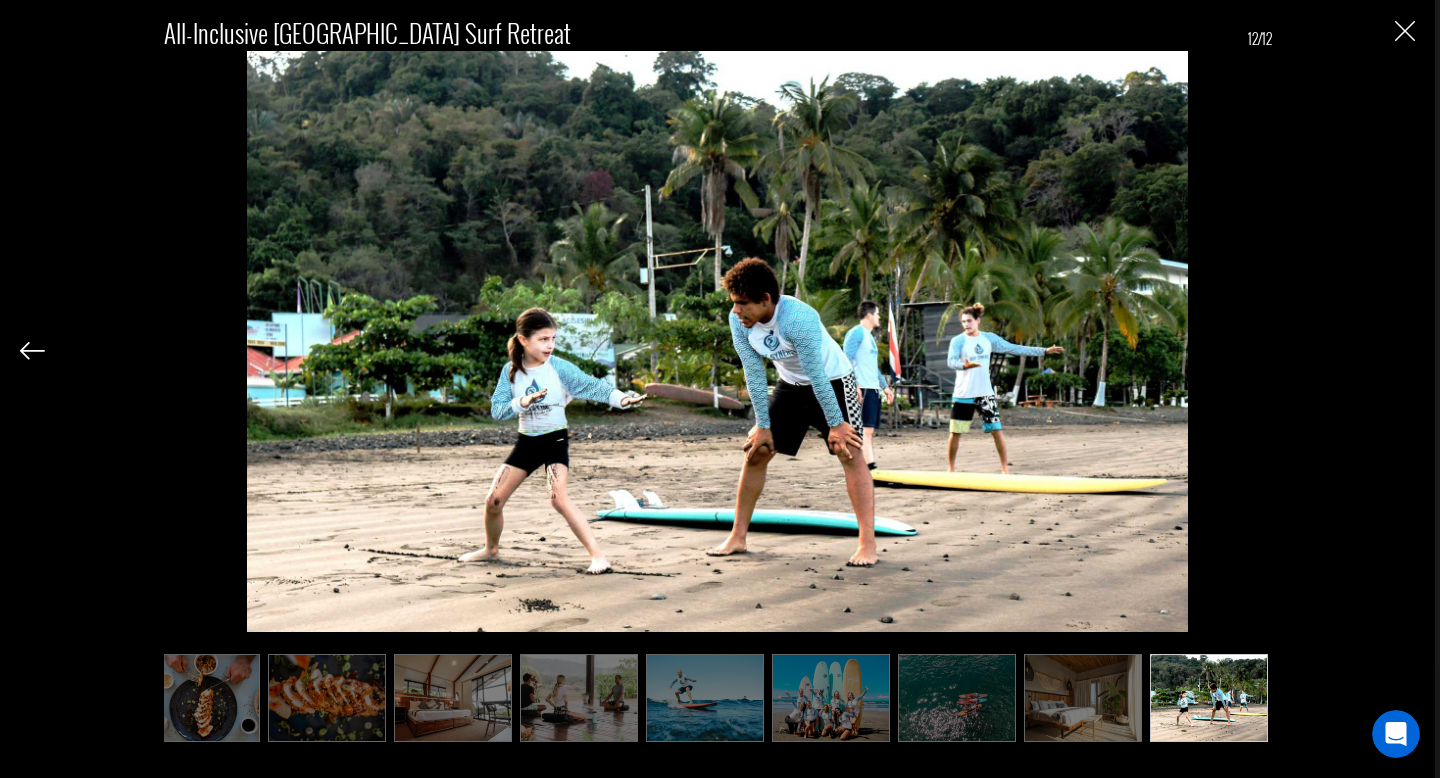 click on "All-Inclusive [GEOGRAPHIC_DATA] Surf Retreat
12/12" at bounding box center (717, 369) 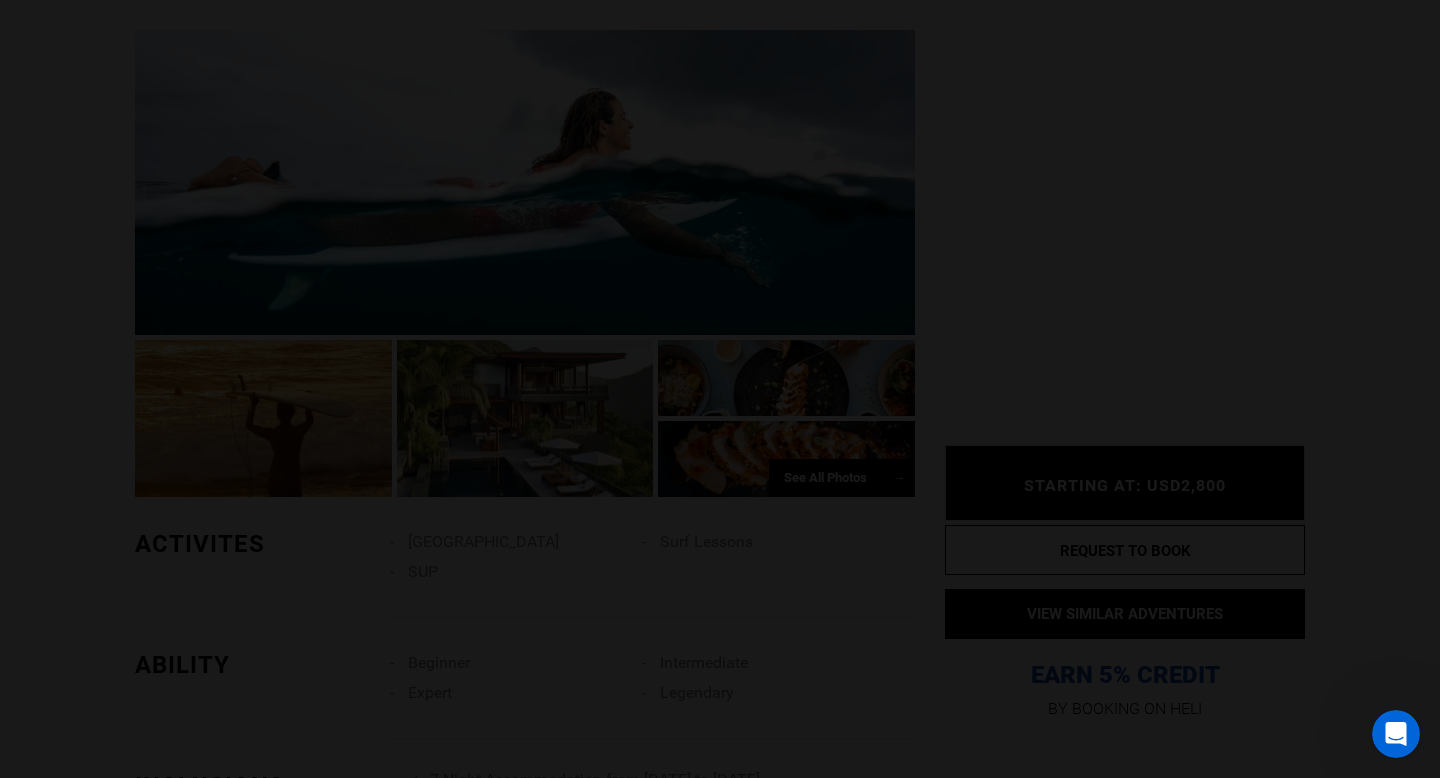 scroll, scrollTop: 0, scrollLeft: 0, axis: both 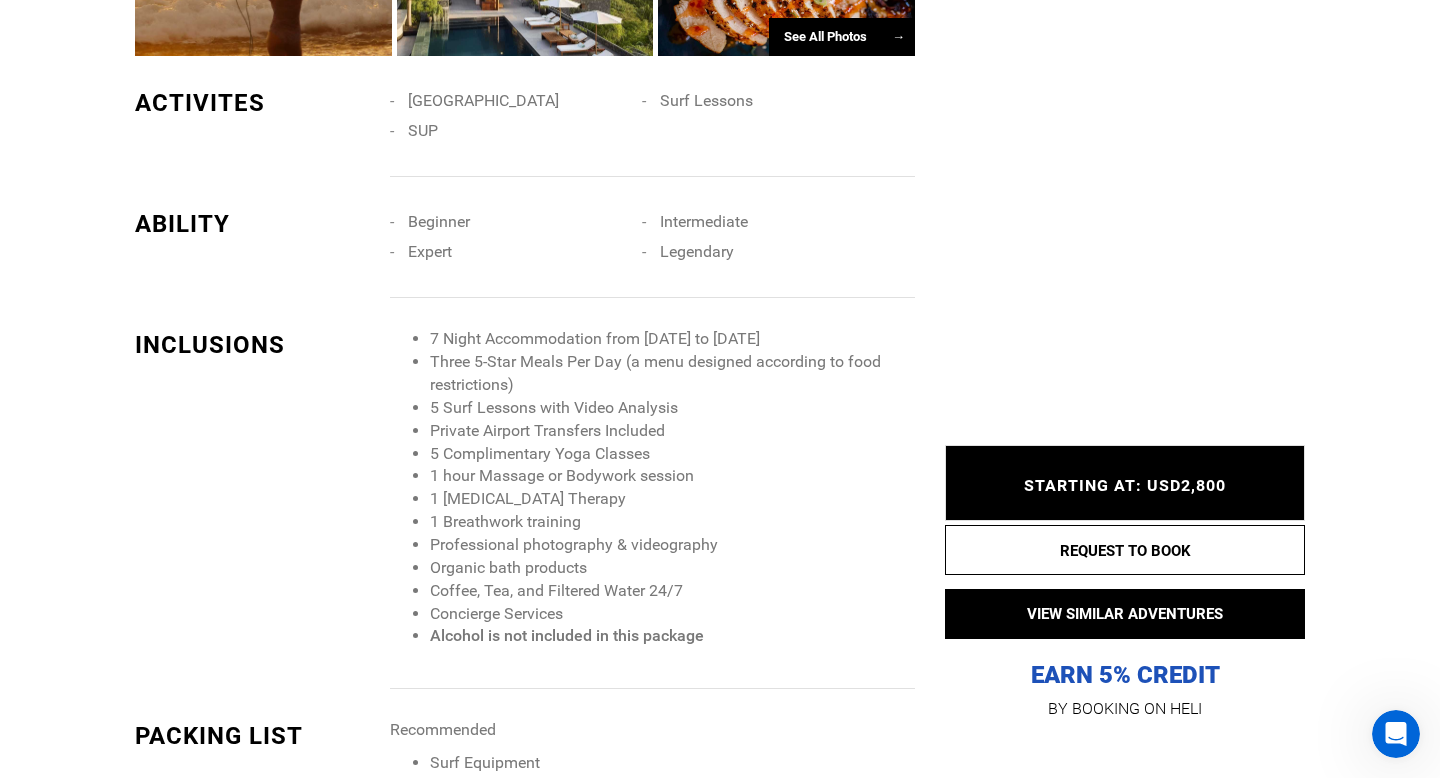 type on "Surf" 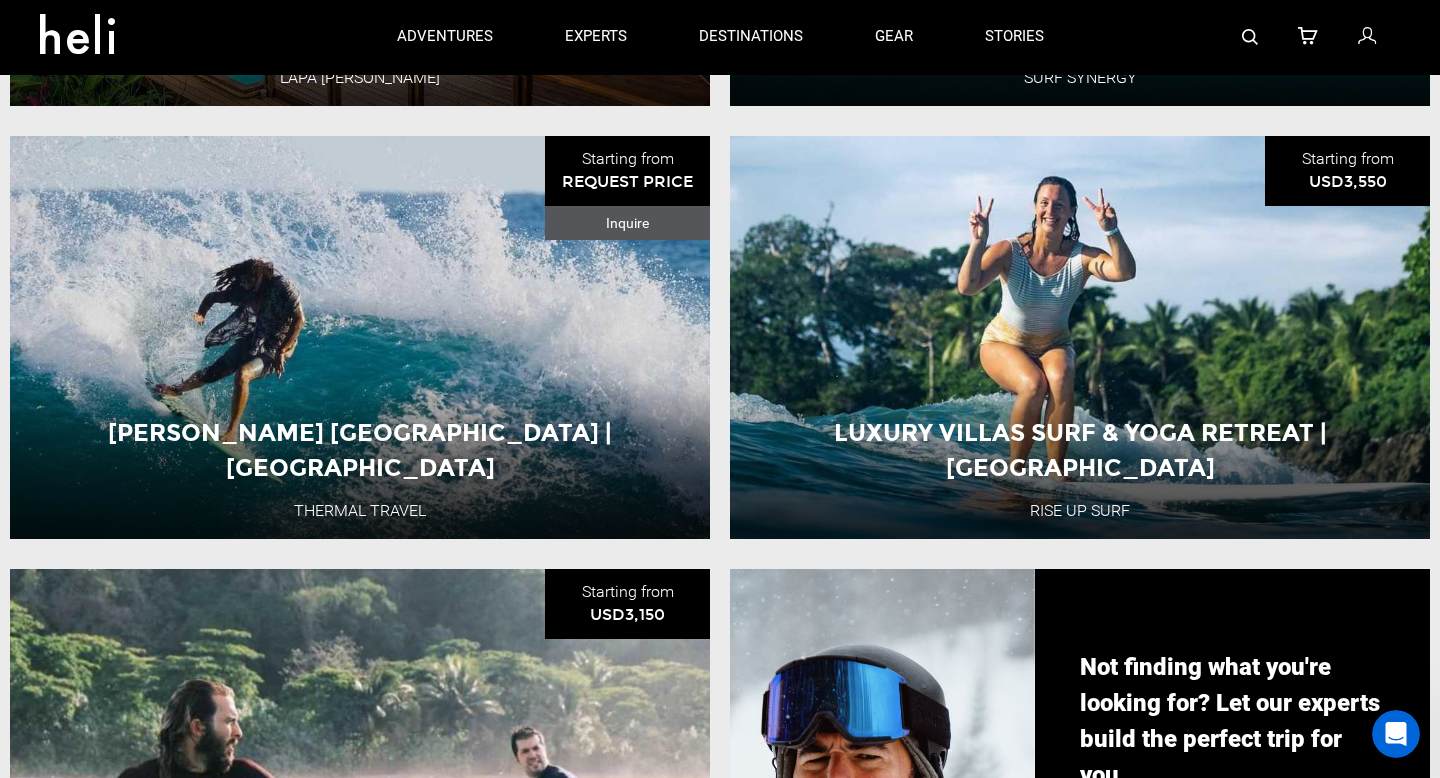 scroll, scrollTop: 1045, scrollLeft: 0, axis: vertical 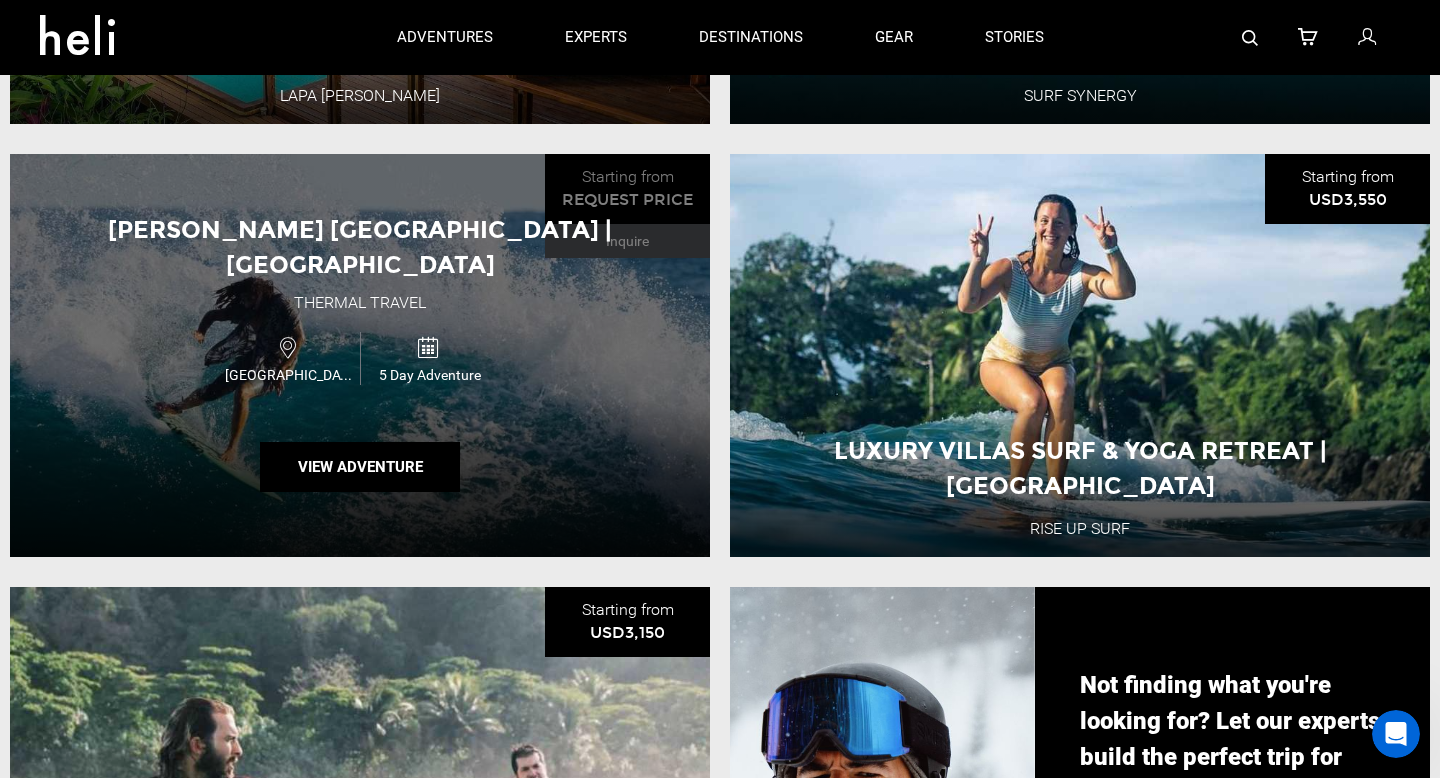 click on "[PERSON_NAME] [GEOGRAPHIC_DATA] | [GEOGRAPHIC_DATA] Thermal Travel  [GEOGRAPHIC_DATA] 5 Day Adventure  View Adventure" at bounding box center (360, 355) 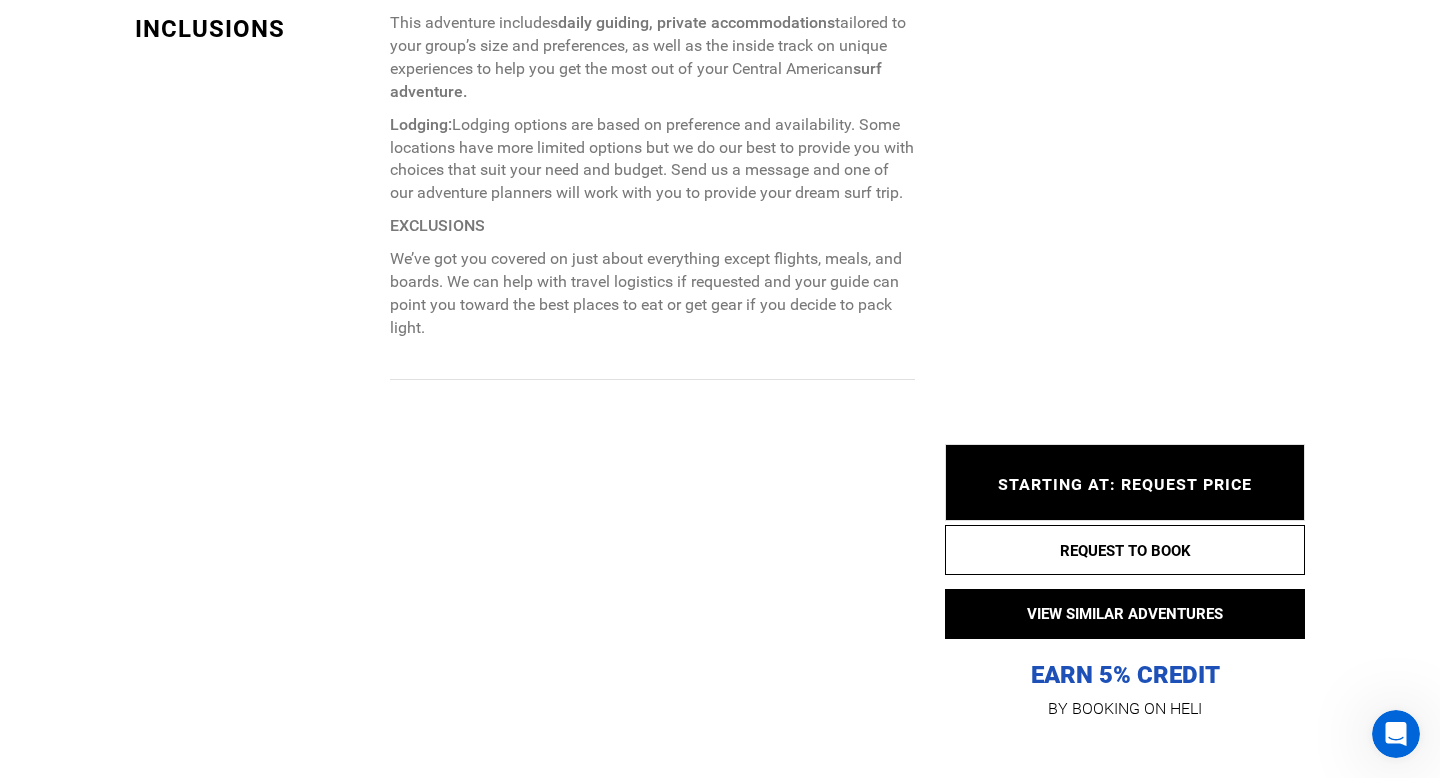 scroll, scrollTop: 2065, scrollLeft: 0, axis: vertical 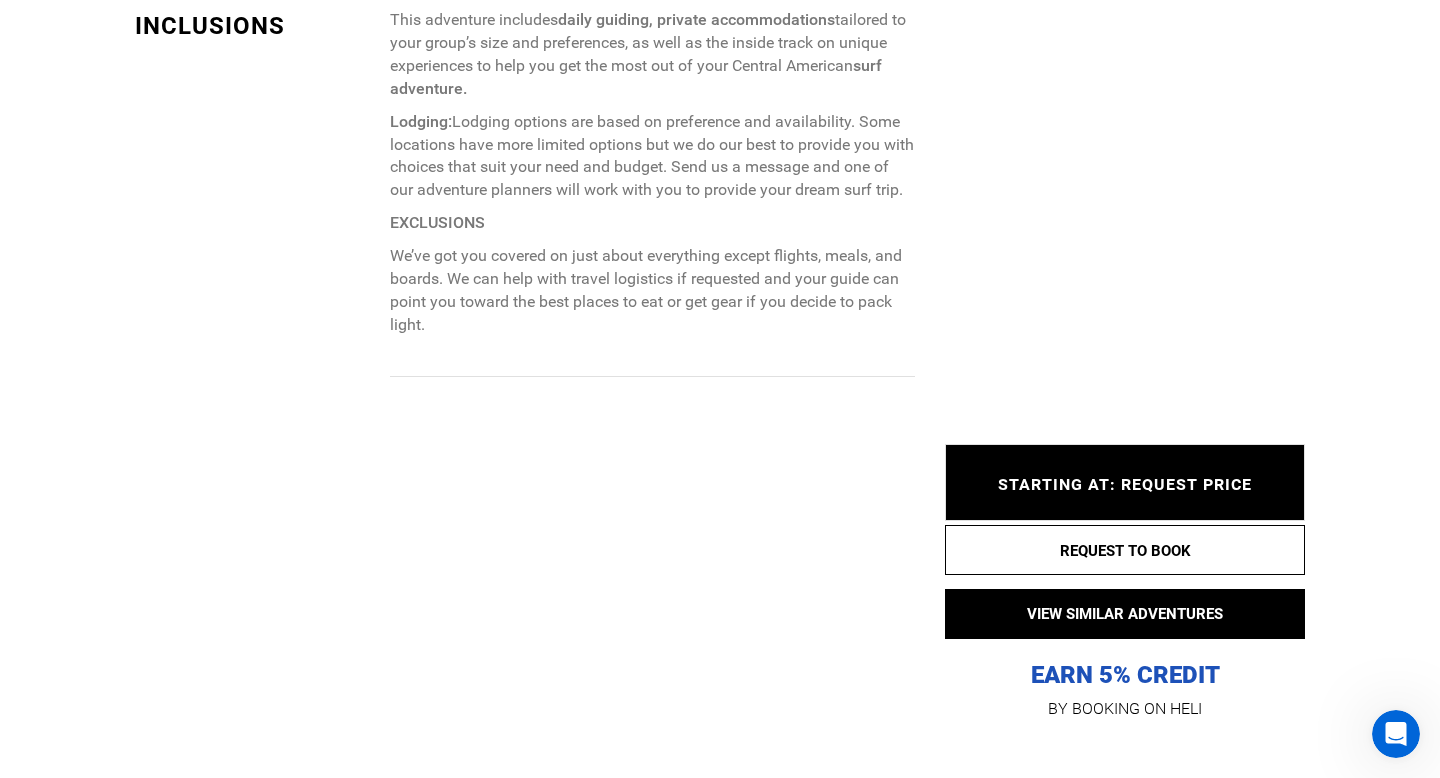 type on "Surf" 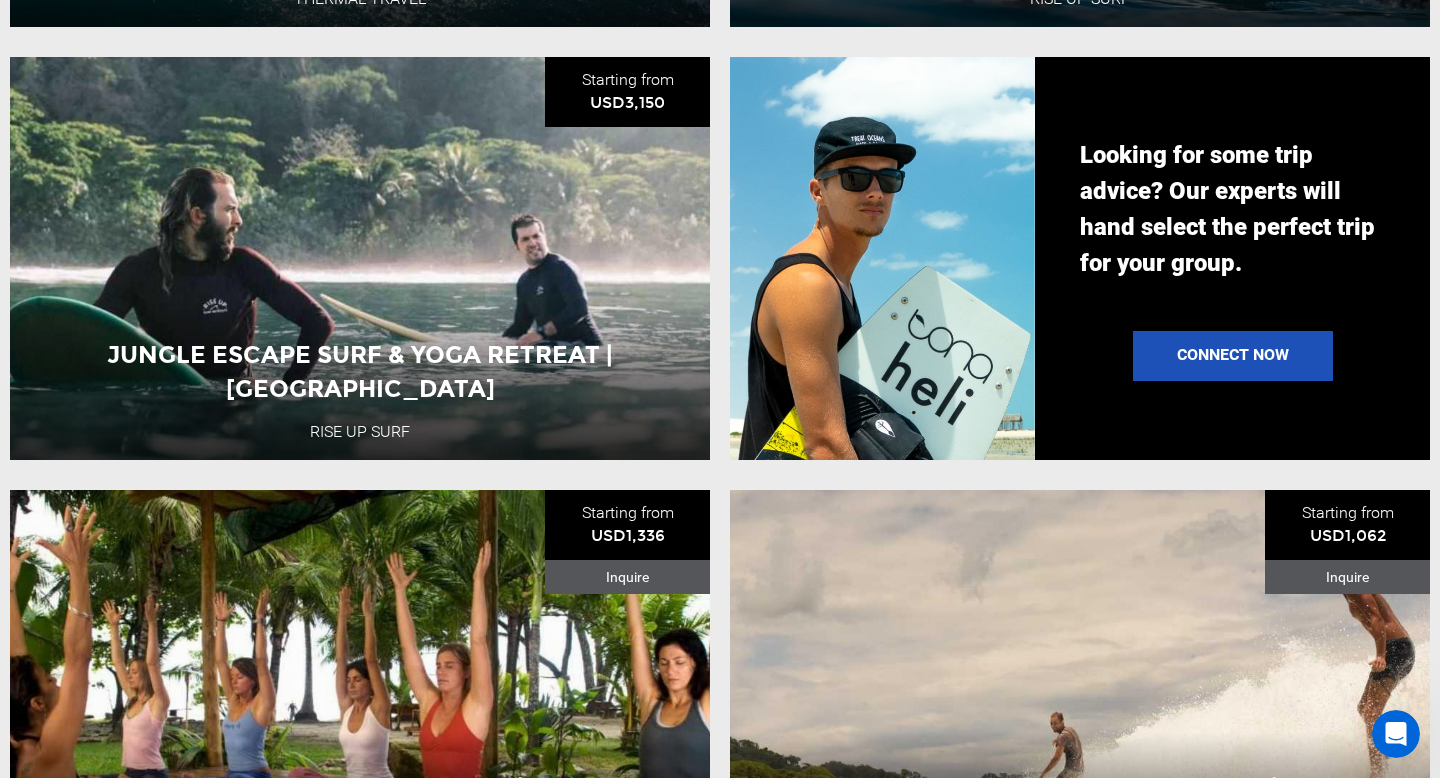 scroll, scrollTop: 1617, scrollLeft: 0, axis: vertical 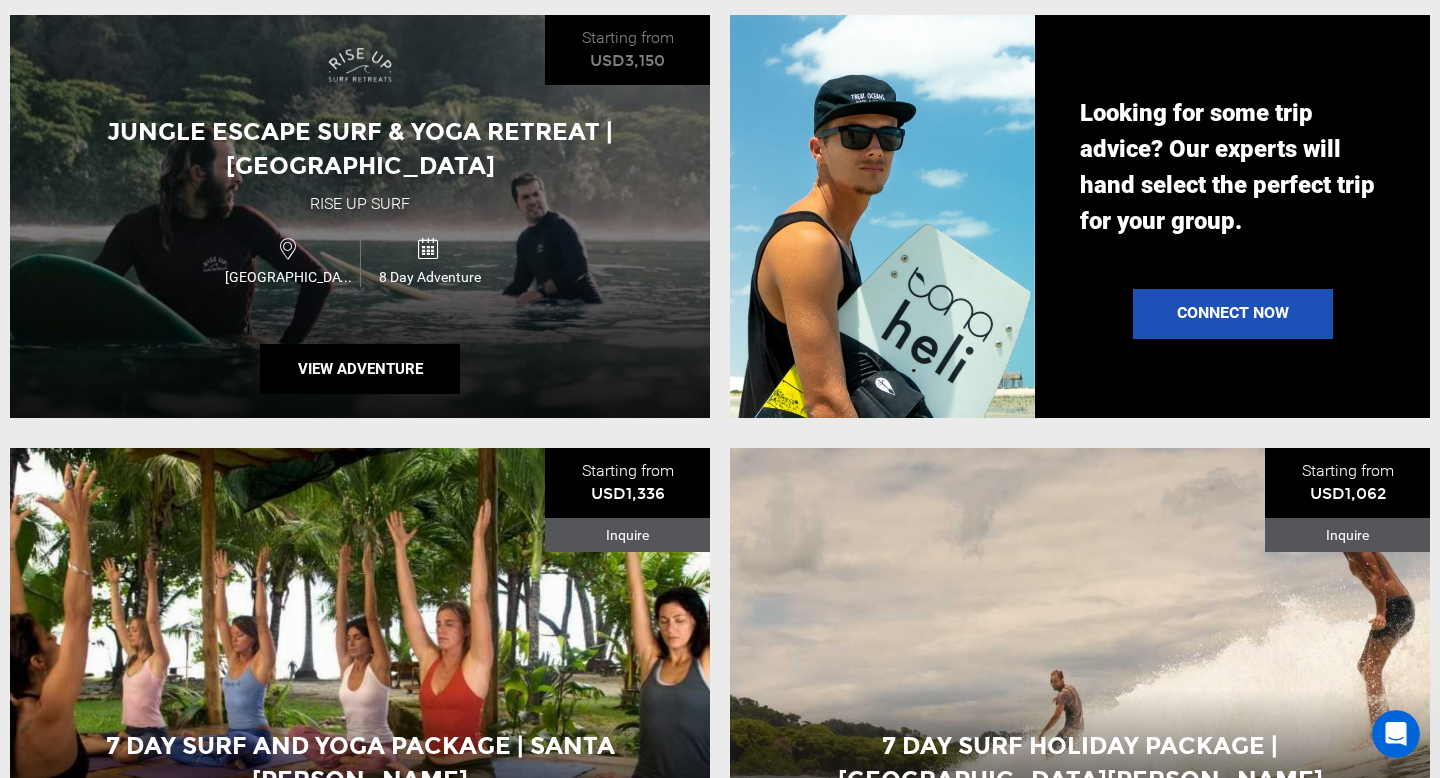 click on "Jungle Escape Surf & Yoga Retreat | [GEOGRAPHIC_DATA] Rise Up Surf   [GEOGRAPHIC_DATA] 8 Day Adventure  View Adventure" at bounding box center (360, 216) 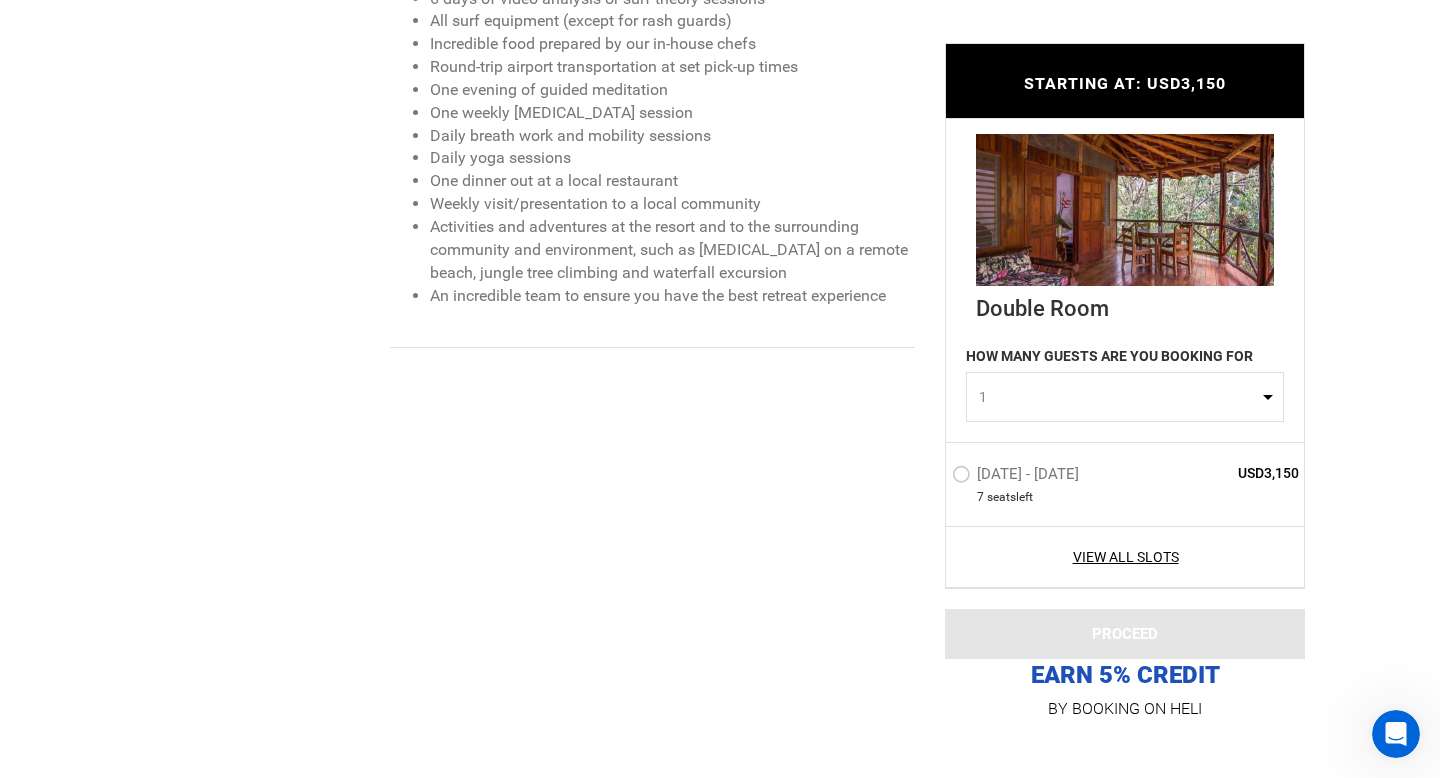 scroll, scrollTop: 3275, scrollLeft: 0, axis: vertical 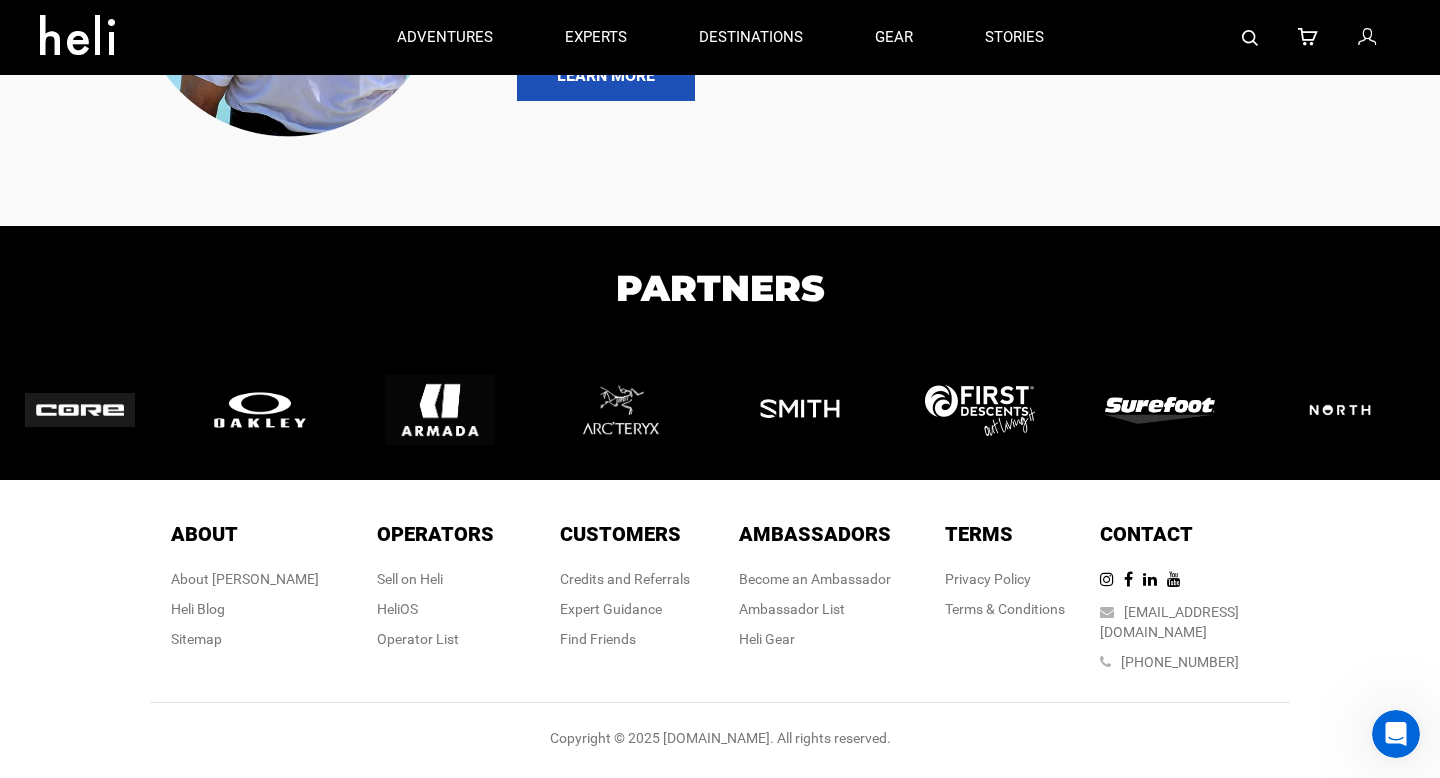 type on "Surf" 